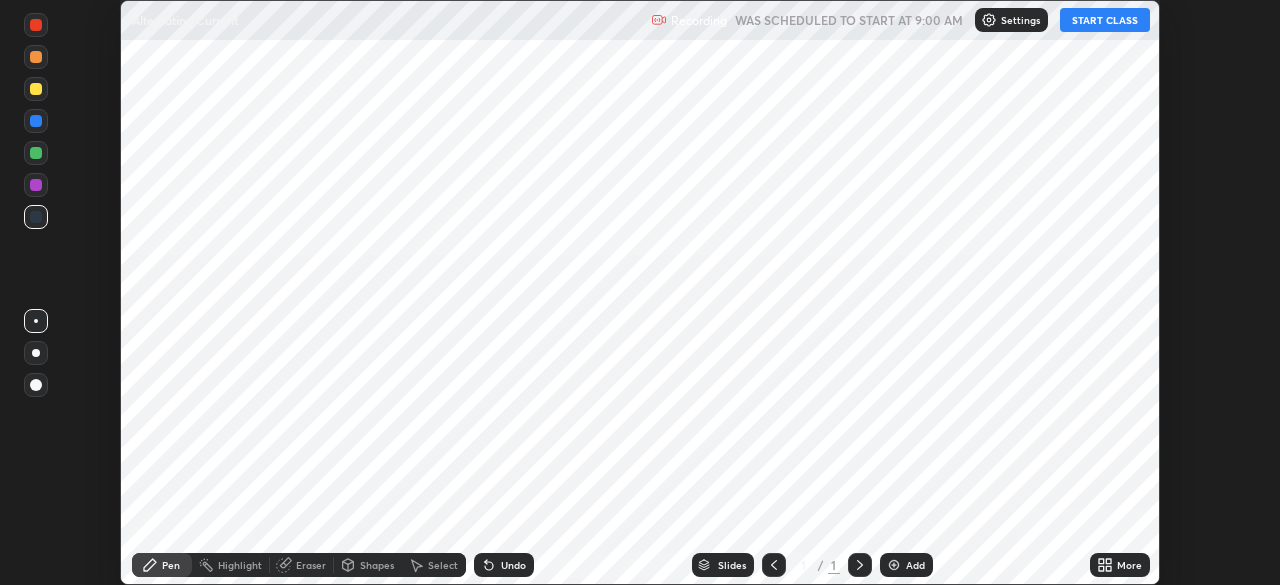 scroll, scrollTop: 0, scrollLeft: 0, axis: both 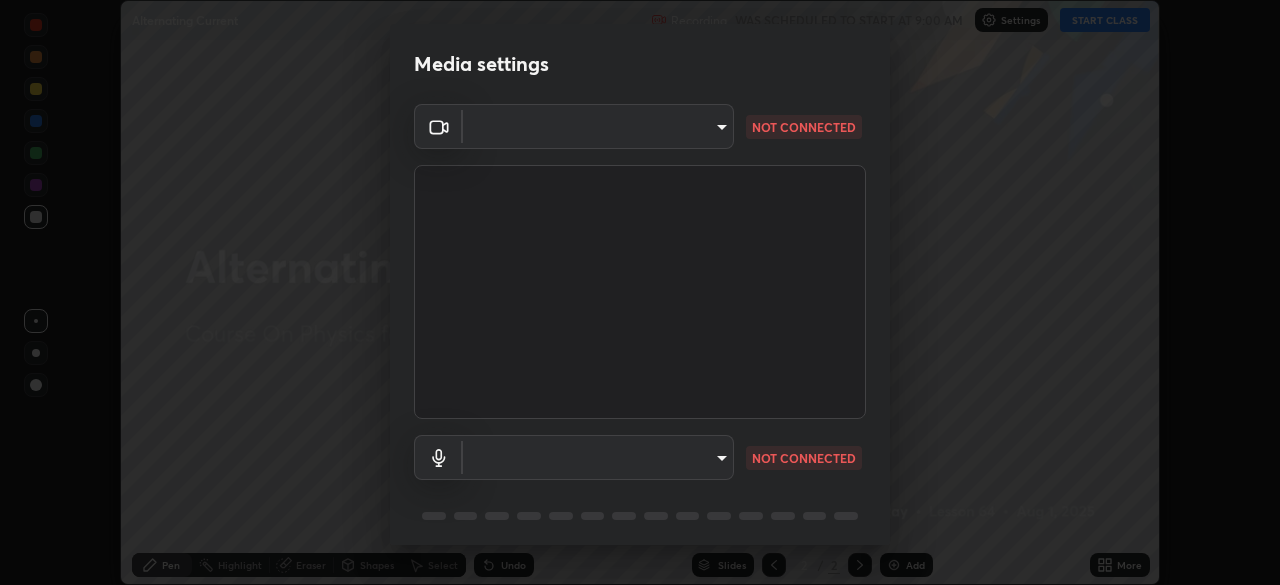 type on "[HASH]" 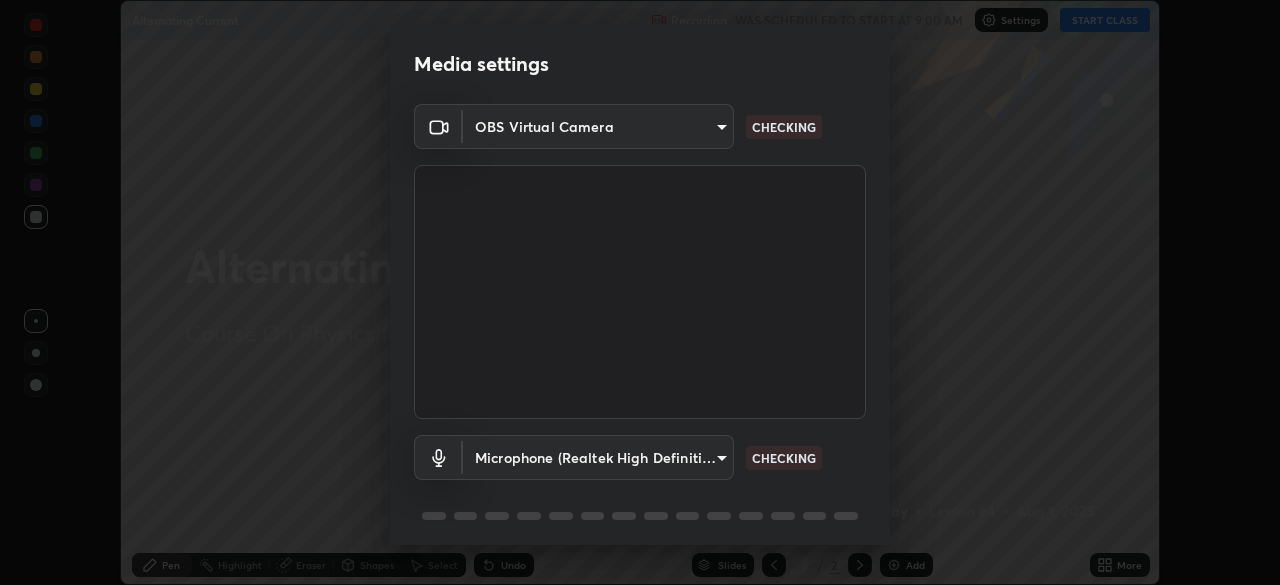 click on "Erase all Alternating Current Recording WAS SCHEDULED TO START AT  9:00 AM Settings START CLASS Setting up your live class Alternating Current • L64 of Course On Physics for JEE Excel 1 2026 [FIRST] [LAST] Pen Highlight Eraser Shapes Select Undo Slides 2 / 2 Add More No doubts shared Encourage your learners to ask a doubt for better clarity Report an issue Reason for reporting Buffering Chat not working Audio - Video sync issue Educator video quality low ​ Attach an image Report Media settings OBS Virtual Camera [HASH] CHECKING Microphone (Realtek High Definition Audio) [HASH] CHECKING 1 / 5 Next" at bounding box center [640, 292] 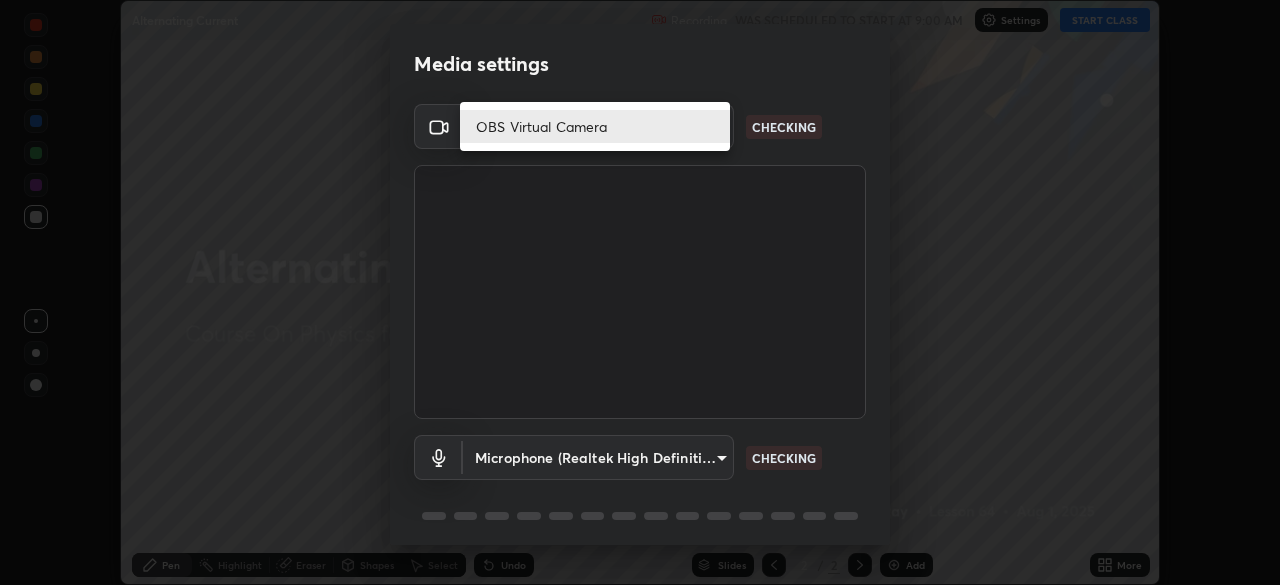 click on "OBS Virtual Camera" at bounding box center (595, 126) 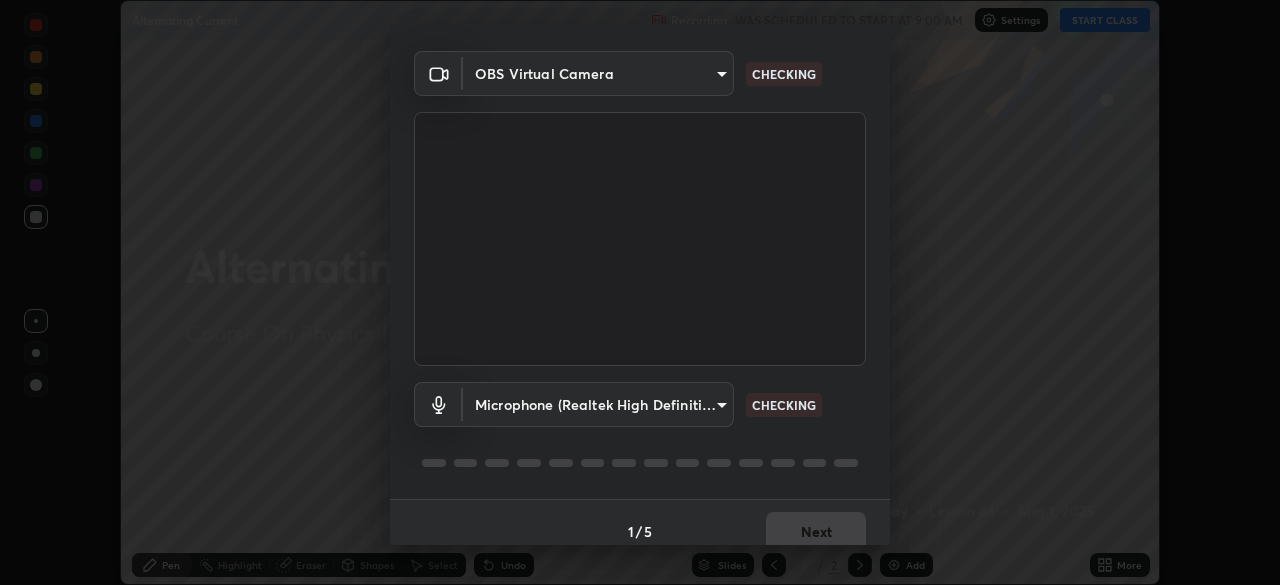 scroll, scrollTop: 71, scrollLeft: 0, axis: vertical 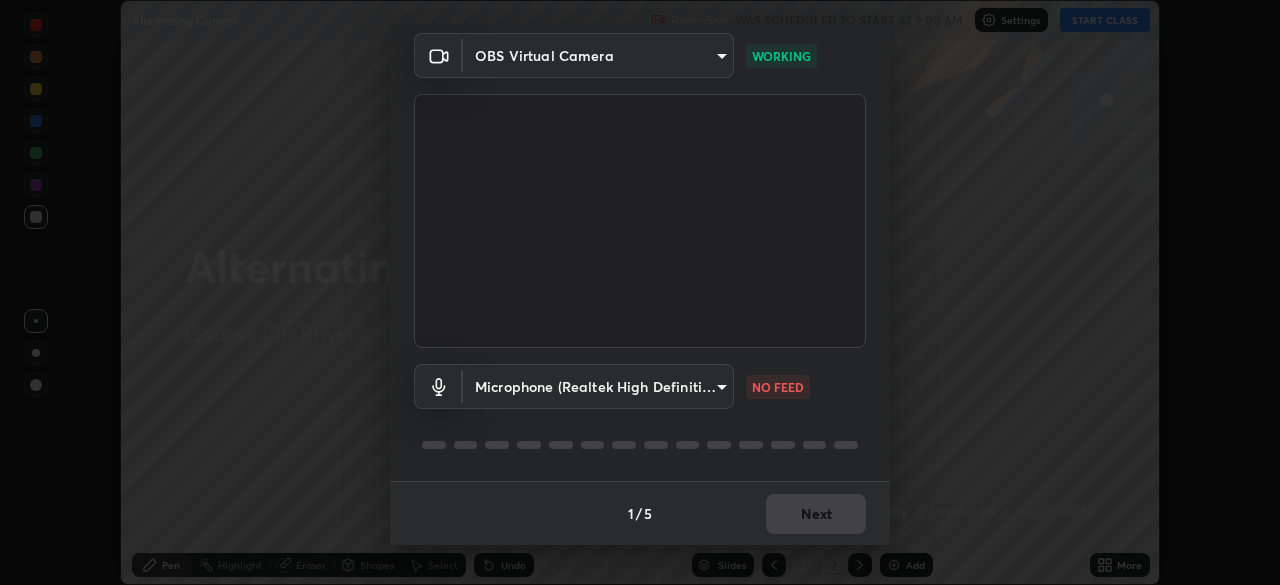 click on "Erase all Alternating Current Recording WAS SCHEDULED TO START AT  9:00 AM Settings START CLASS Setting up your live class Alternating Current • L64 of Course On Physics for JEE Excel 1 2026 [FIRST] [LAST] Pen Highlight Eraser Shapes Select Undo Slides 2 / 2 Add More No doubts shared Encourage your learners to ask a doubt for better clarity Report an issue Reason for reporting Buffering Chat not working Audio - Video sync issue Educator video quality low ​ Attach an image Report Media settings OBS Virtual Camera [HASH] WORKING Microphone (Realtek High Definition Audio) [HASH] NO FEED 1 / 5 Next" at bounding box center (640, 292) 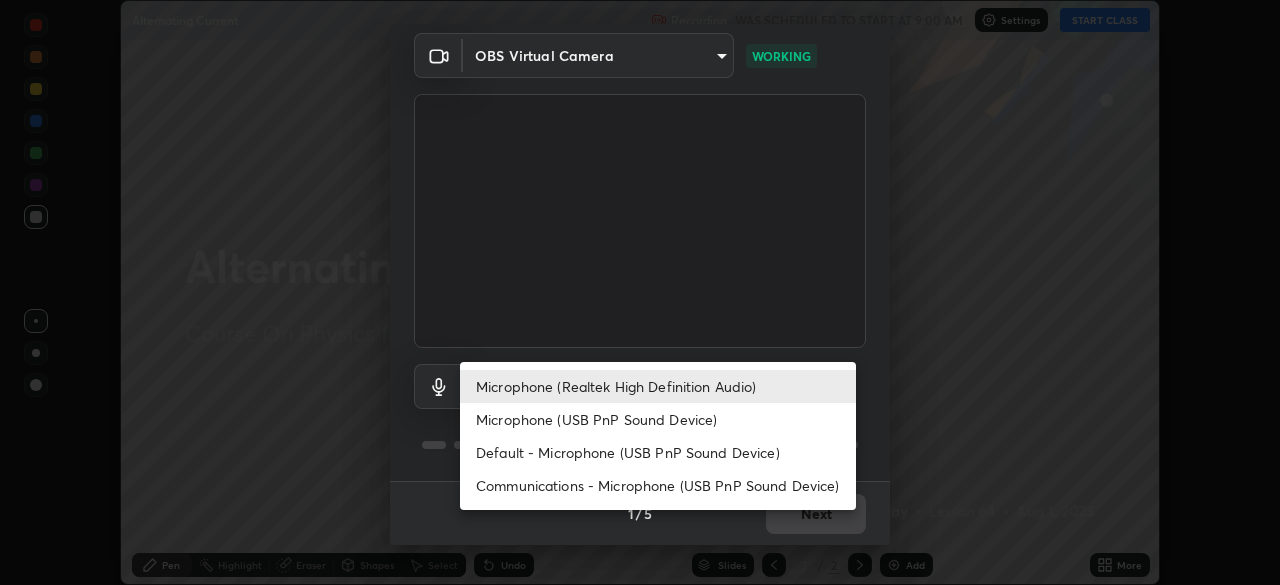 click on "Microphone (USB PnP Sound Device)" at bounding box center [658, 419] 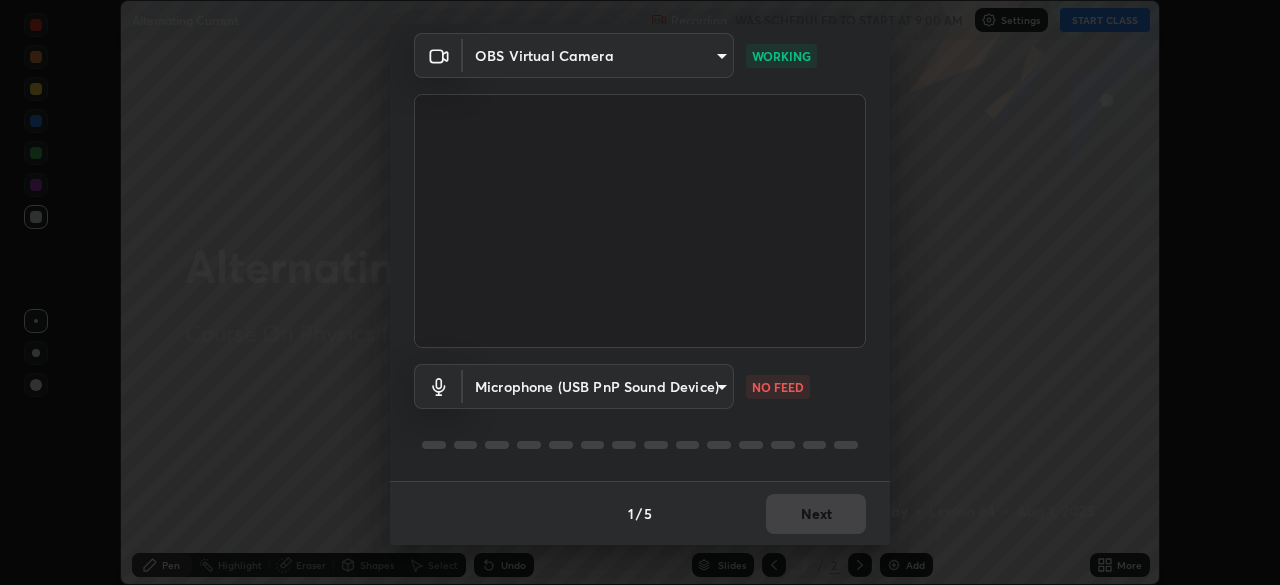 type on "[HASH]" 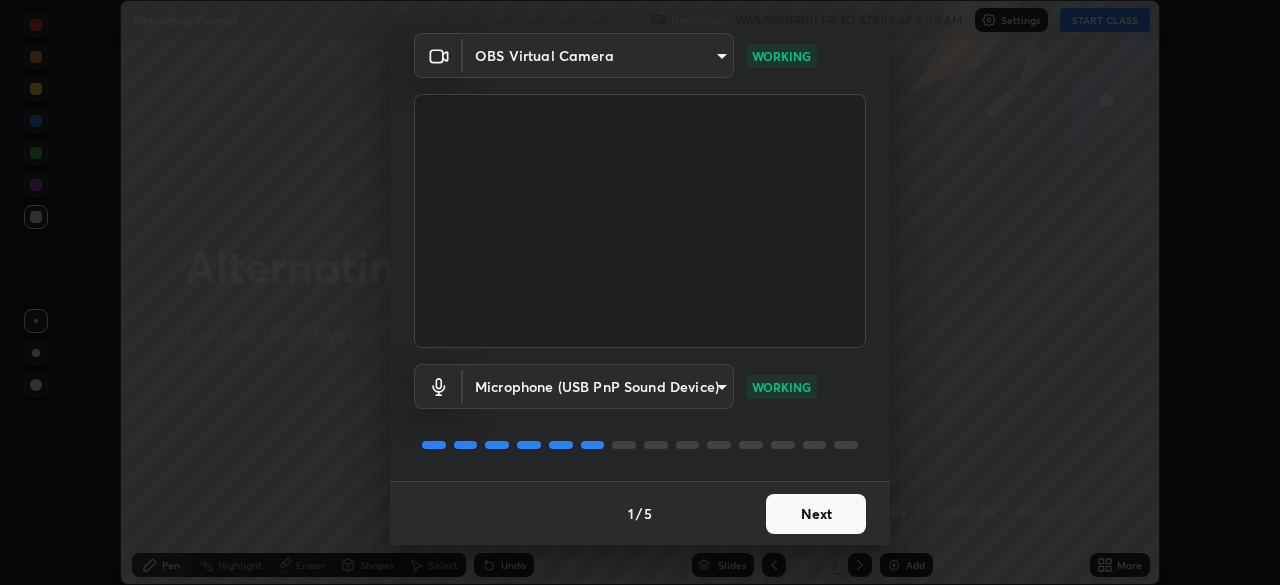 click on "Erase all Alternating Current Recording WAS SCHEDULED TO START AT  9:00 AM Settings START CLASS Setting up your live class Alternating Current • L64 of Course On Physics for JEE Excel 1 2026 [FIRST] [LAST] Pen Highlight Eraser Shapes Select Undo Slides 2 / 2 Add More No doubts shared Encourage your learners to ask a doubt for better clarity Report an issue Reason for reporting Buffering Chat not working Audio - Video sync issue Educator video quality low ​ Attach an image Report Media settings OBS Virtual Camera [HASH] WORKING Microphone (USB PnP Sound Device) [HASH] WORKING 1 / 5 Next" at bounding box center [640, 292] 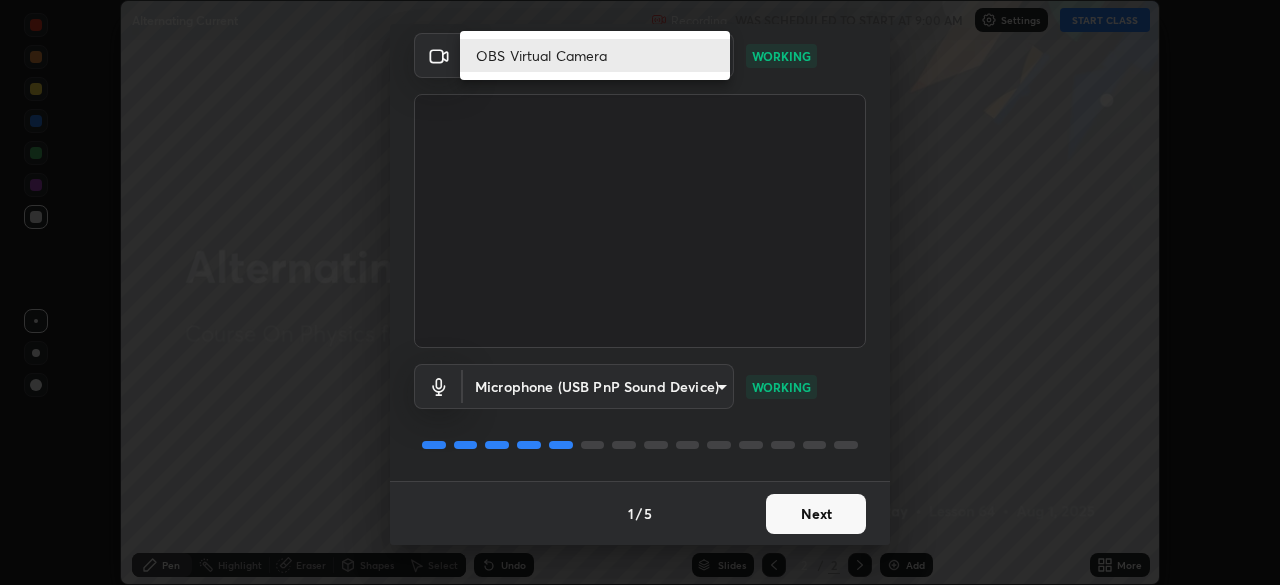 click on "OBS Virtual Camera" at bounding box center [595, 55] 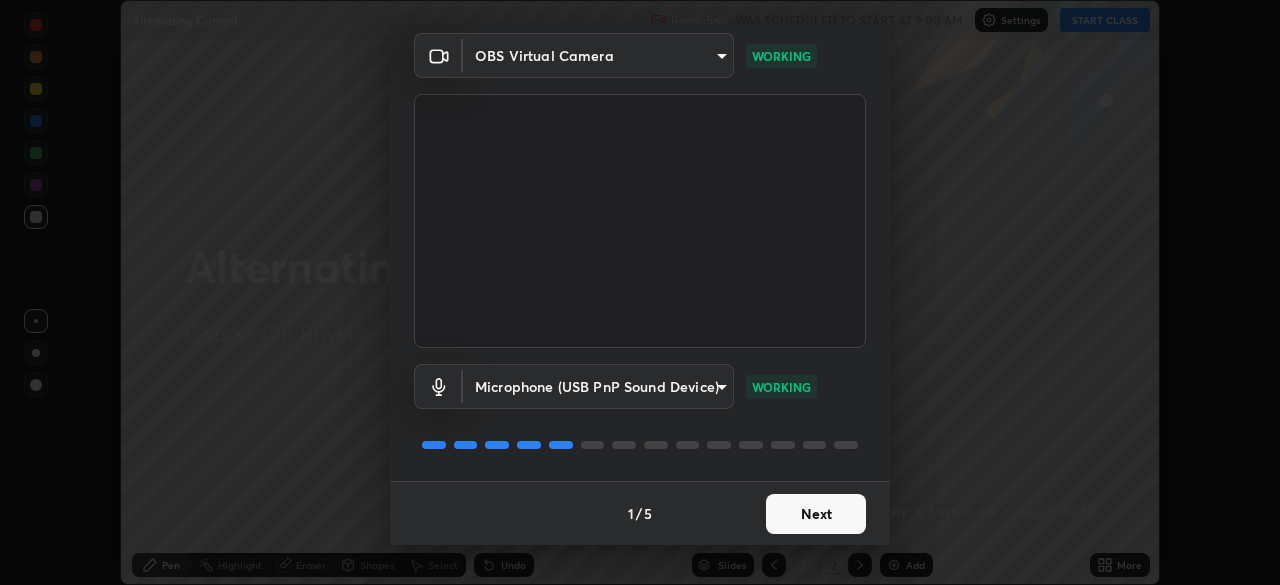 click on "Next" at bounding box center (816, 514) 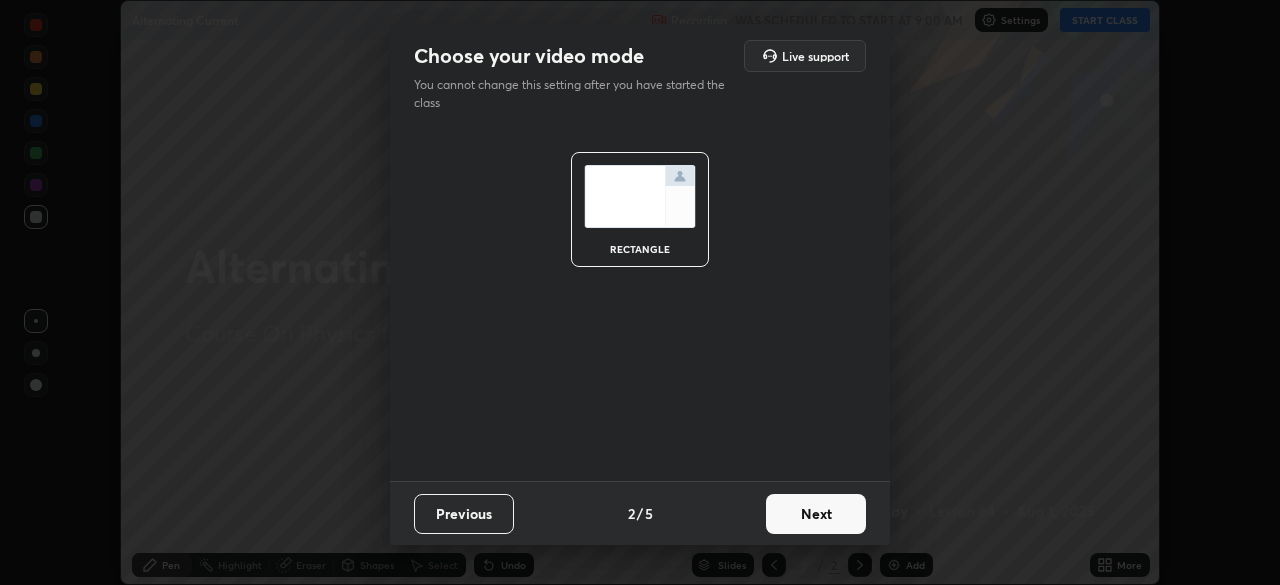 scroll, scrollTop: 0, scrollLeft: 0, axis: both 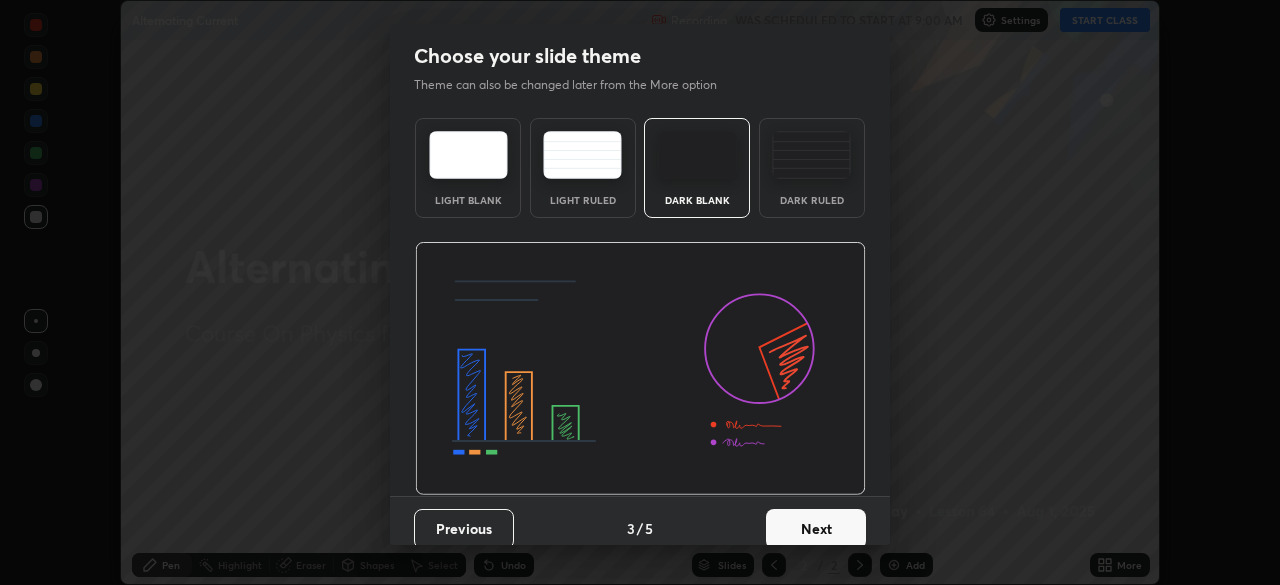 click on "Next" at bounding box center [816, 529] 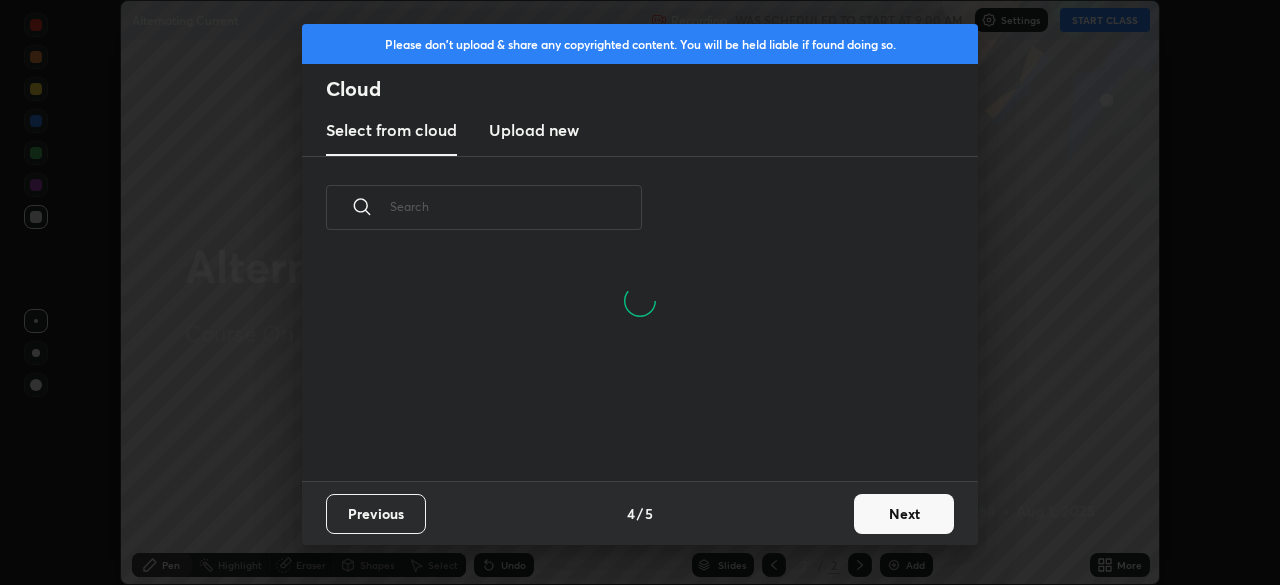 click on "Next" at bounding box center [904, 514] 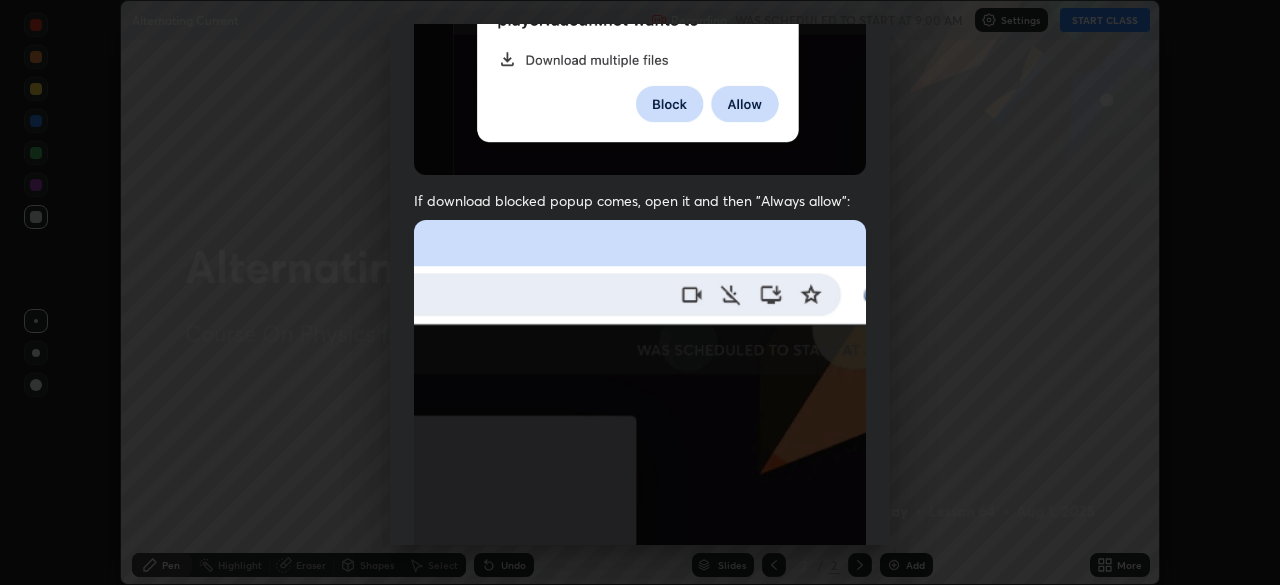 scroll, scrollTop: 479, scrollLeft: 0, axis: vertical 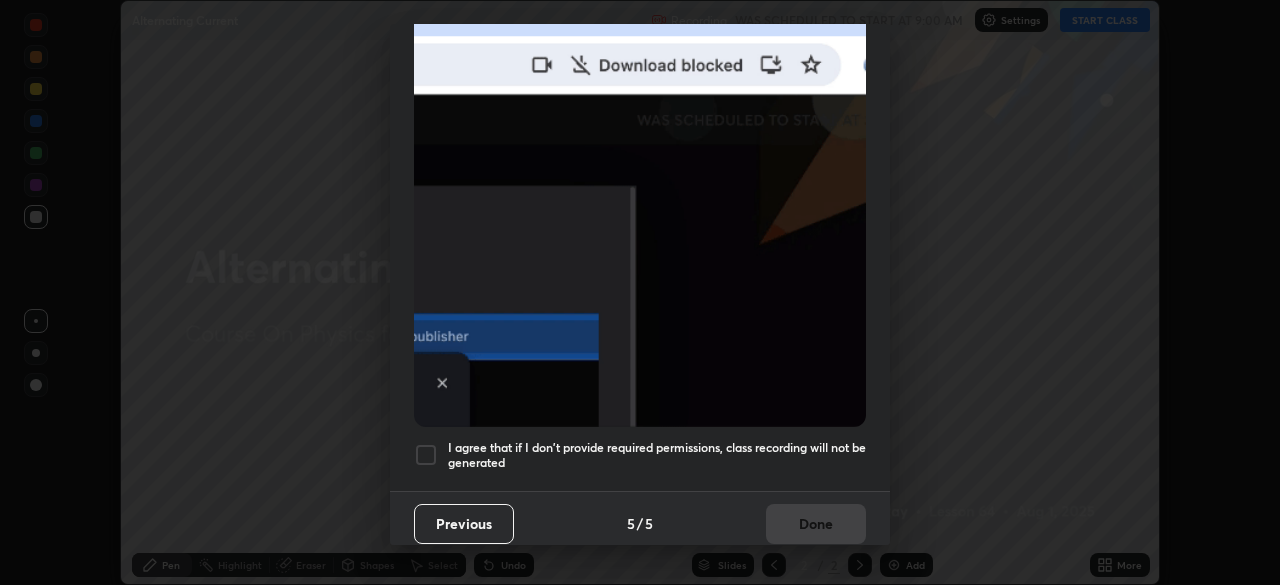 click at bounding box center [426, 455] 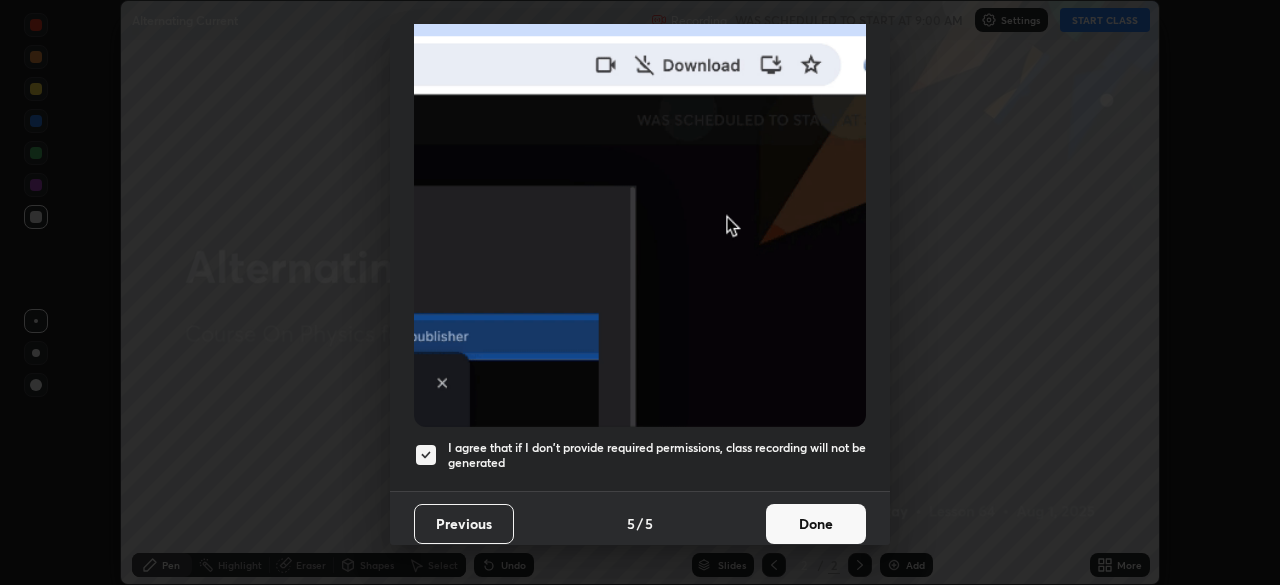 click on "Done" at bounding box center [816, 524] 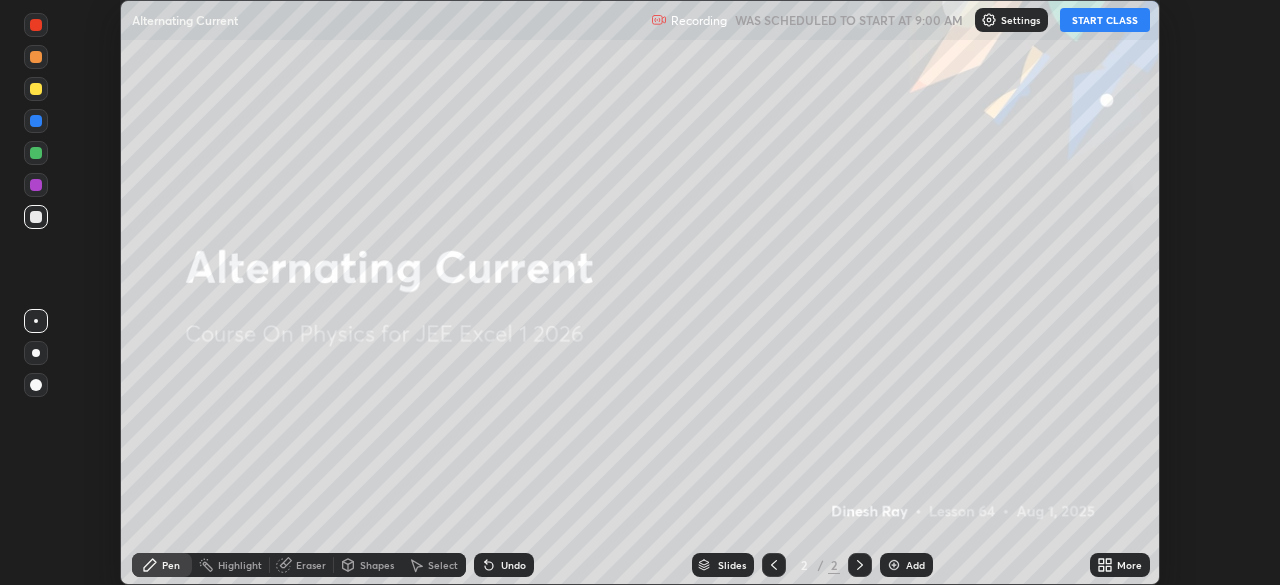 click on "Settings" at bounding box center (1020, 20) 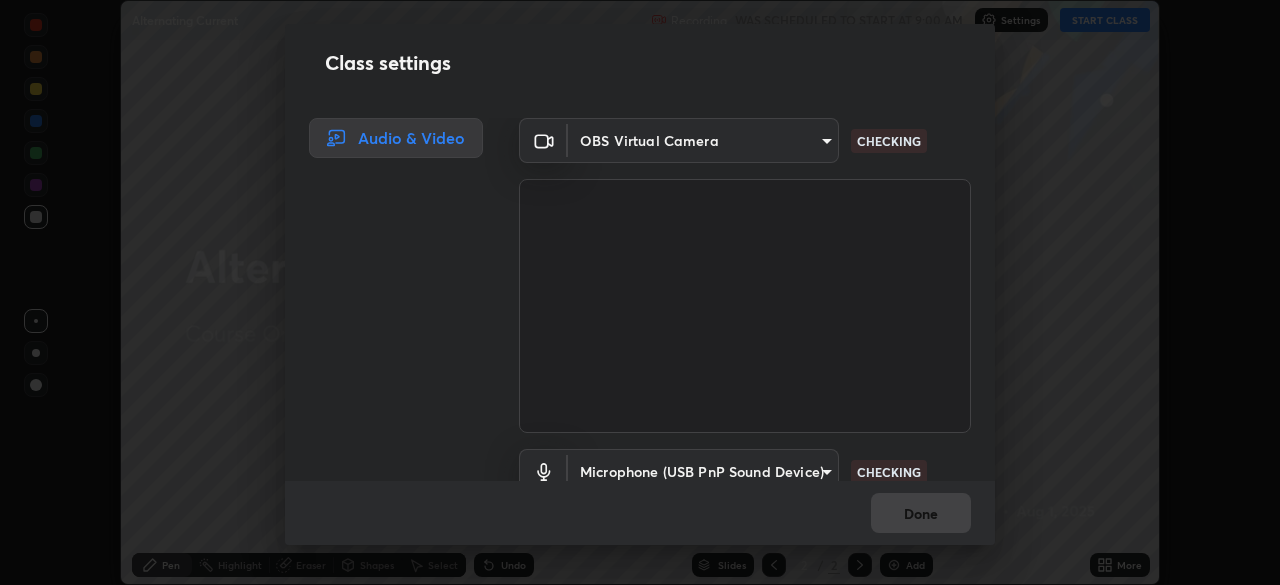 click on "Erase all Alternating Current Recording WAS SCHEDULED TO START AT  9:00 AM Settings START CLASS Setting up your live class Alternating Current • L64 of Course On Physics for JEE Excel 1 2026 Dinesh Ray Pen Highlight Eraser Shapes Select Undo Slides 2 / 2 Add More No doubts shared Encourage your learners to ask a doubt for better clarity Report an issue Reason for reporting Buffering Chat not working Audio - Video sync issue Educator video quality low ​ Attach an image Report Class settings Audio & Video OBS Virtual Camera a3b5dc79f1ecfe858b455d0bb3e71d1968431809174183cca7ad938a8bc51832 CHECKING Microphone (USB PnP Sound Device) fdf21191b76464373e71a3bb6b4d85acfe37ec934f7adbaa286b7f99a9aff543 CHECKING Done" at bounding box center [640, 292] 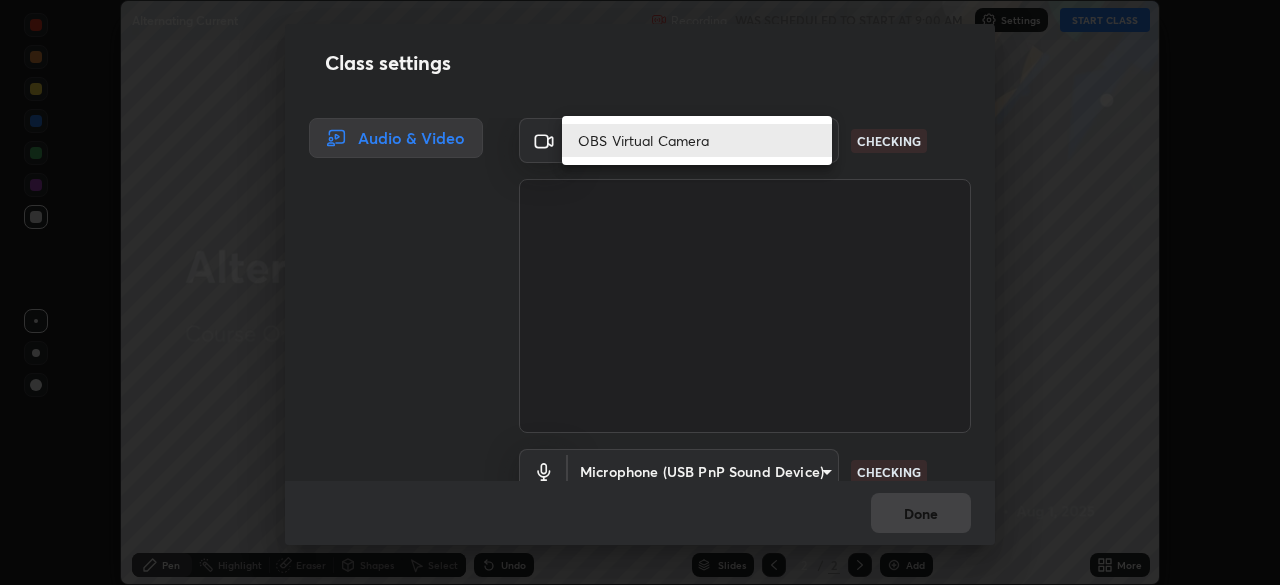 click on "OBS Virtual Camera" at bounding box center (697, 140) 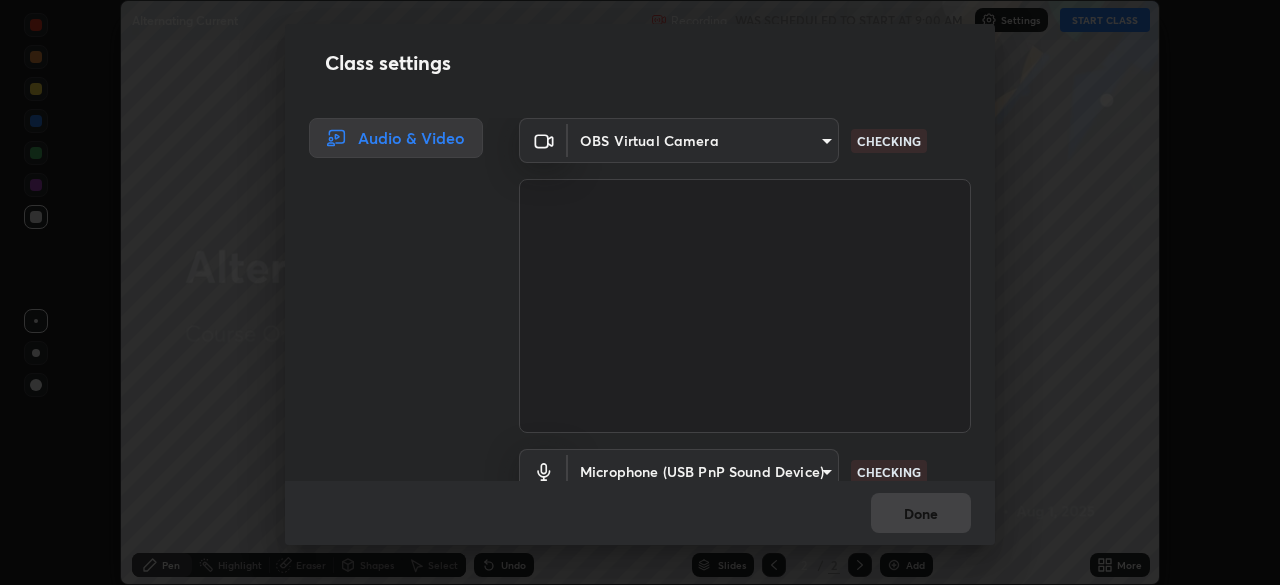 click on "Erase all Alternating Current Recording WAS SCHEDULED TO START AT  9:00 AM Settings START CLASS Setting up your live class Alternating Current • L64 of Course On Physics for JEE Excel 1 2026 Dinesh Ray Pen Highlight Eraser Shapes Select Undo Slides 2 / 2 Add More No doubts shared Encourage your learners to ask a doubt for better clarity Report an issue Reason for reporting Buffering Chat not working Audio - Video sync issue Educator video quality low ​ Attach an image Report Class settings Audio & Video OBS Virtual Camera a3b5dc79f1ecfe858b455d0bb3e71d1968431809174183cca7ad938a8bc51832 CHECKING Microphone (USB PnP Sound Device) fdf21191b76464373e71a3bb6b4d85acfe37ec934f7adbaa286b7f99a9aff543 CHECKING Done" at bounding box center (640, 292) 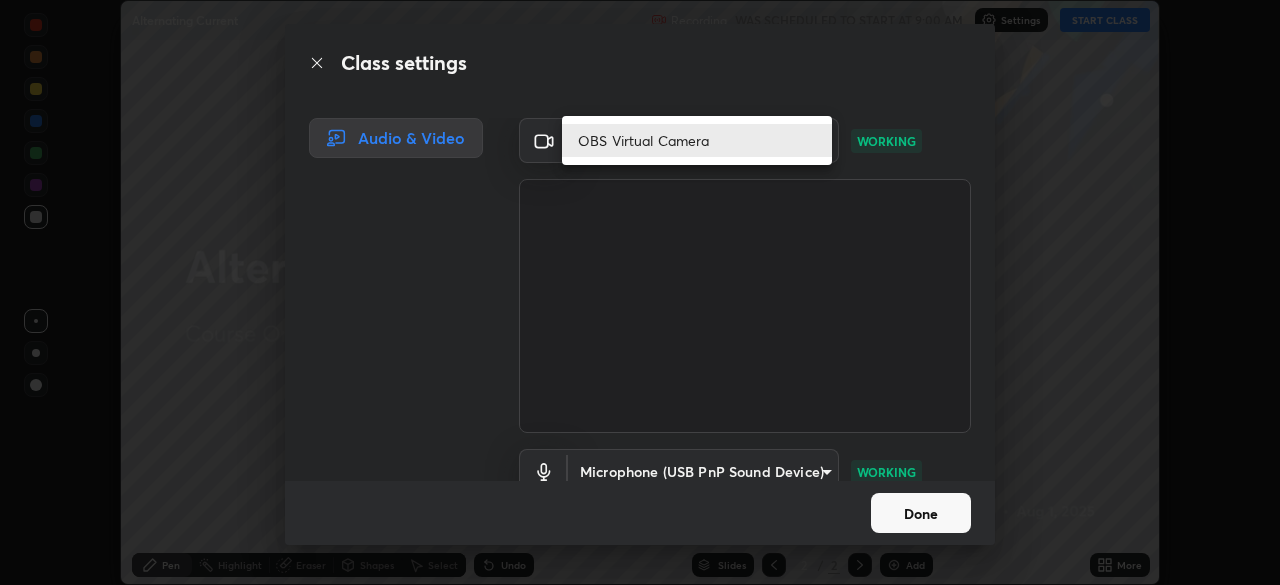 click on "OBS Virtual Camera" at bounding box center [697, 140] 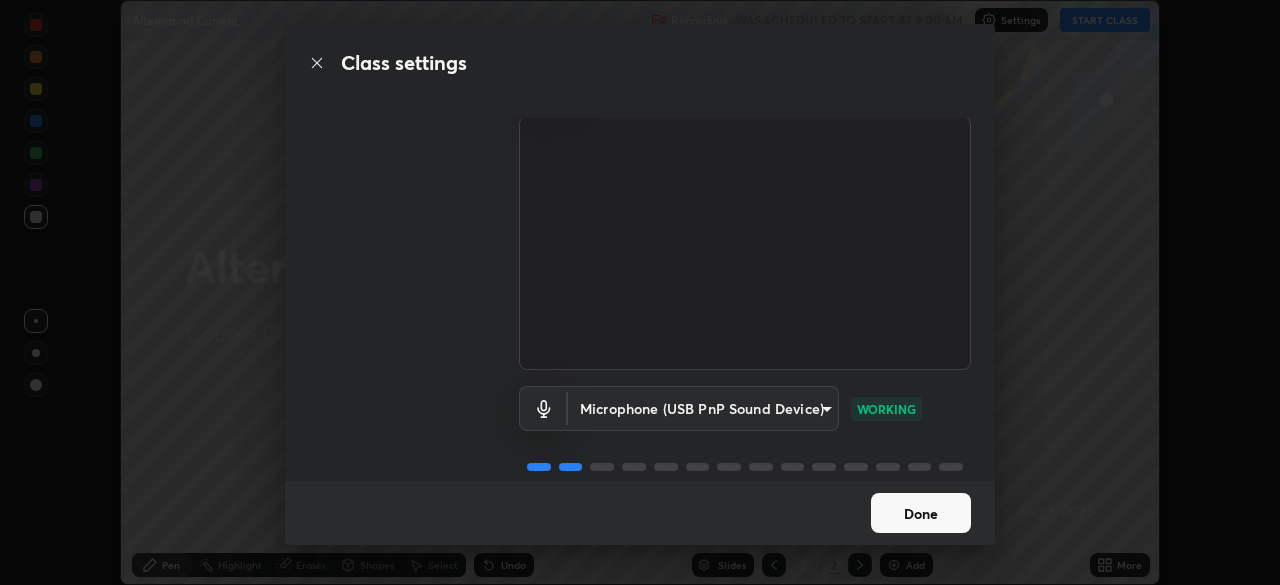 scroll, scrollTop: 0, scrollLeft: 0, axis: both 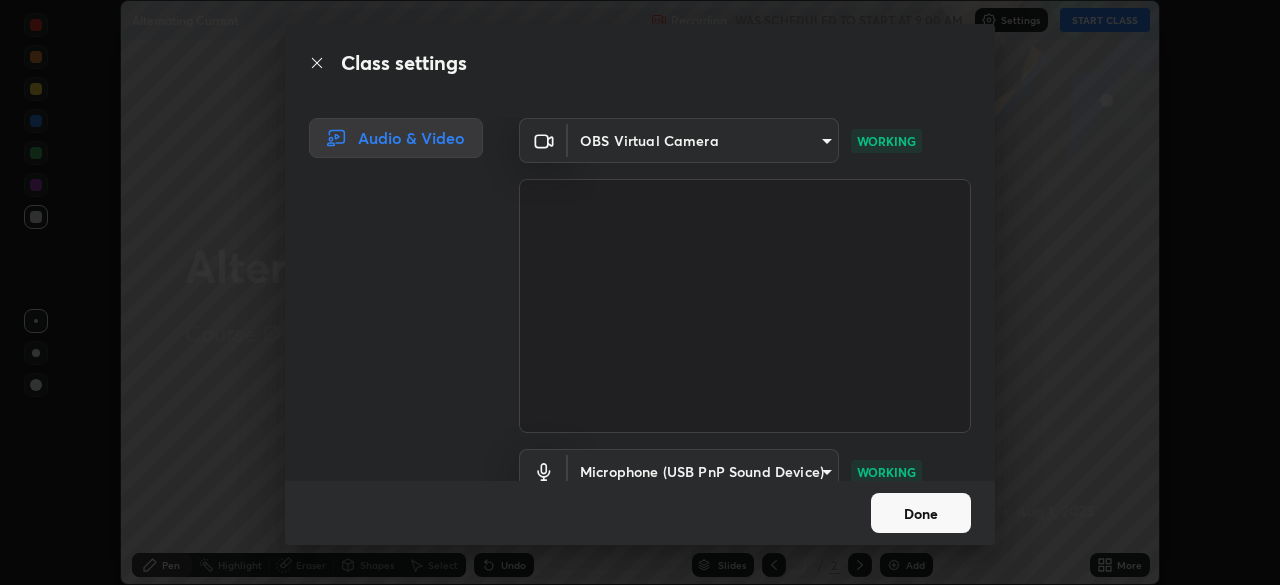 click 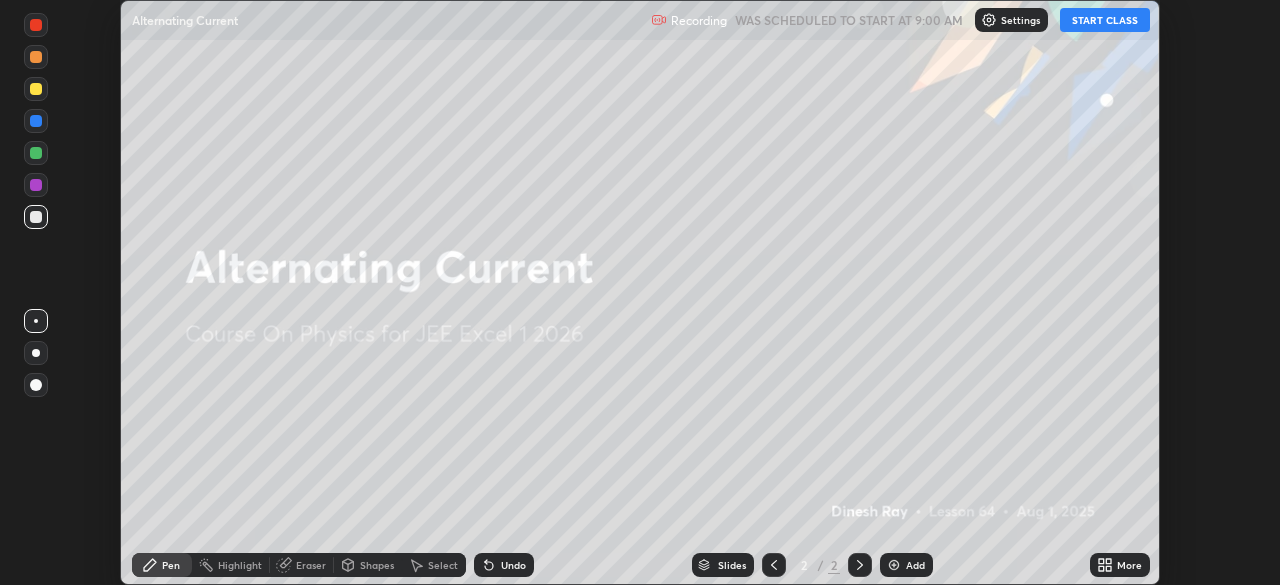 click on "Settings" at bounding box center [1020, 20] 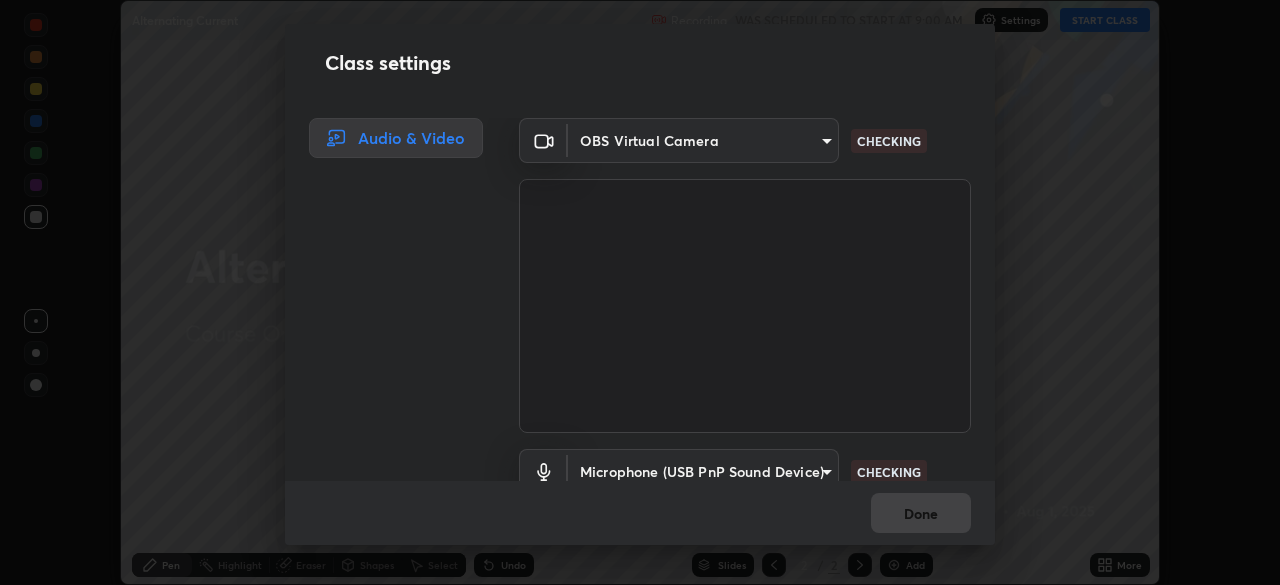 click on "Erase all Alternating Current Recording WAS SCHEDULED TO START AT  9:00 AM Settings START CLASS Setting up your live class Alternating Current • L64 of Course On Physics for JEE Excel 1 2026 Dinesh Ray Pen Highlight Eraser Shapes Select Undo Slides 2 / 2 Add More No doubts shared Encourage your learners to ask a doubt for better clarity Report an issue Reason for reporting Buffering Chat not working Audio - Video sync issue Educator video quality low ​ Attach an image Report Class settings Audio & Video OBS Virtual Camera a3b5dc79f1ecfe858b455d0bb3e71d1968431809174183cca7ad938a8bc51832 CHECKING Microphone (USB PnP Sound Device) fdf21191b76464373e71a3bb6b4d85acfe37ec934f7adbaa286b7f99a9aff543 CHECKING Done" at bounding box center [640, 292] 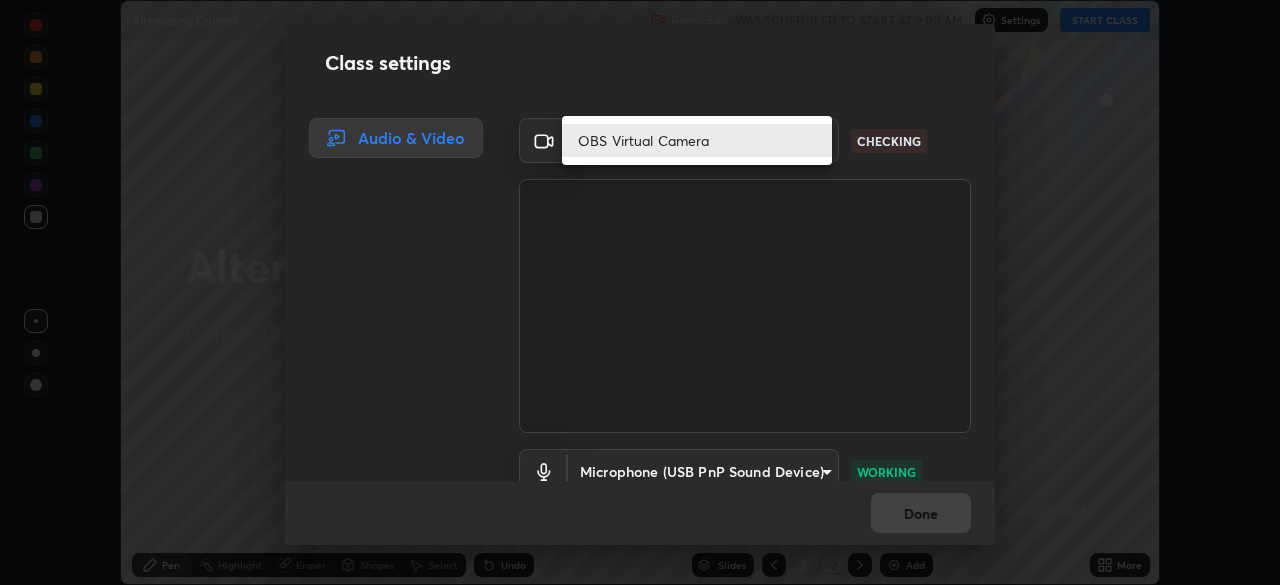 click on "OBS Virtual Camera" at bounding box center [697, 140] 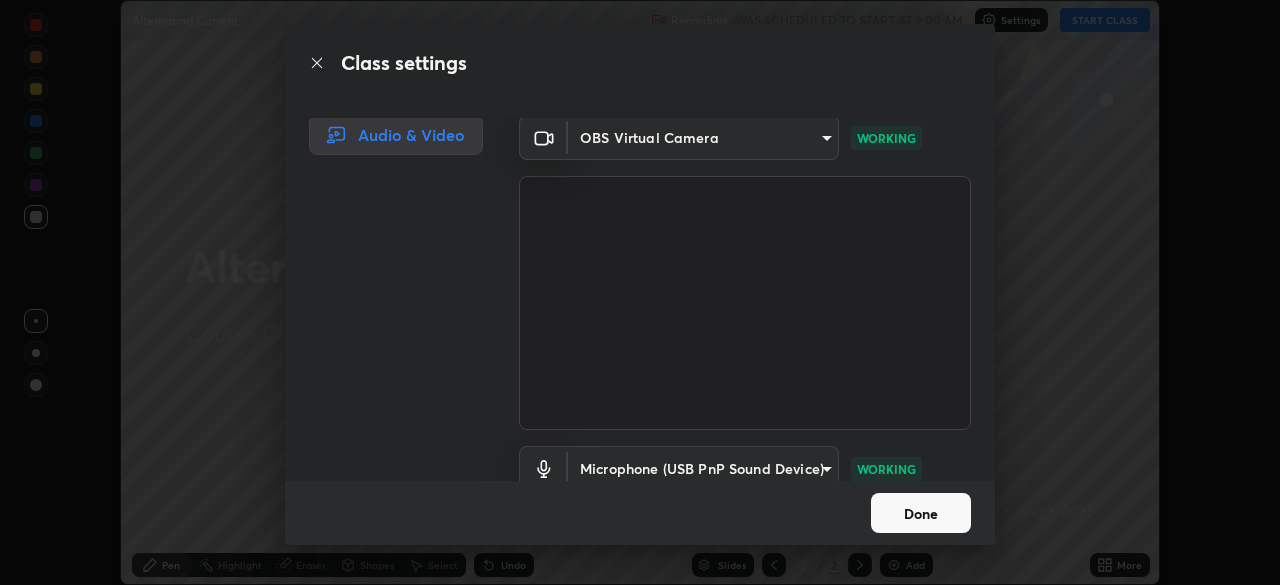 scroll, scrollTop: 0, scrollLeft: 0, axis: both 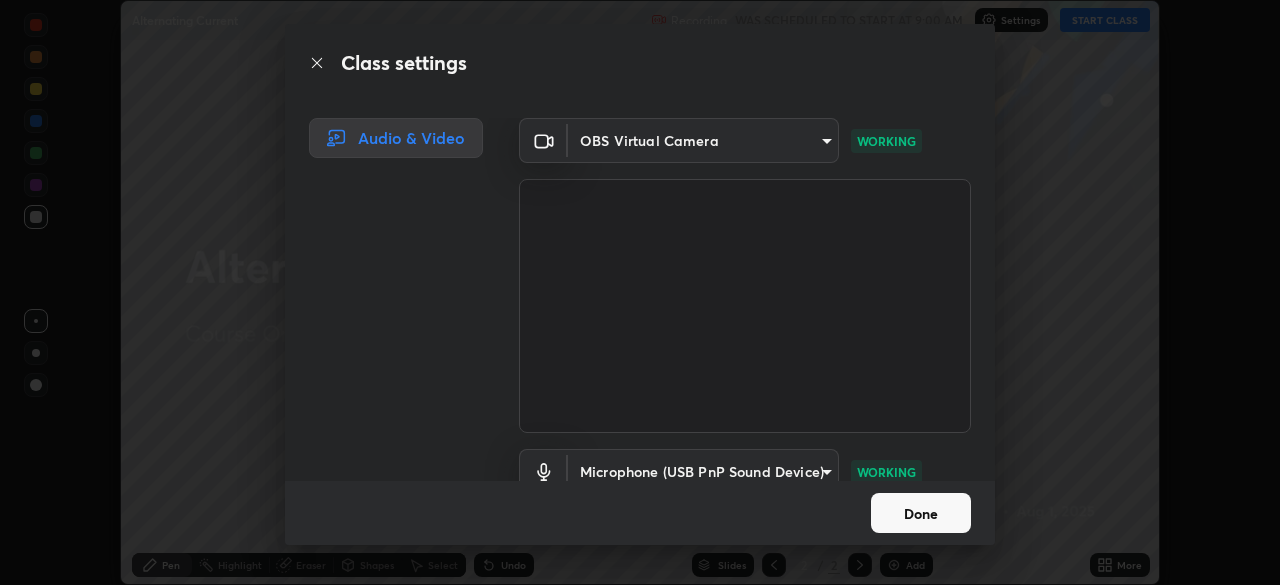 click 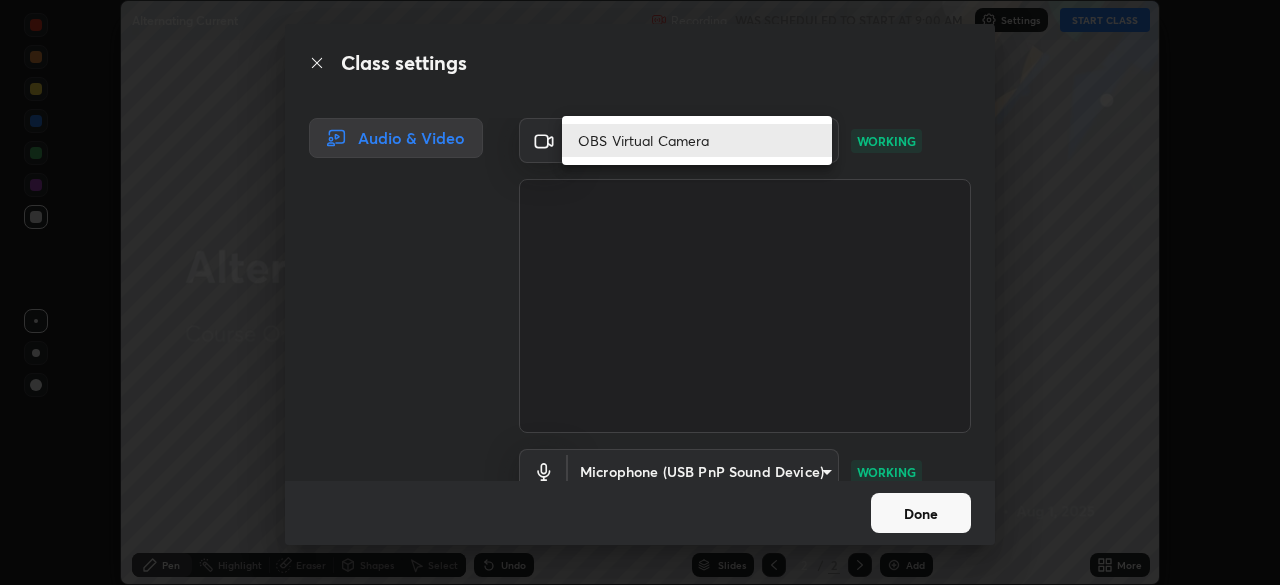 click at bounding box center (640, 292) 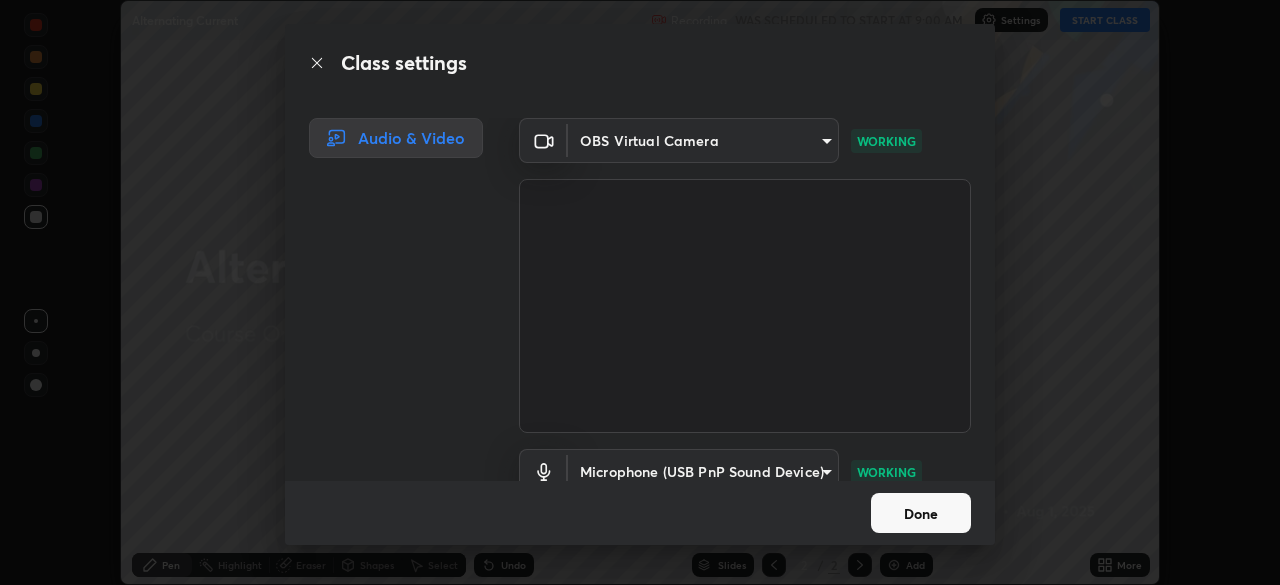 click at bounding box center [745, 306] 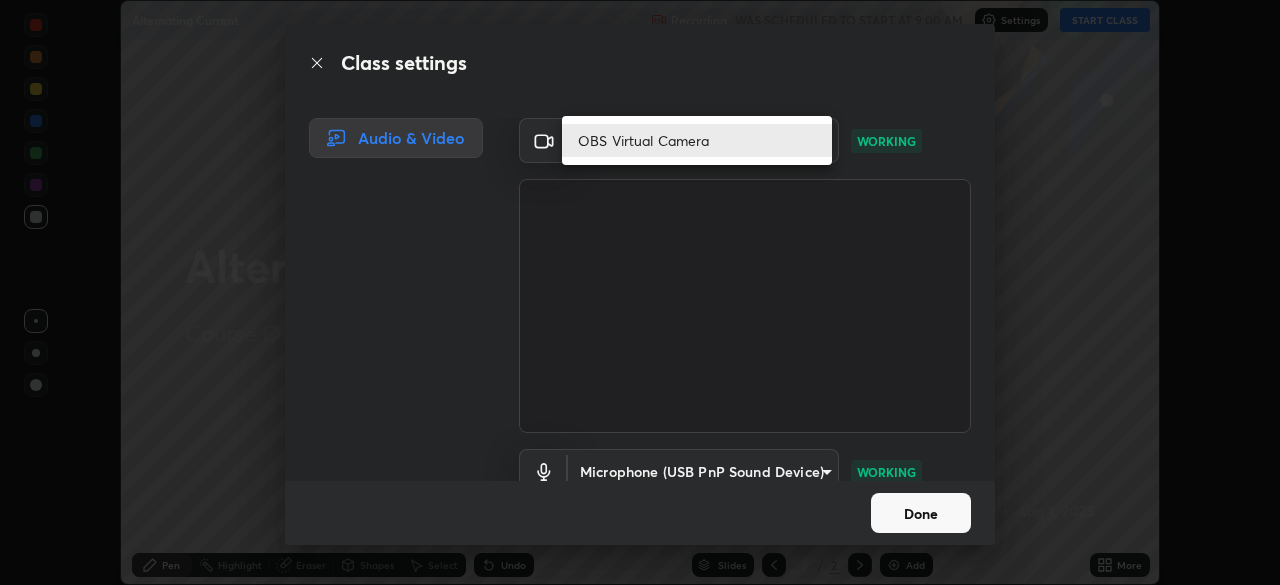click on "OBS Virtual Camera" at bounding box center [697, 140] 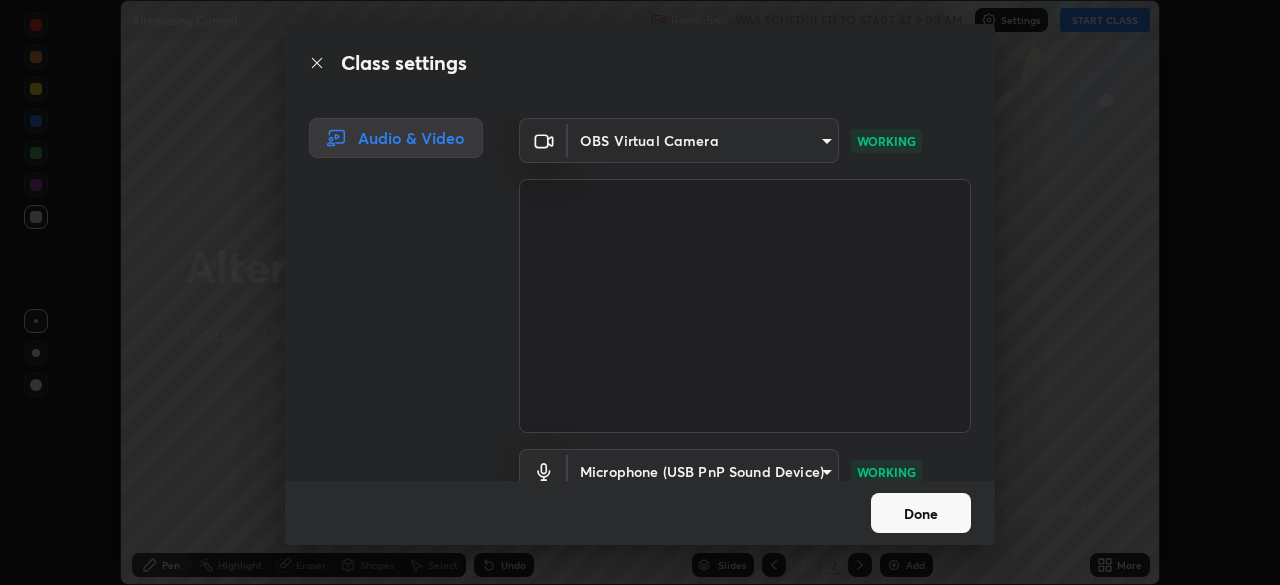 click on "Erase all Alternating Current Recording WAS SCHEDULED TO START AT  9:00 AM Settings START CLASS Setting up your live class Alternating Current • L64 of Course On Physics for JEE Excel 1 2026 Dinesh Ray Pen Highlight Eraser Shapes Select Undo Slides 2 / 2 Add More No doubts shared Encourage your learners to ask a doubt for better clarity Report an issue Reason for reporting Buffering Chat not working Audio - Video sync issue Educator video quality low ​ Attach an image Report Class settings Audio & Video OBS Virtual Camera a3b5dc79f1ecfe858b455d0bb3e71d1968431809174183cca7ad938a8bc51832 WORKING Microphone (USB PnP Sound Device) fdf21191b76464373e71a3bb6b4d85acfe37ec934f7adbaa286b7f99a9aff543 WORKING Done" at bounding box center [640, 292] 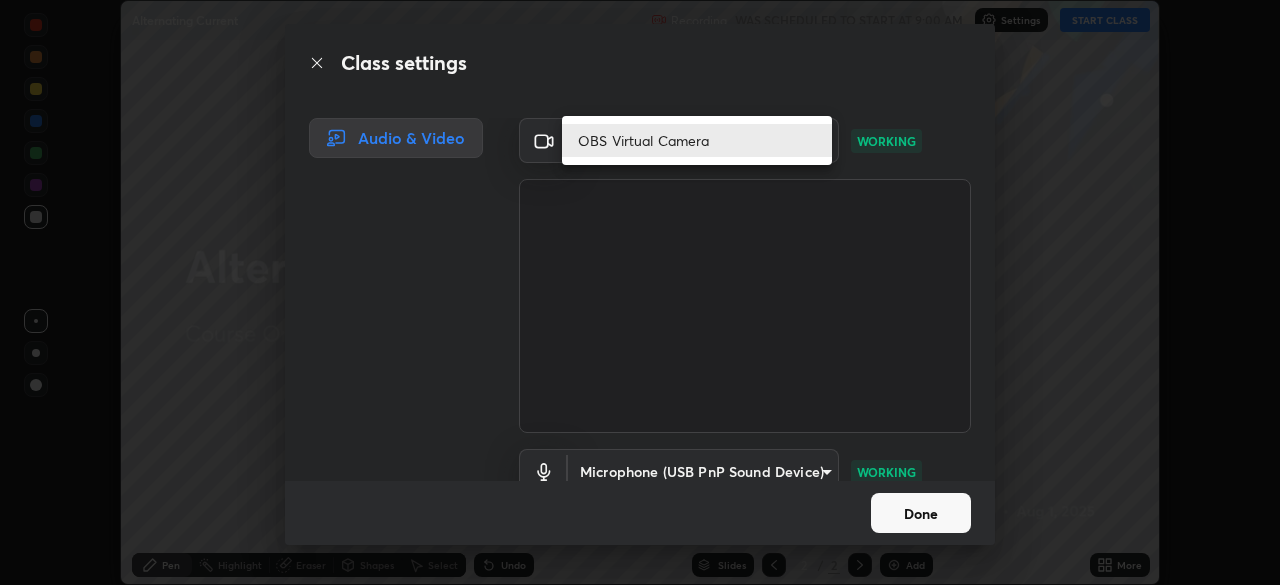 click on "OBS Virtual Camera" at bounding box center (697, 140) 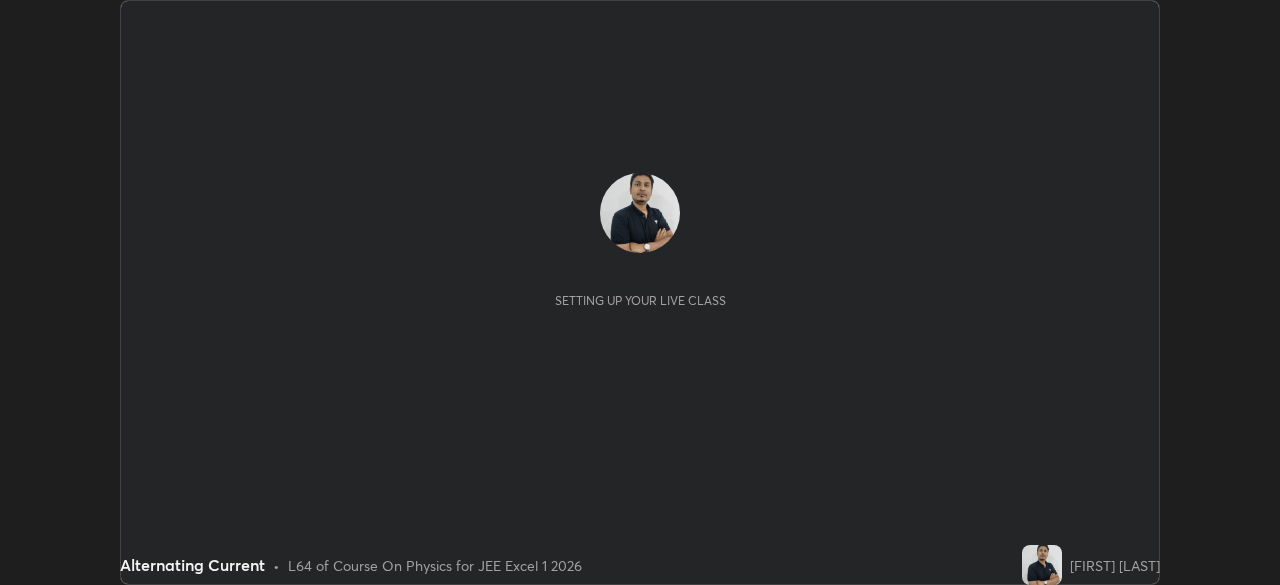 scroll, scrollTop: 0, scrollLeft: 0, axis: both 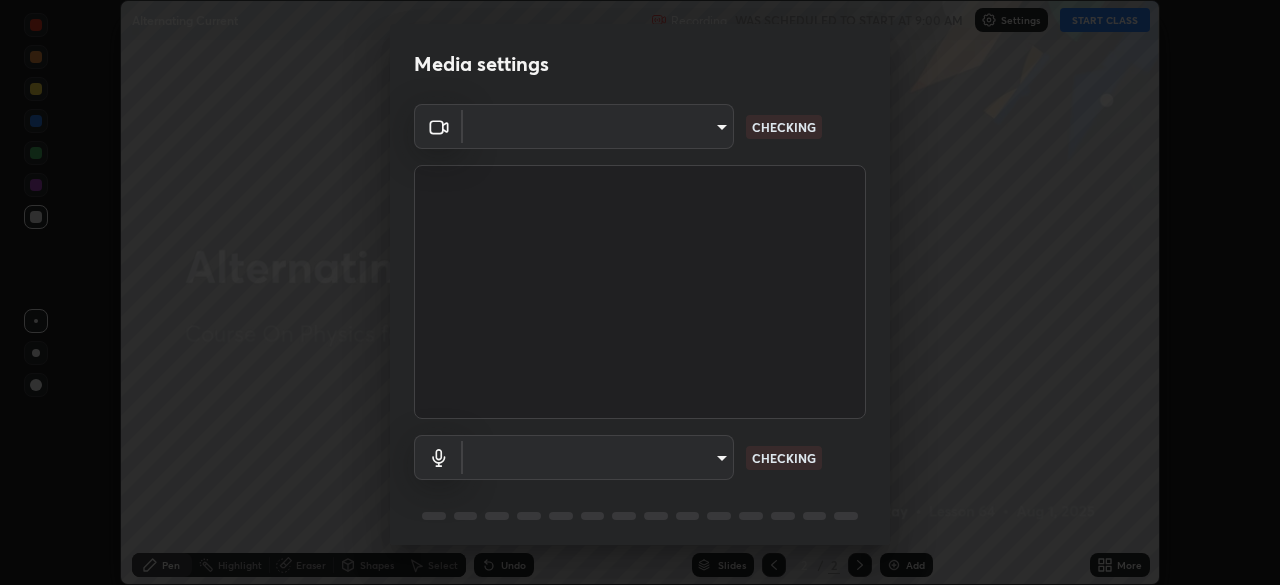 type on "a3b5dc79f1ecfe858b455d0bb3e71d1968431809174183cca7ad938a8bc51832" 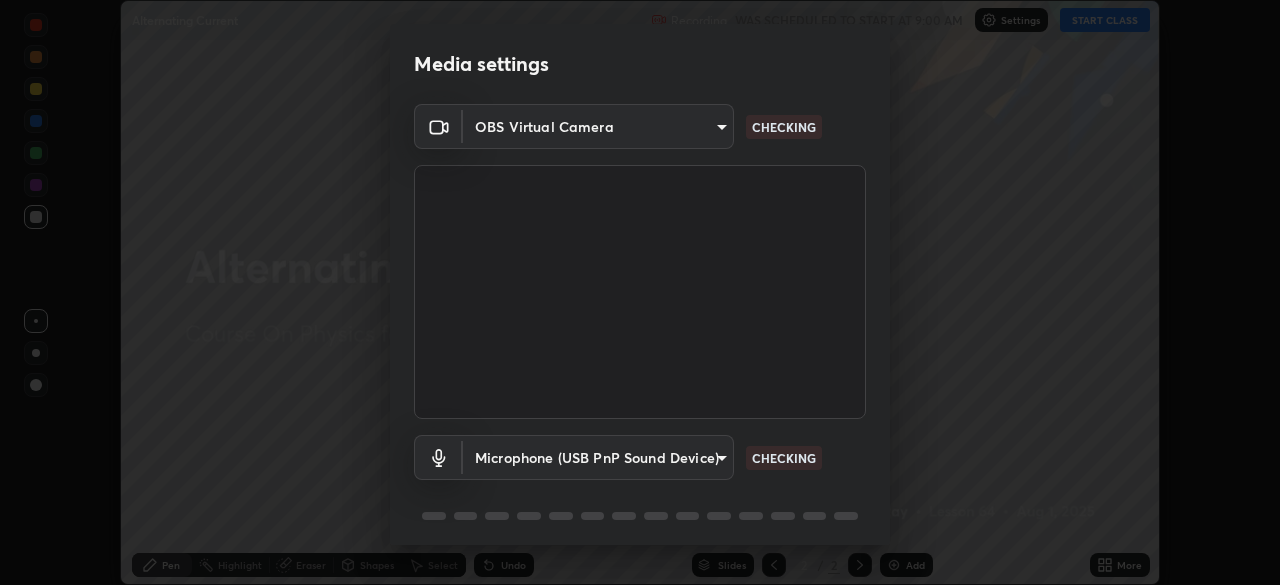 click on "Erase all Alternating Current Recording WAS SCHEDULED TO START AT  9:00 AM Settings START CLASS Setting up your live class Alternating Current • L64 of Course On Physics for JEE Excel 1 2026 [FIRST] [LAST] Pen Highlight Eraser Shapes Select Undo Slides 2 / 2 Add More No doubts shared Encourage your learners to ask a doubt for better clarity Report an issue Reason for reporting Buffering Chat not working Audio - Video sync issue Educator video quality low ​ Attach an image Report Media settings OBS Virtual Camera [HASH] CHECKING Microphone (USB PnP Sound Device) [HASH] CHECKING 1 / 5 Next" at bounding box center [640, 292] 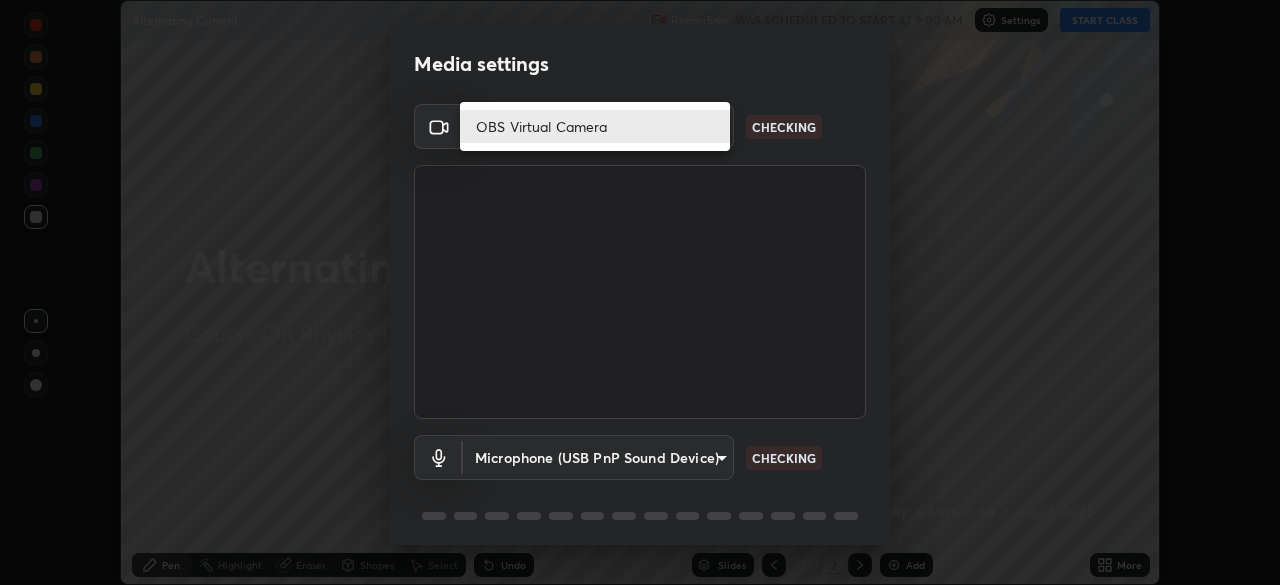 click on "OBS Virtual Camera" at bounding box center [595, 126] 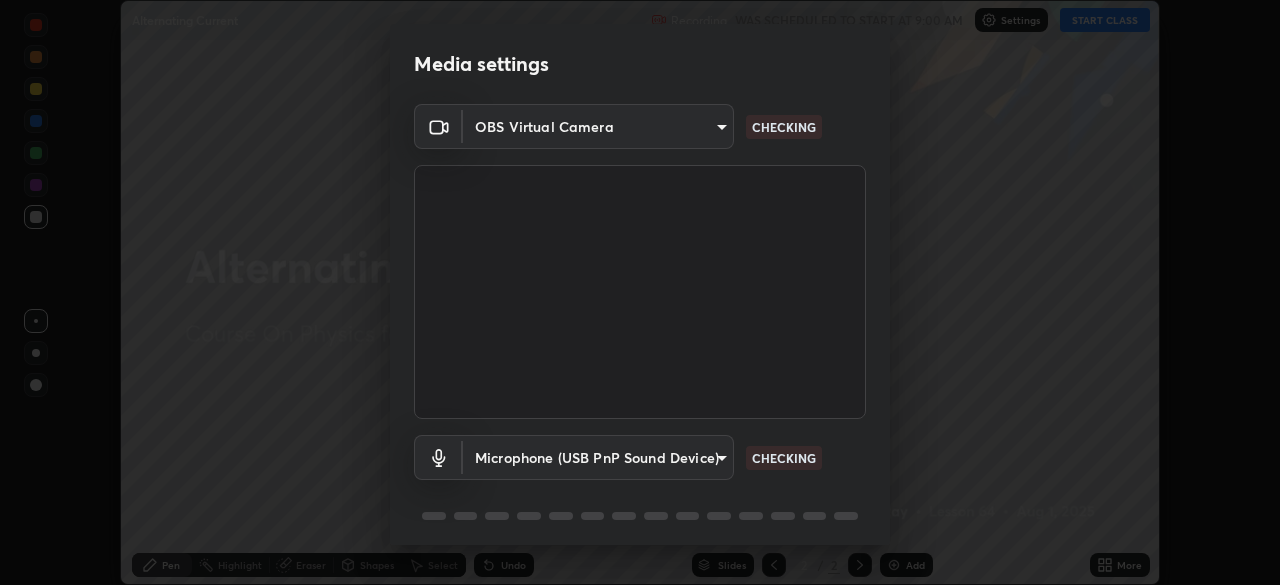 click on "Erase all Alternating Current Recording WAS SCHEDULED TO START AT  9:00 AM Settings START CLASS Setting up your live class Alternating Current • L64 of Course On Physics for JEE Excel 1 2026 [FIRST] [LAST] Pen Highlight Eraser Shapes Select Undo Slides 2 / 2 Add More No doubts shared Encourage your learners to ask a doubt for better clarity Report an issue Reason for reporting Buffering Chat not working Audio - Video sync issue Educator video quality low ​ Attach an image Report Media settings OBS Virtual Camera [HASH] CHECKING Microphone (USB PnP Sound Device) [HASH] CHECKING 1 / 5 Next" at bounding box center (640, 292) 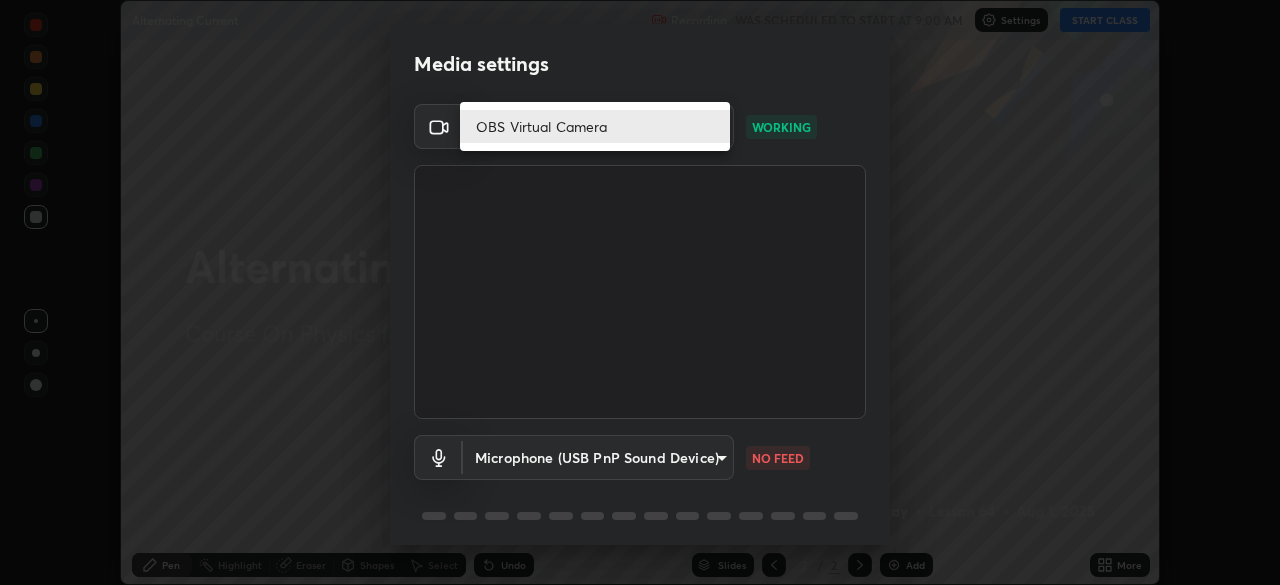 click at bounding box center [640, 292] 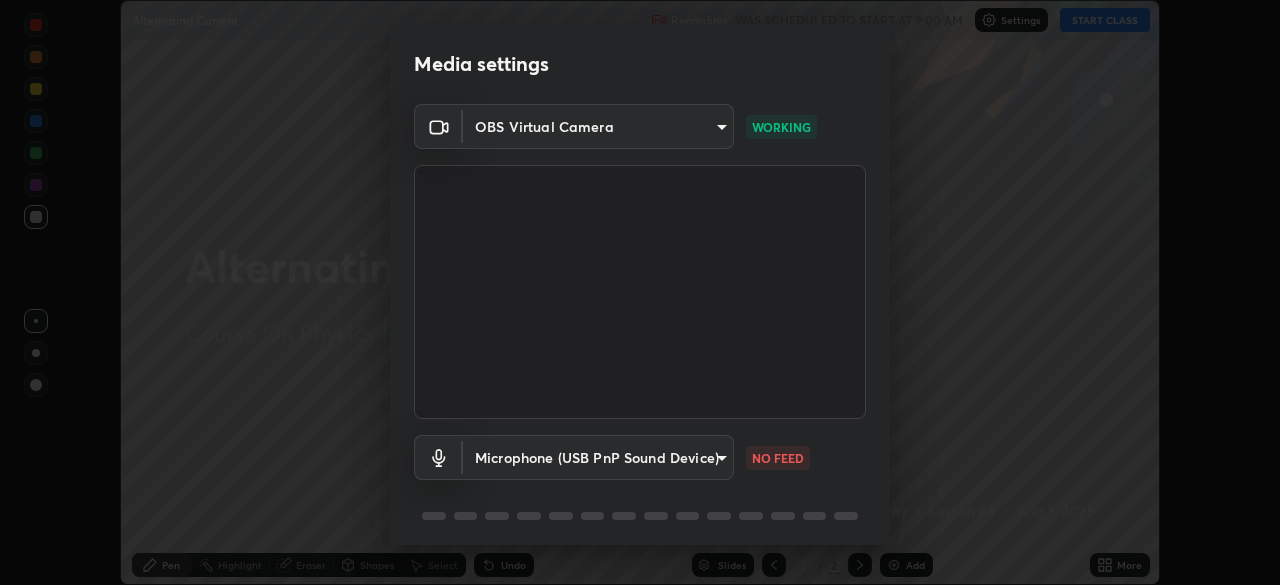 click on "Erase all Alternating Current Recording WAS SCHEDULED TO START AT  9:00 AM Settings START CLASS Setting up your live class Alternating Current • L64 of Course On Physics for JEE Excel 1 2026 [FIRST] [LAST] Pen Highlight Eraser Shapes Select Undo Slides 2 / 2 Add More No doubts shared Encourage your learners to ask a doubt for better clarity Report an issue Reason for reporting Buffering Chat not working Audio - Video sync issue Educator video quality low ​ Attach an image Report Media settings OBS Virtual Camera [HASH] WORKING Microphone (USB PnP Sound Device) [HASH] NO FEED 1 / 5 Next" at bounding box center [640, 292] 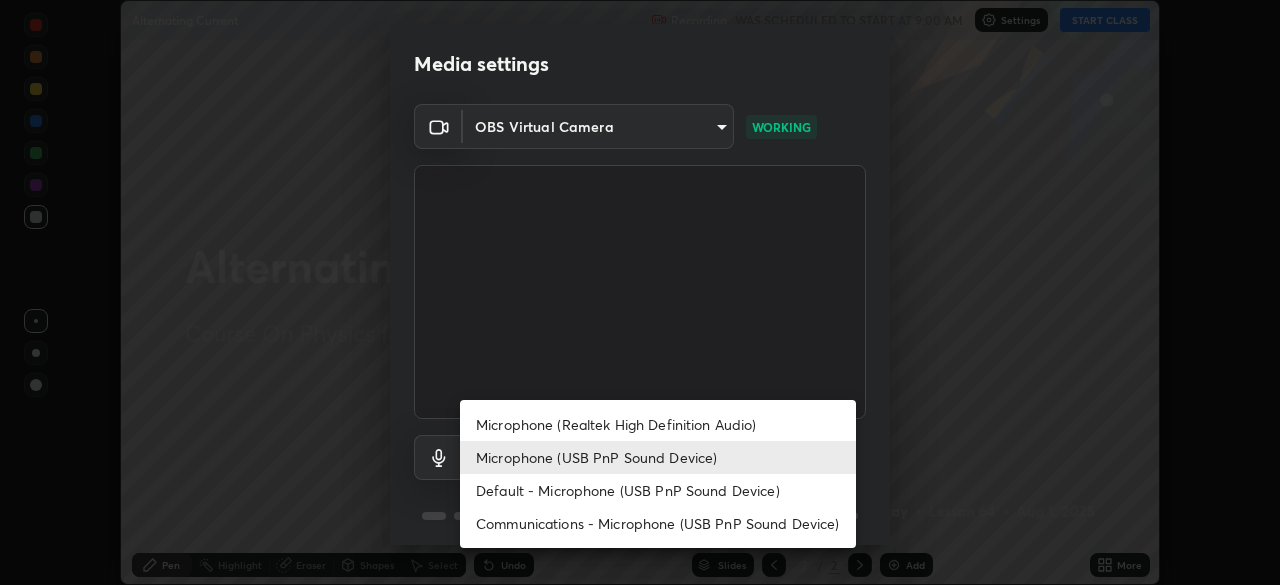 click on "Default - Microphone (USB PnP Sound Device)" at bounding box center [658, 490] 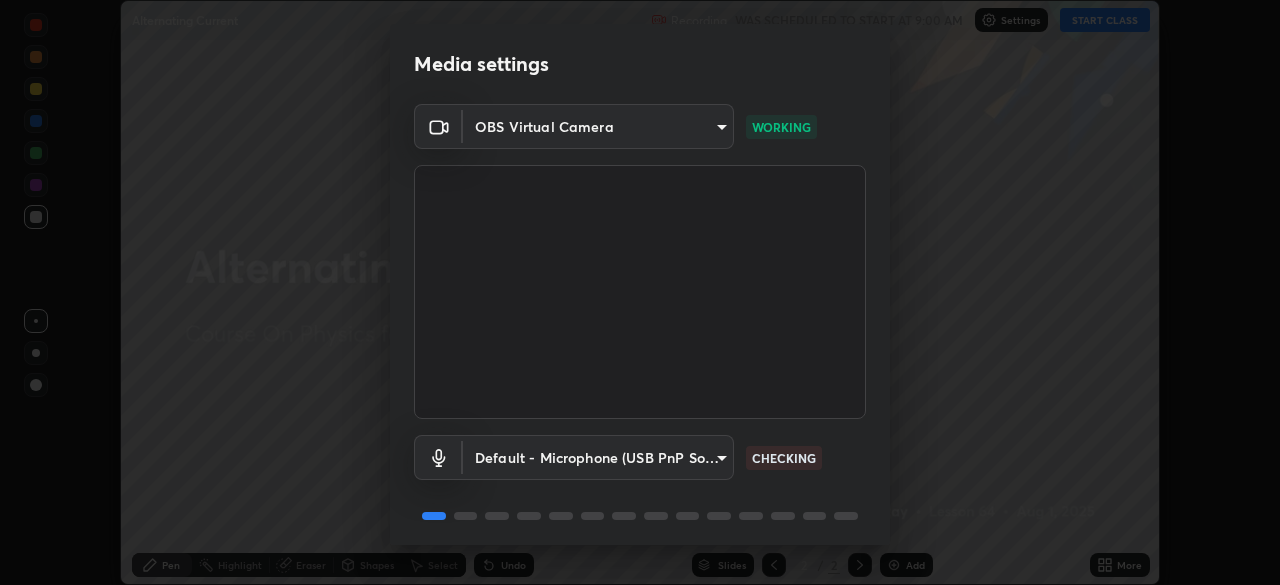 scroll, scrollTop: 71, scrollLeft: 0, axis: vertical 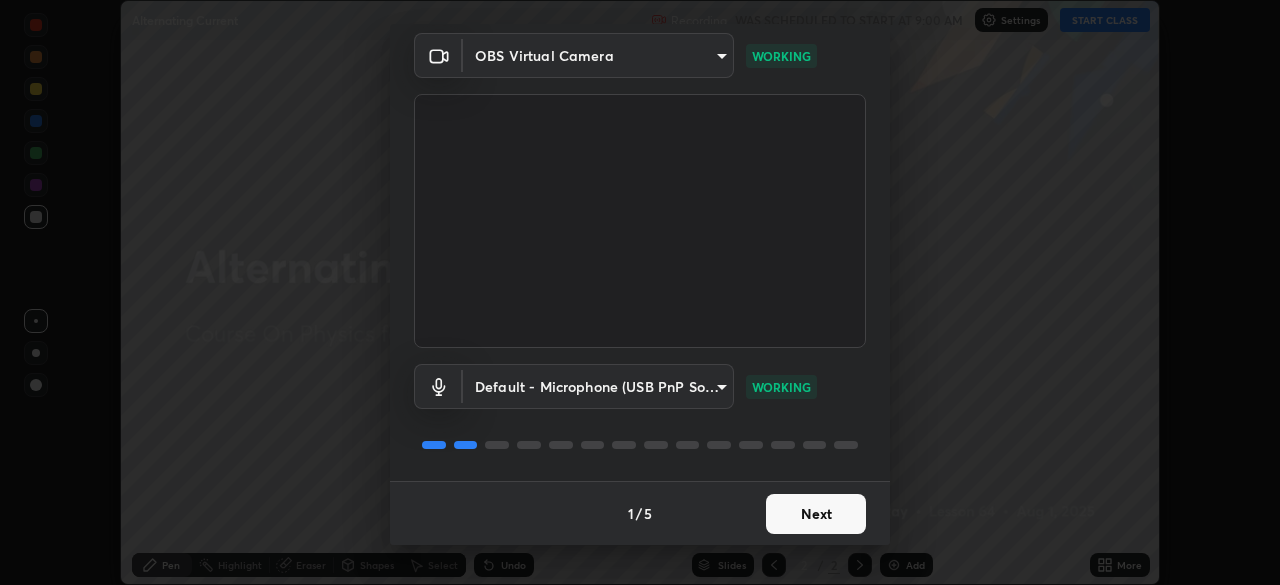 click on "Next" at bounding box center (816, 514) 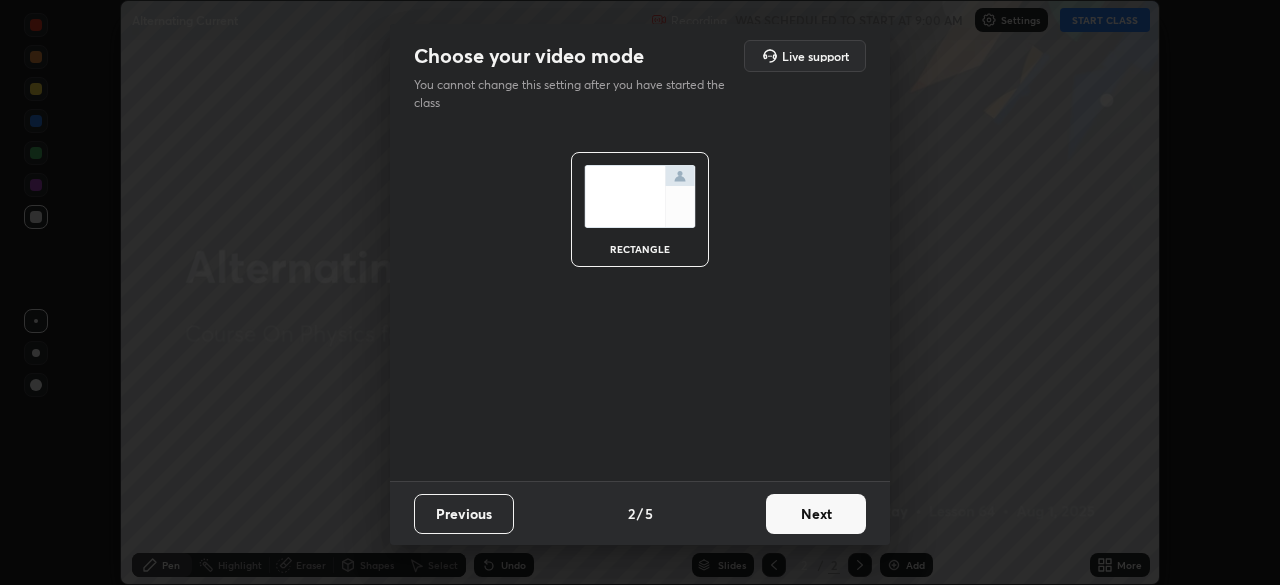 scroll, scrollTop: 0, scrollLeft: 0, axis: both 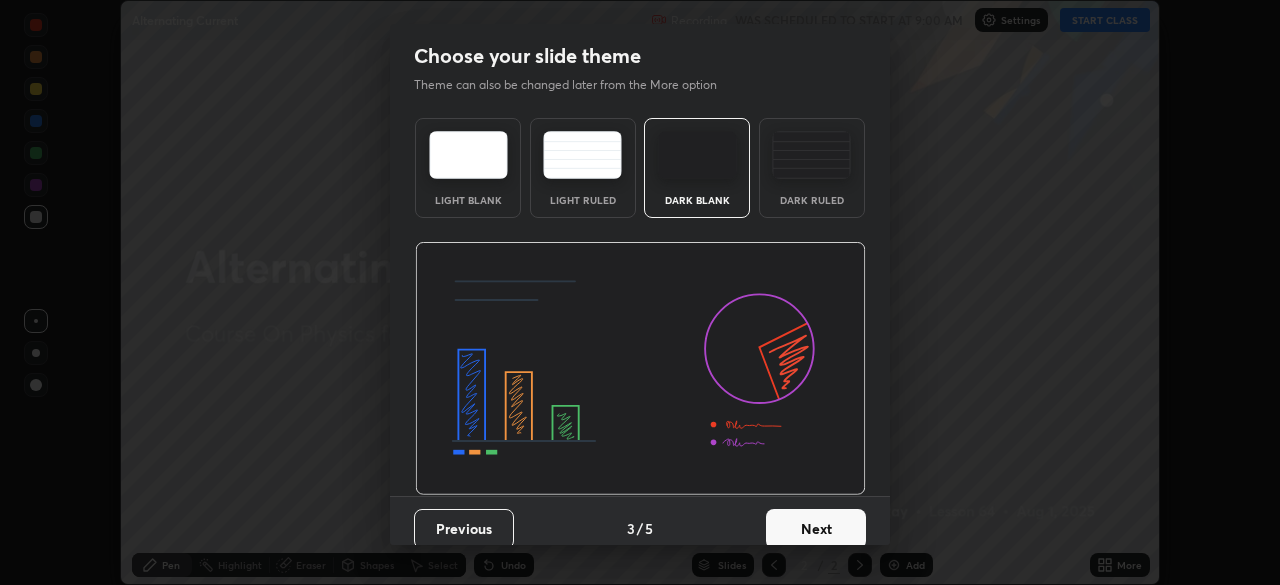click on "Next" at bounding box center (816, 529) 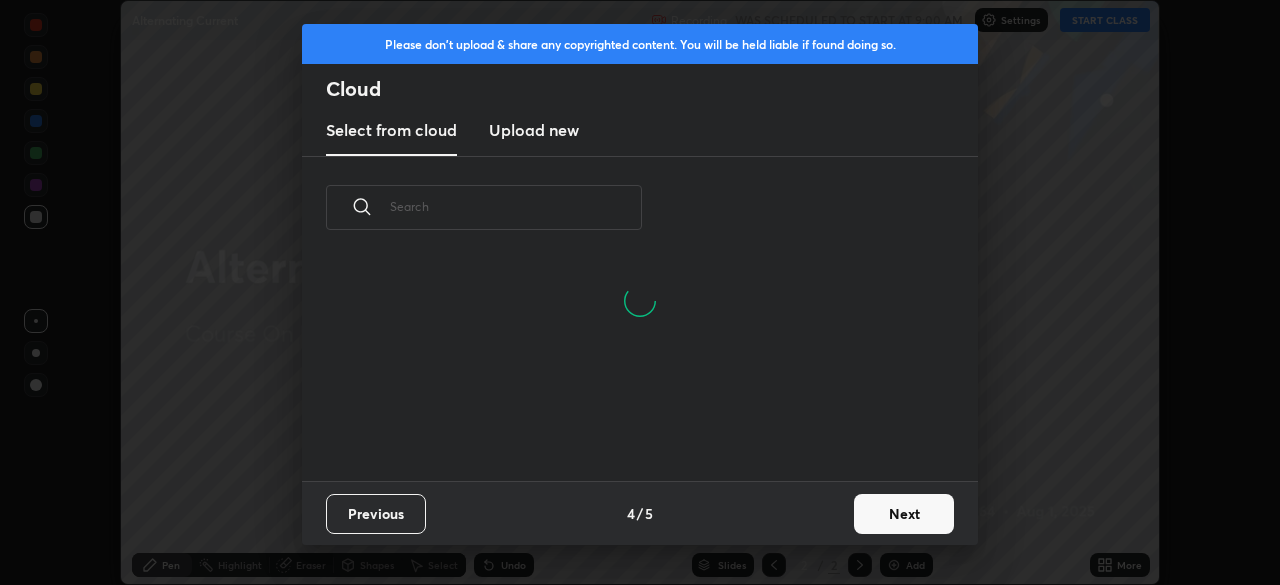 click on "Next" at bounding box center (904, 514) 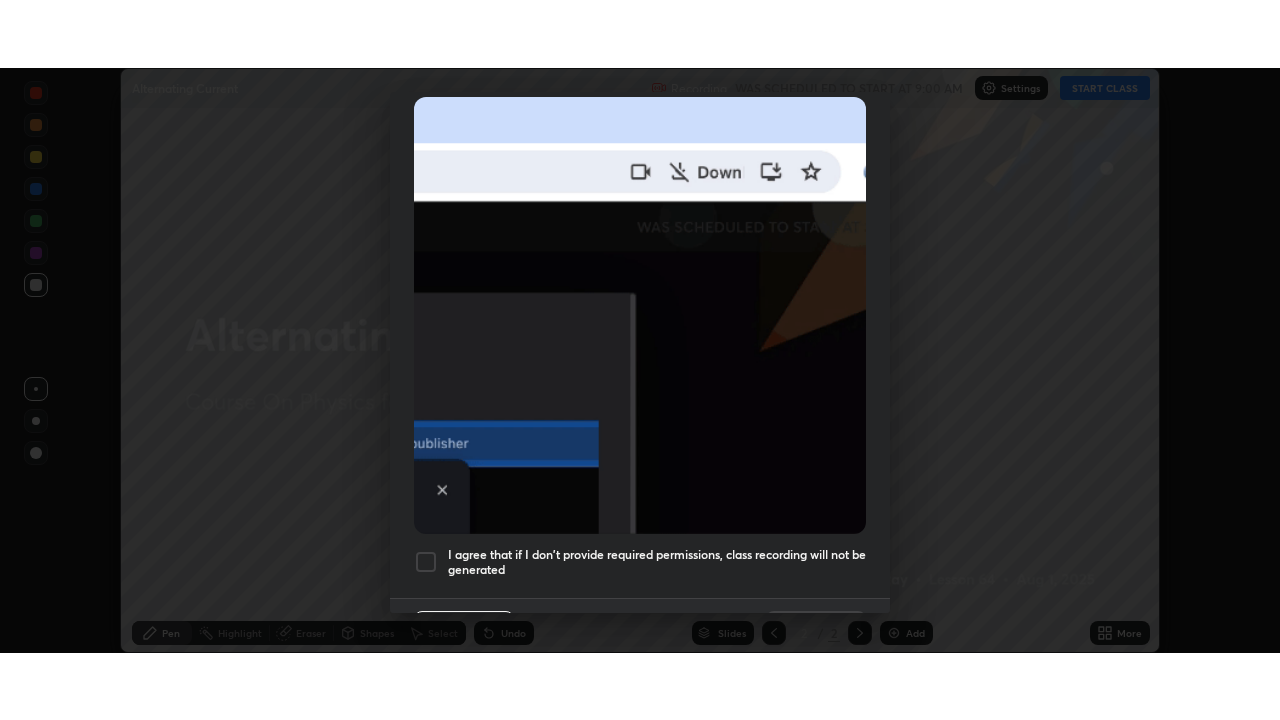 scroll, scrollTop: 448, scrollLeft: 0, axis: vertical 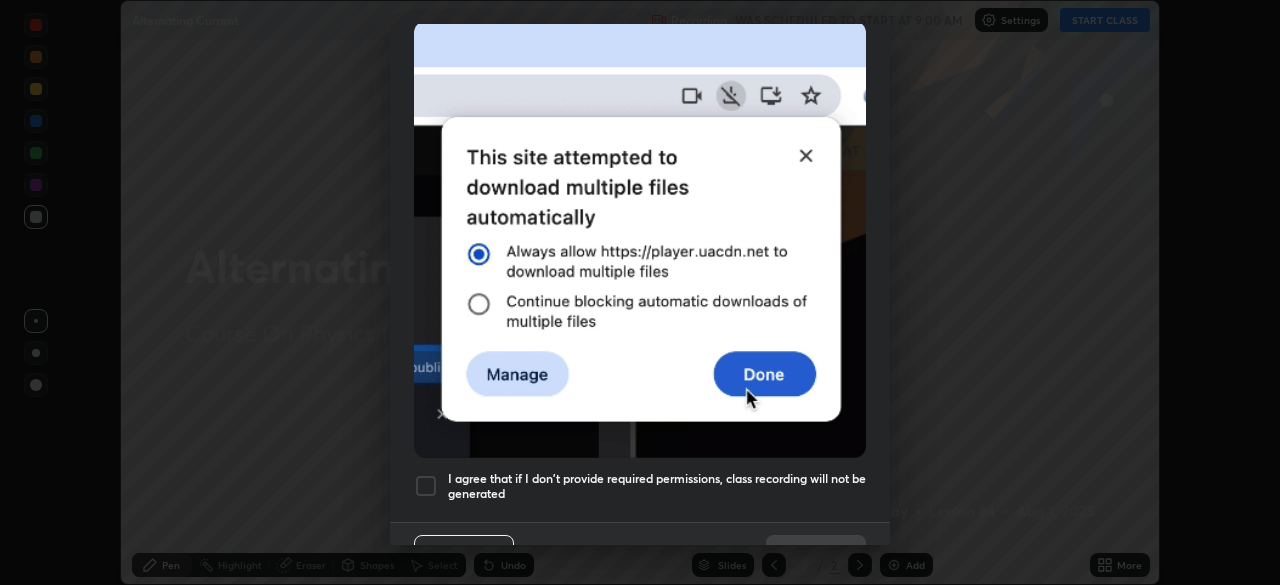 click at bounding box center [426, 486] 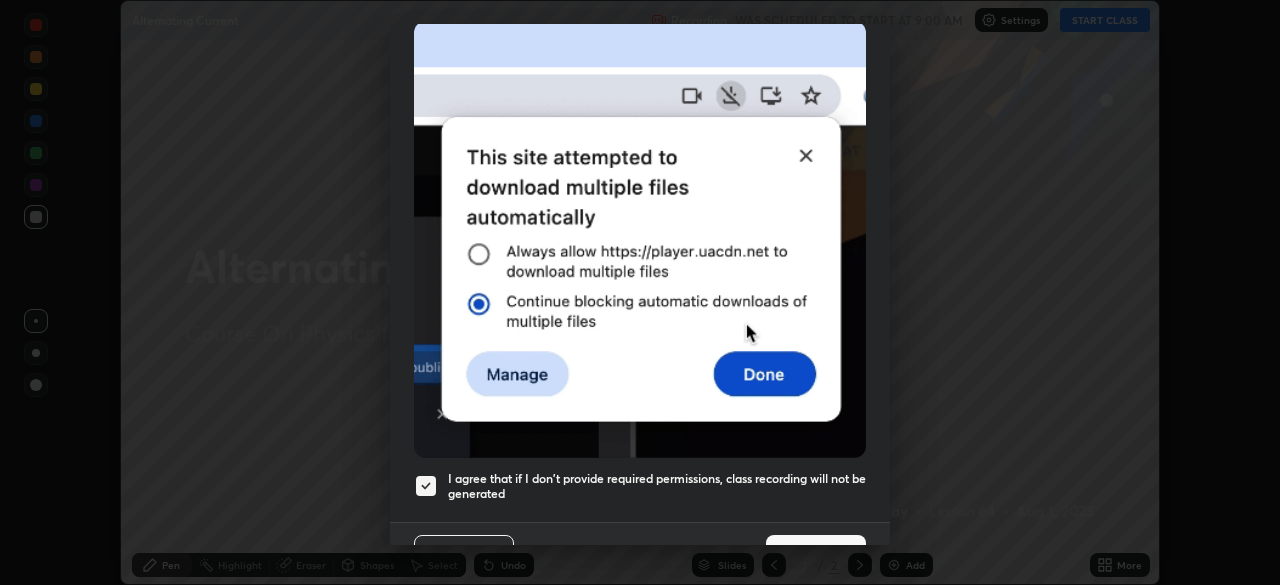 click on "Done" at bounding box center [816, 555] 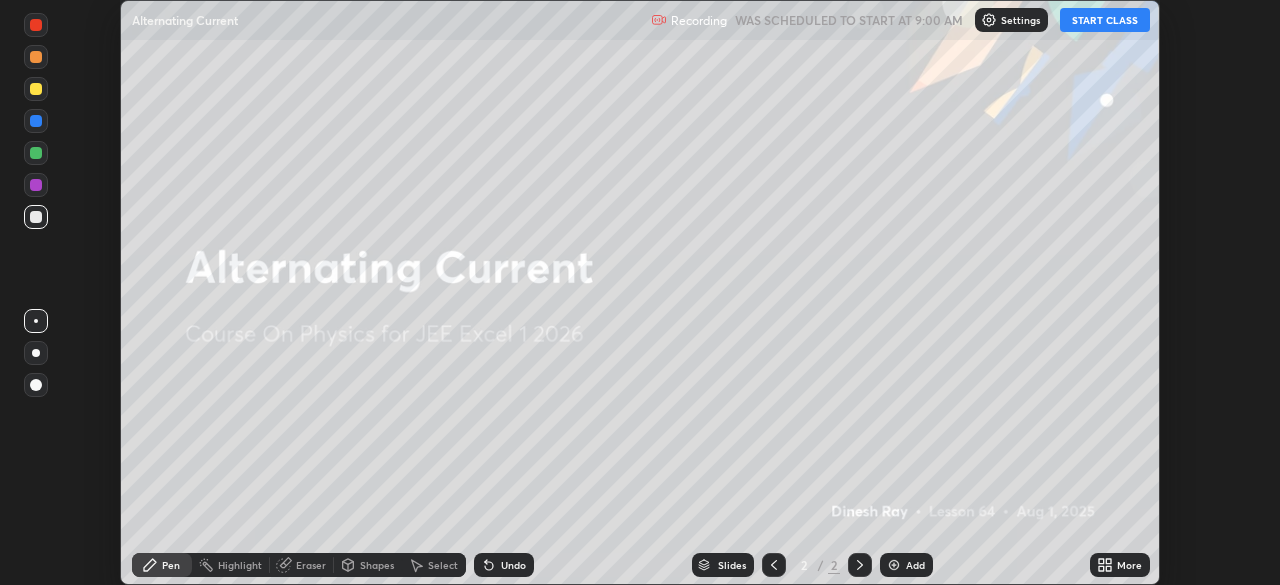 click 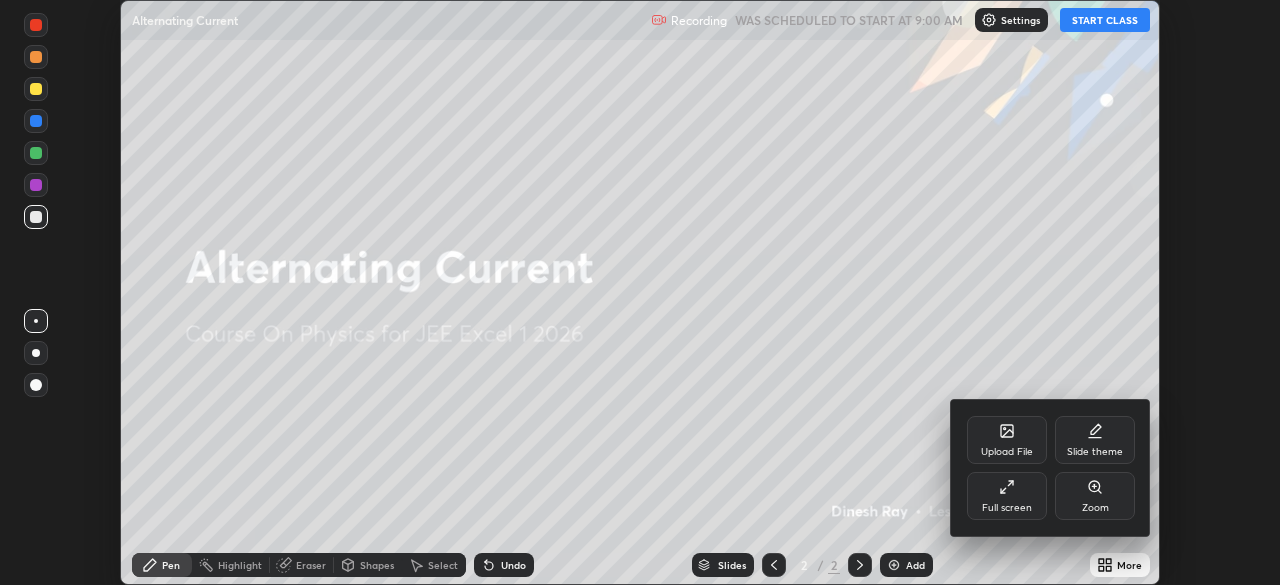 click 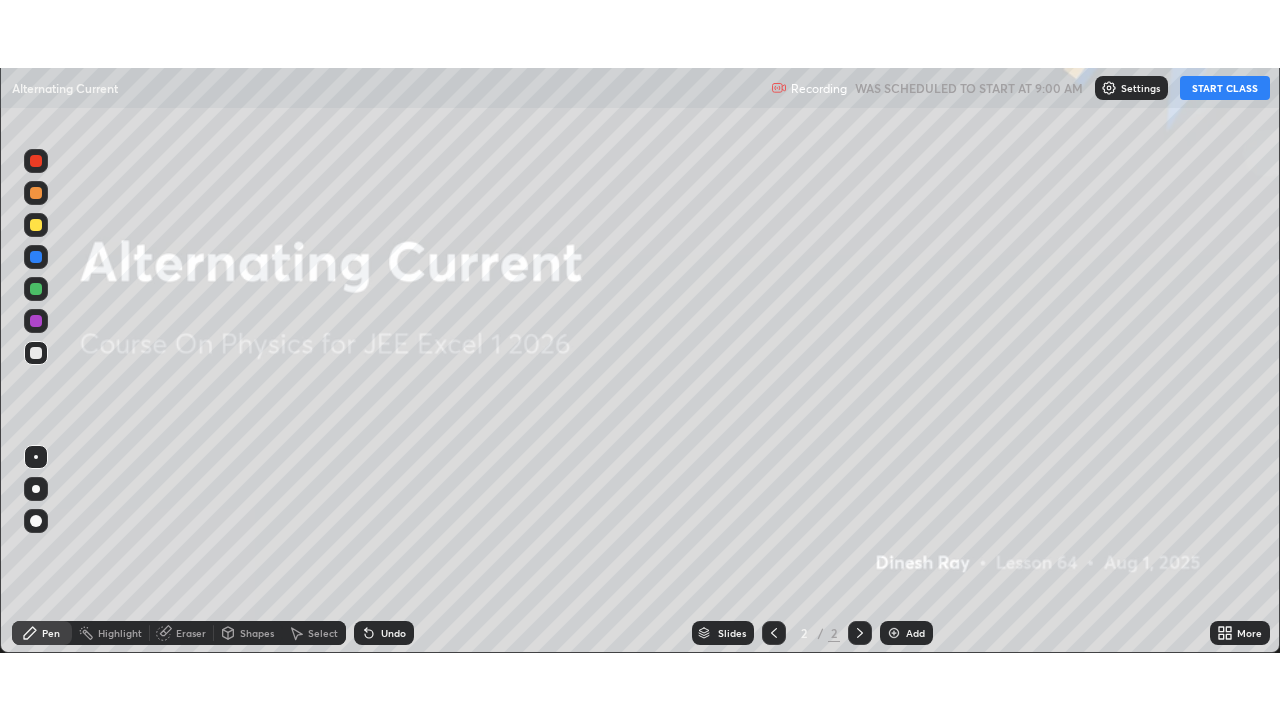 scroll, scrollTop: 99280, scrollLeft: 98720, axis: both 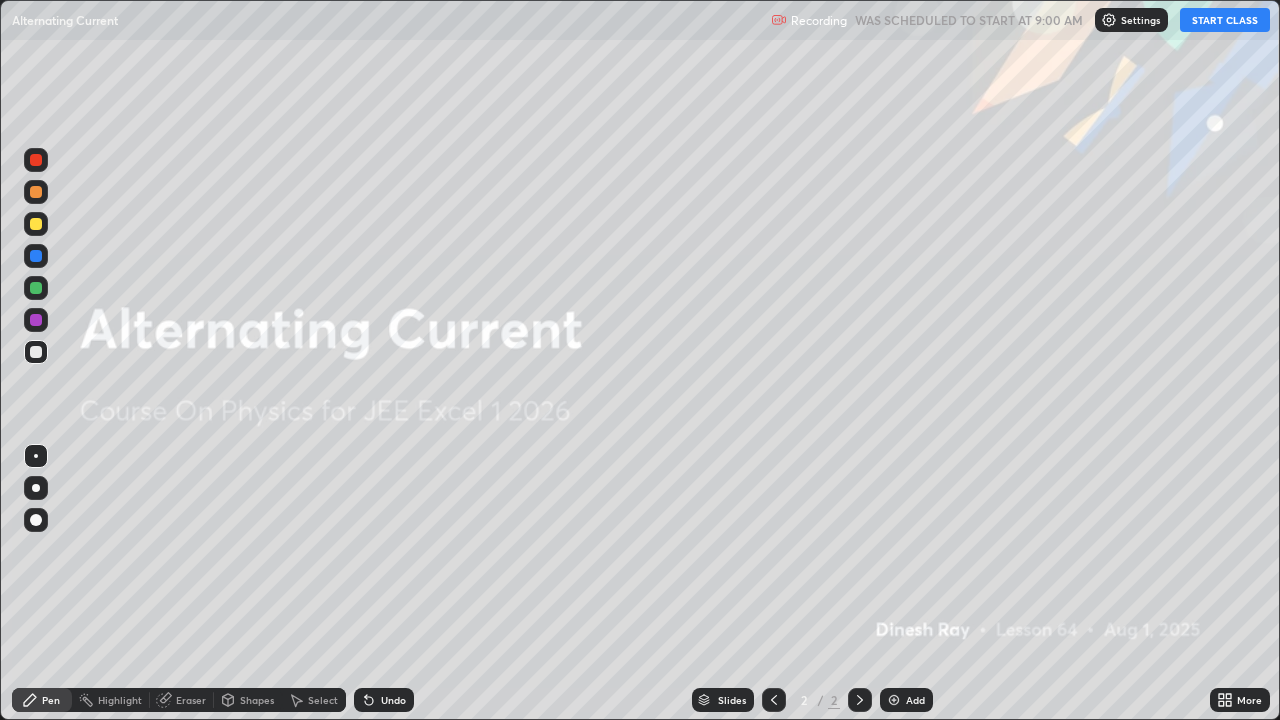 click on "START CLASS" at bounding box center (1225, 20) 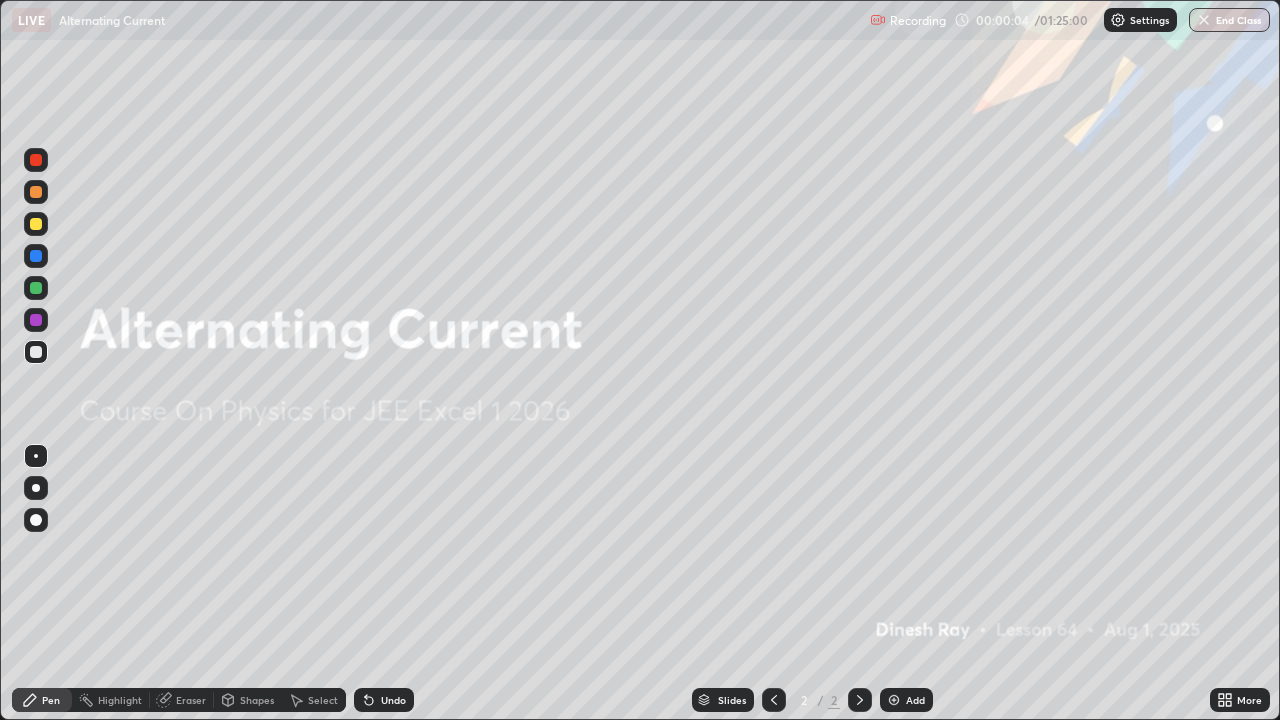 click at bounding box center (894, 700) 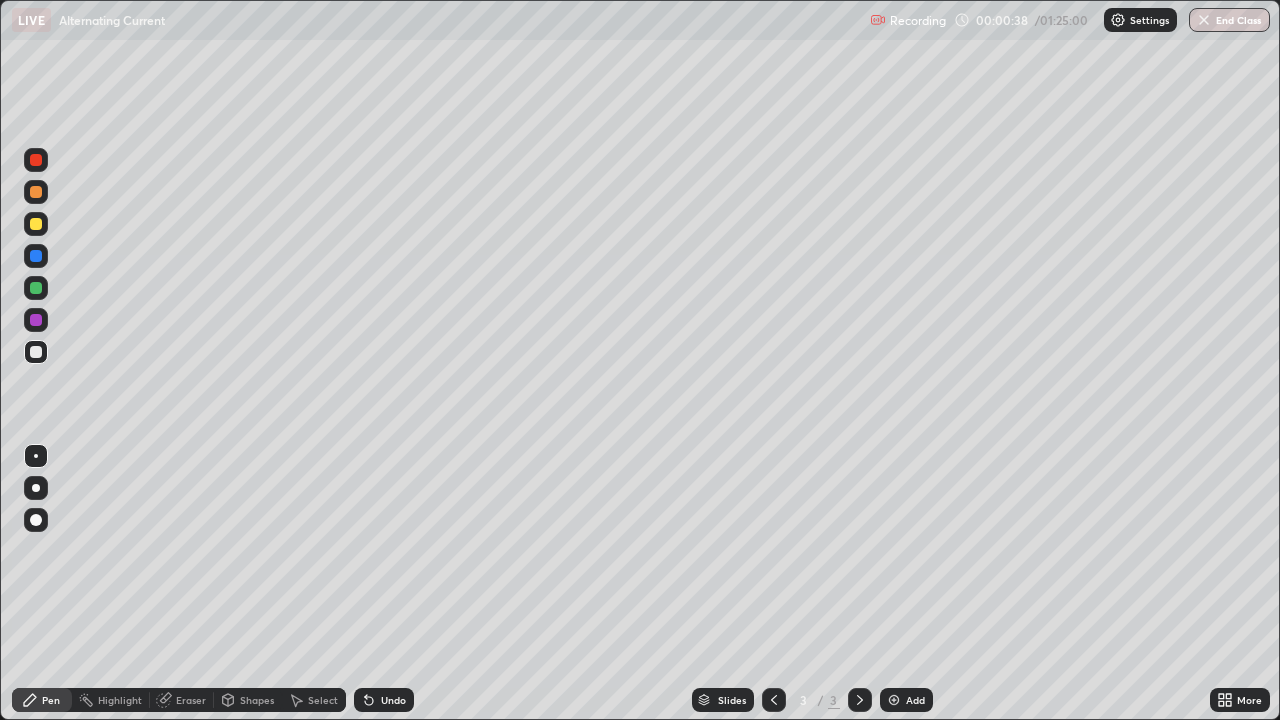click at bounding box center [36, 192] 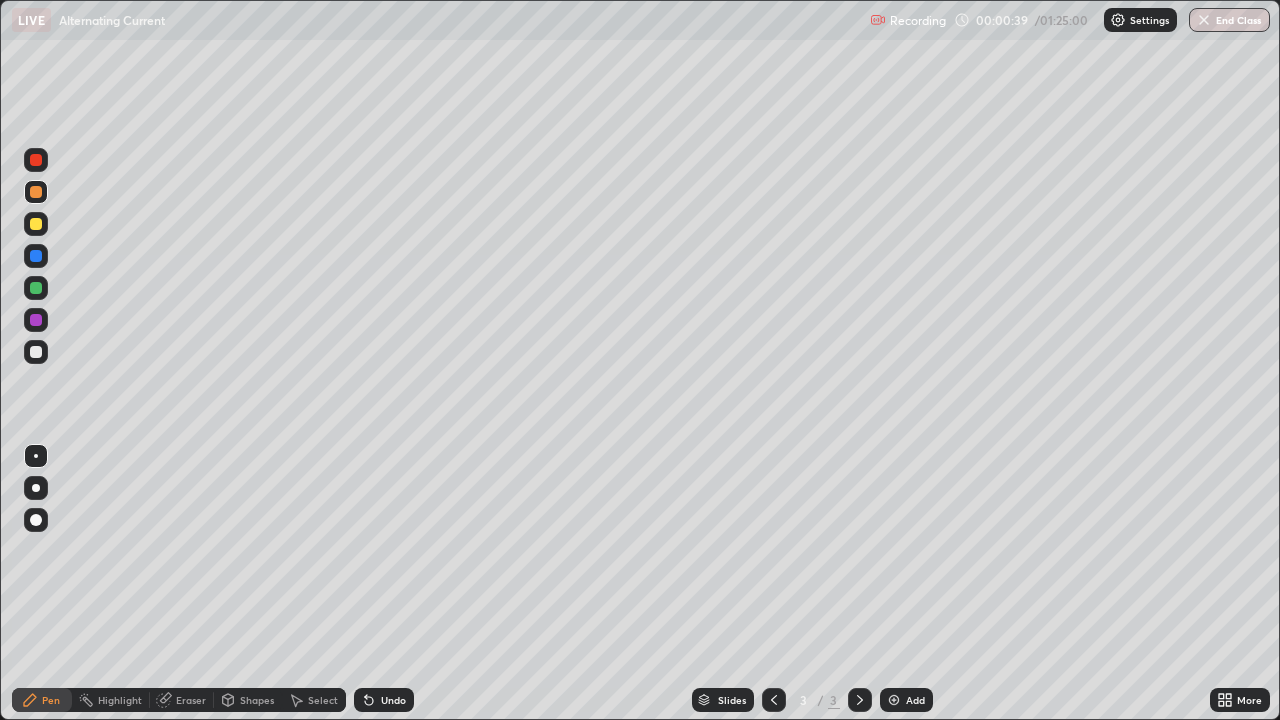 click at bounding box center (36, 488) 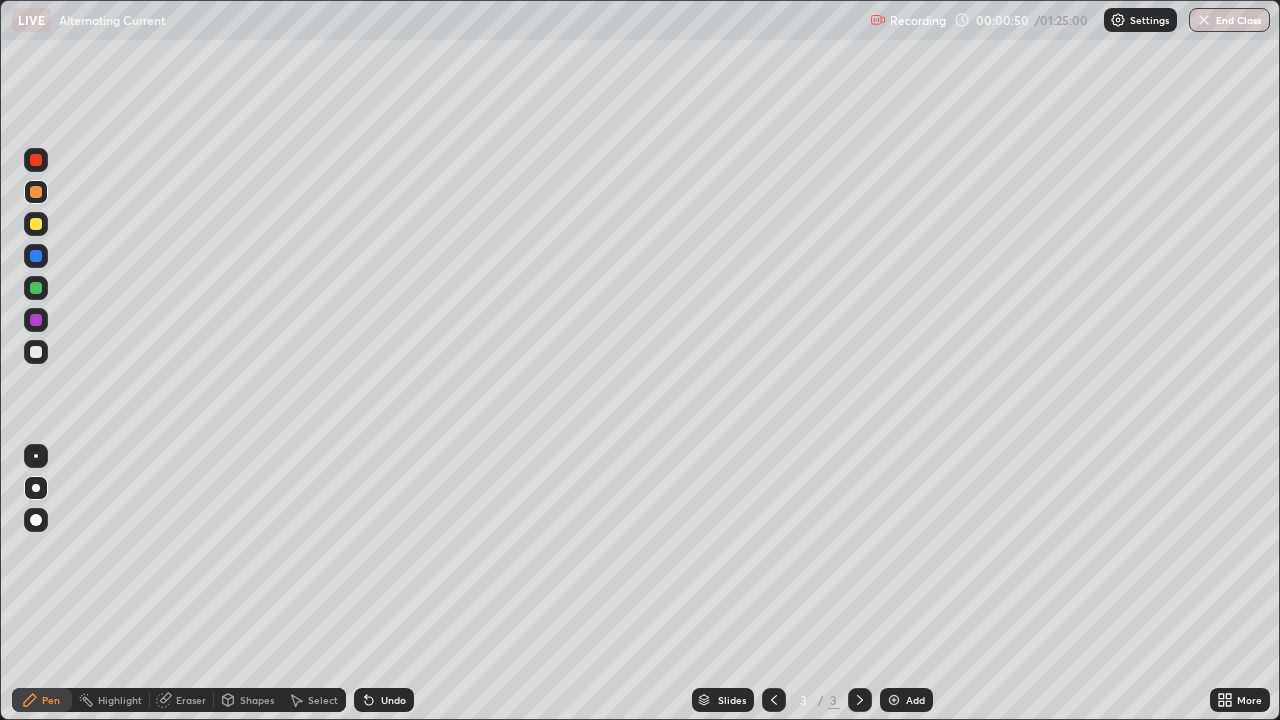 click at bounding box center (36, 352) 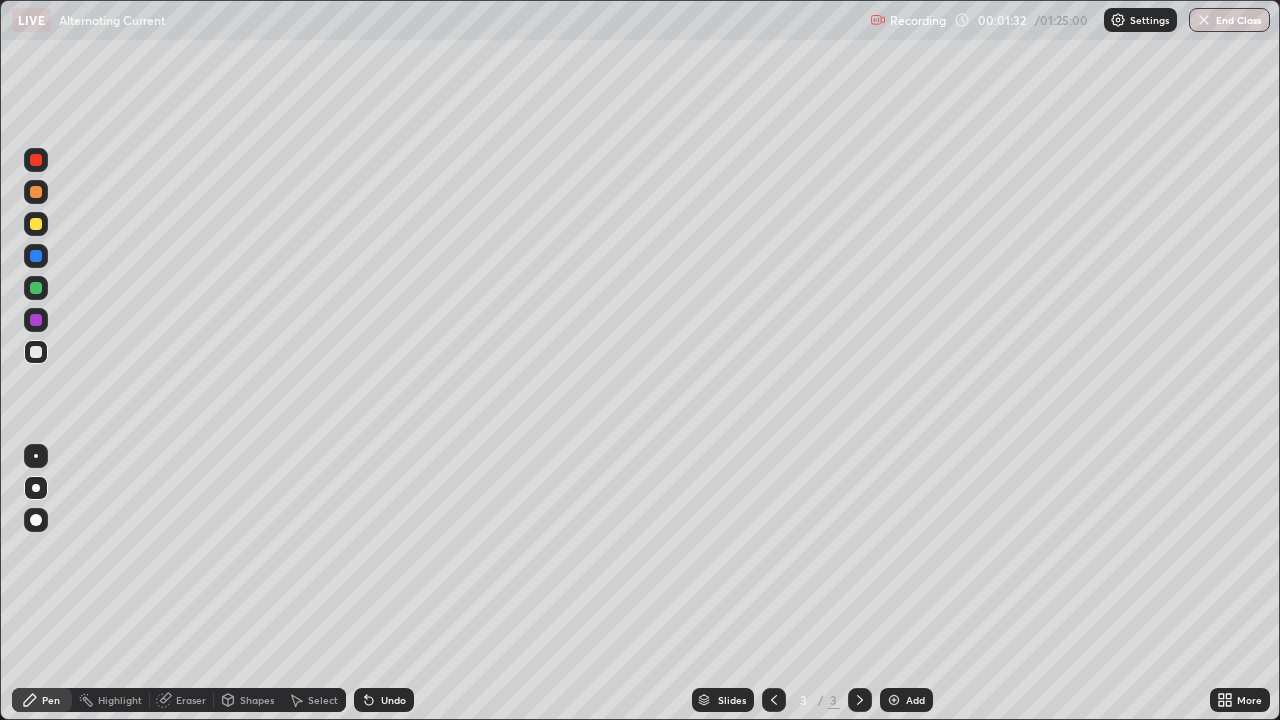 click at bounding box center (36, 224) 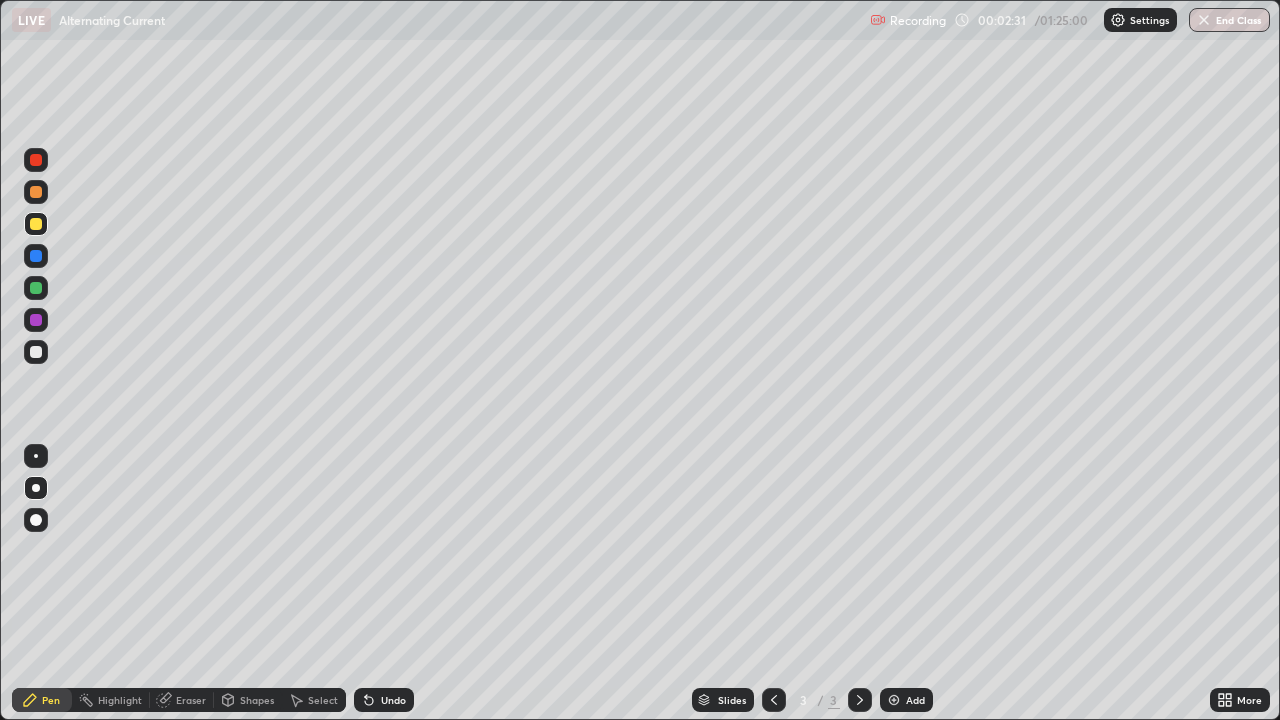 click at bounding box center [36, 256] 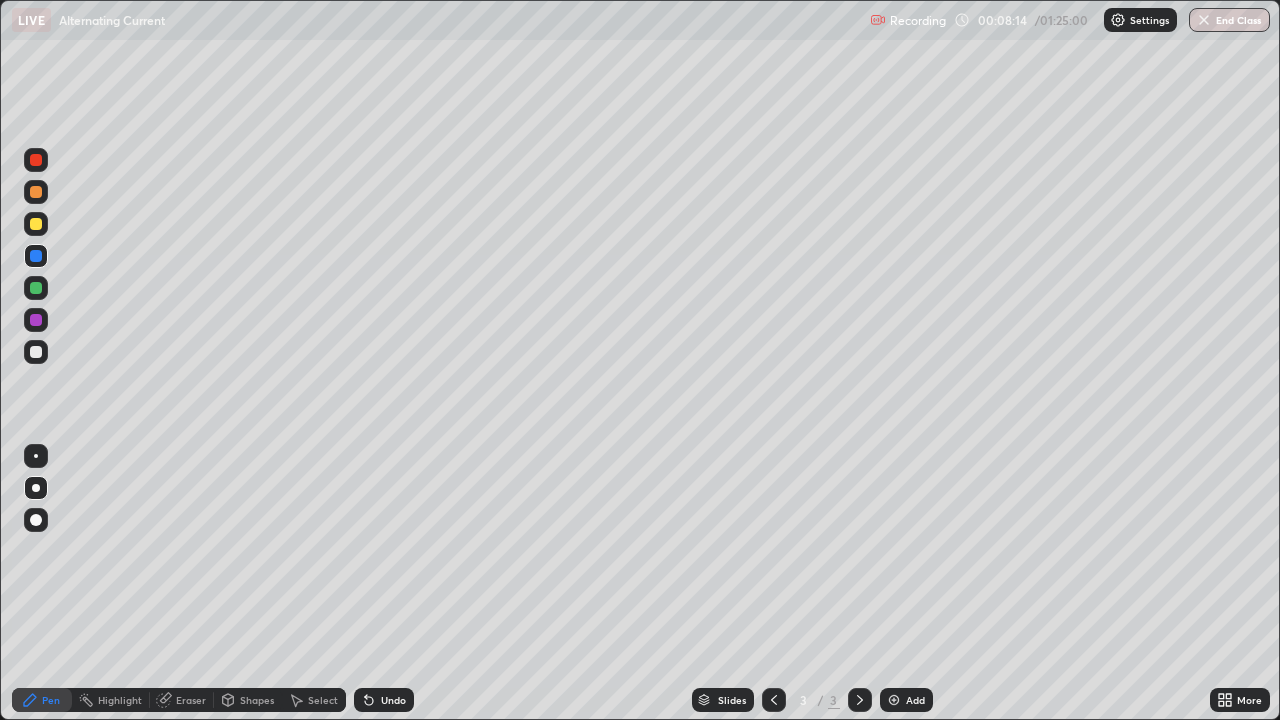click on "Add" at bounding box center (906, 700) 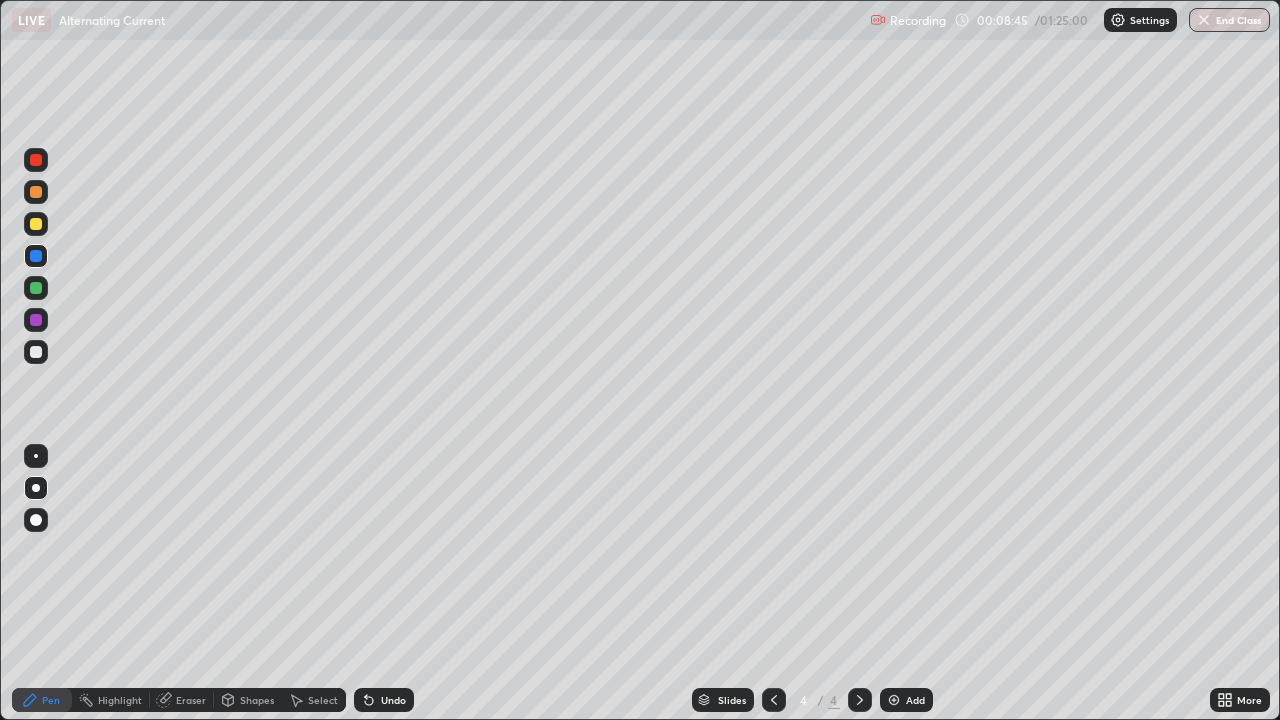 click on "Undo" at bounding box center [384, 700] 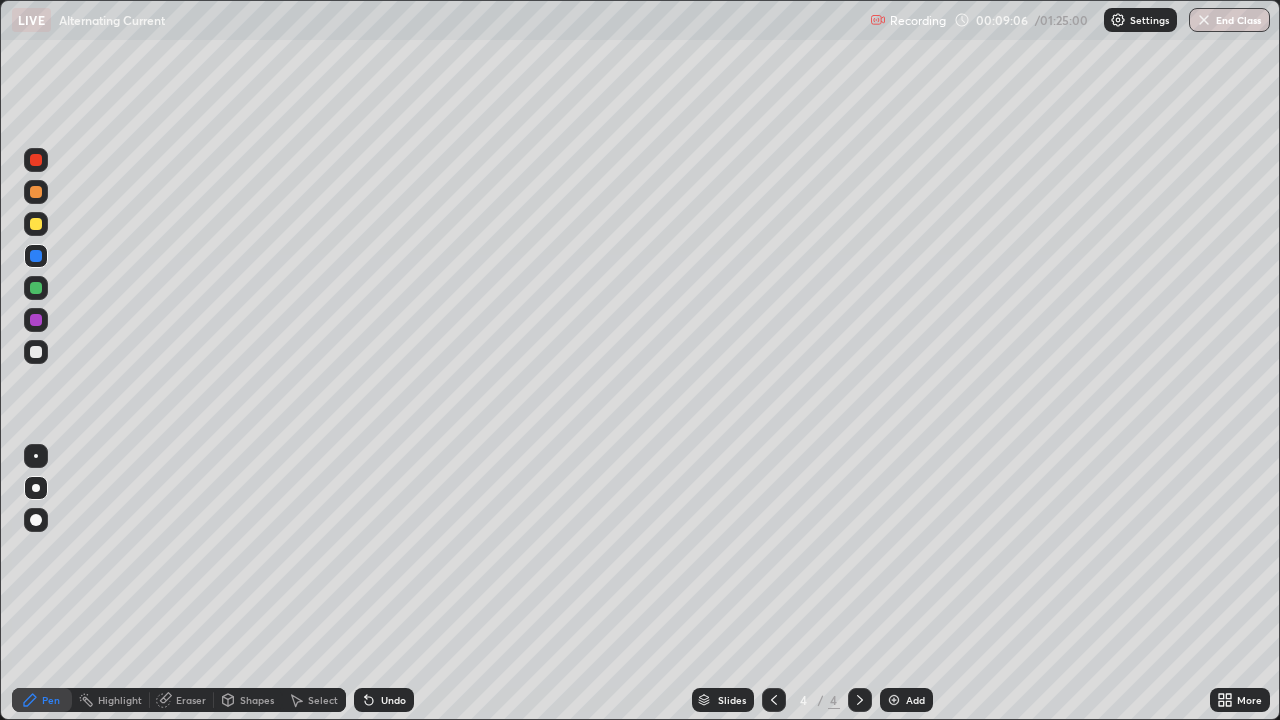 click on "Undo" at bounding box center [384, 700] 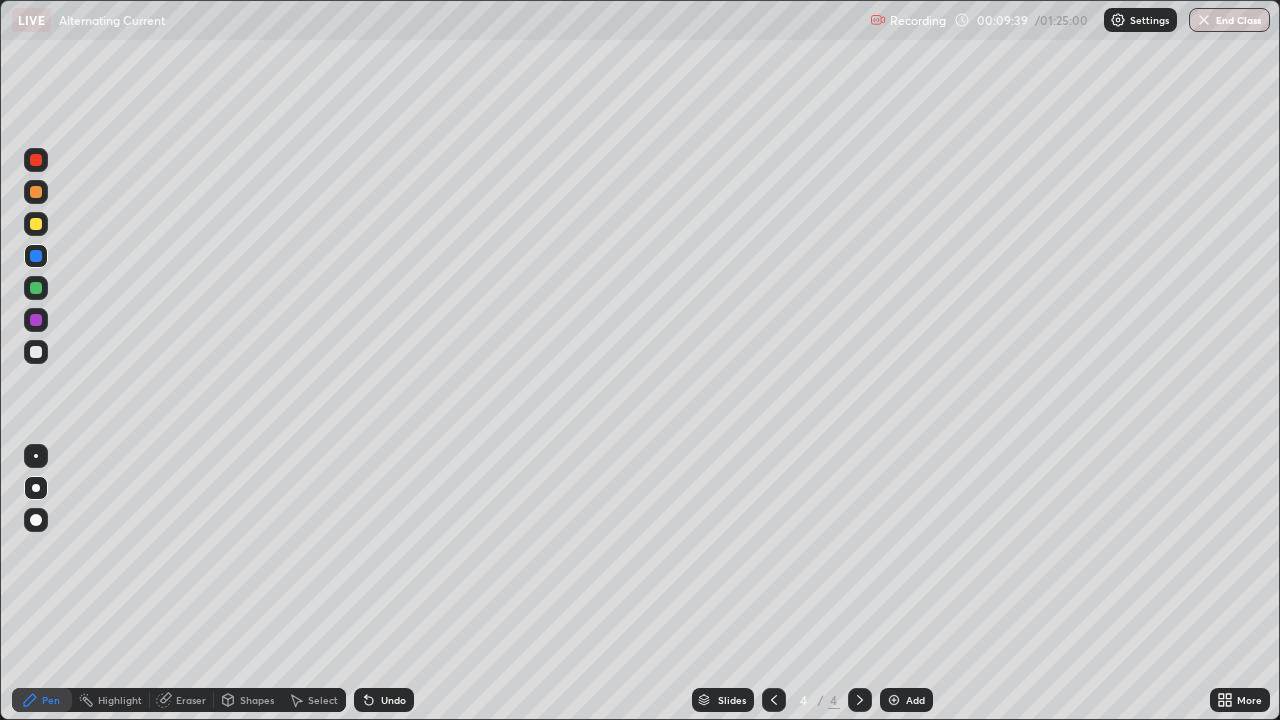 click at bounding box center (36, 224) 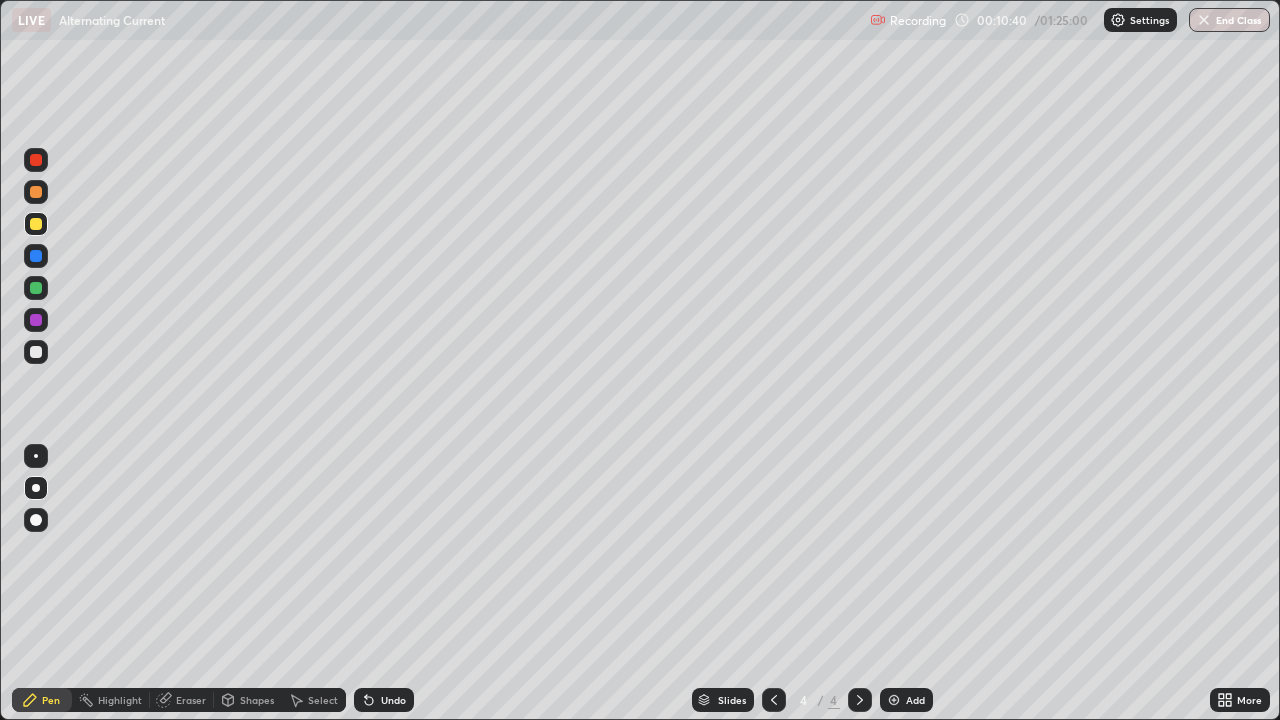 click on "Undo" at bounding box center (393, 700) 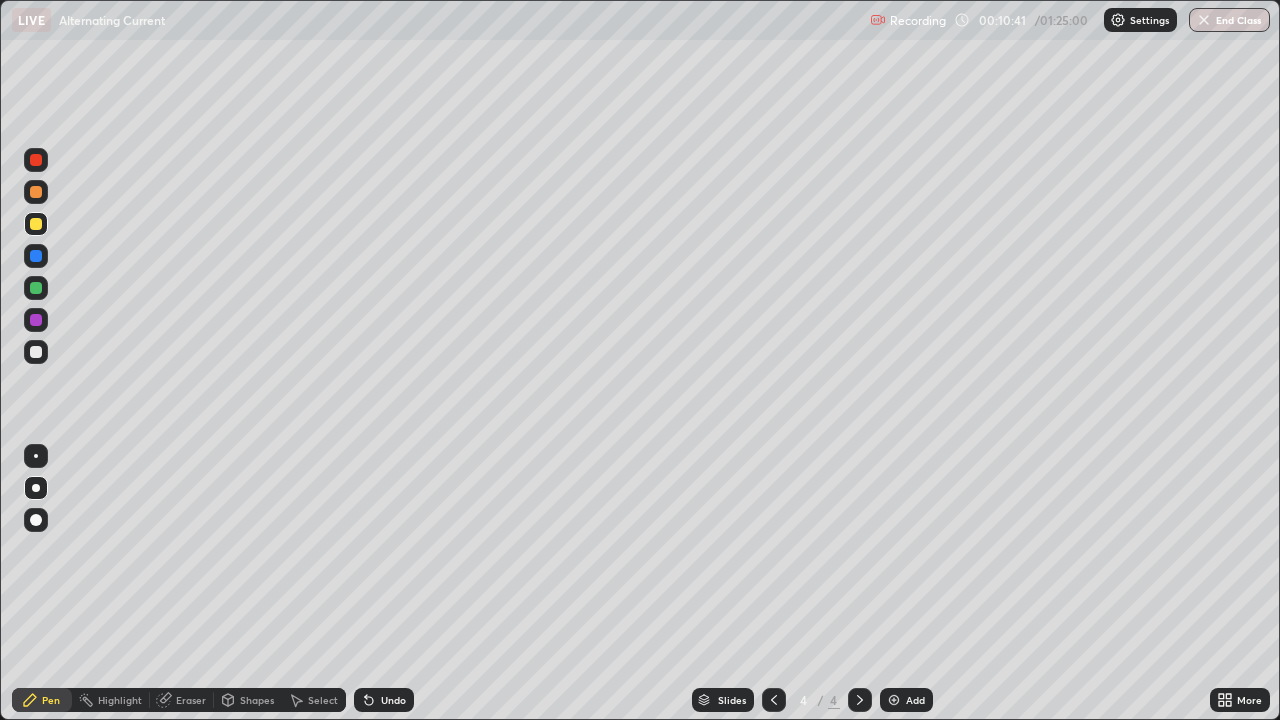 click on "Undo" at bounding box center [393, 700] 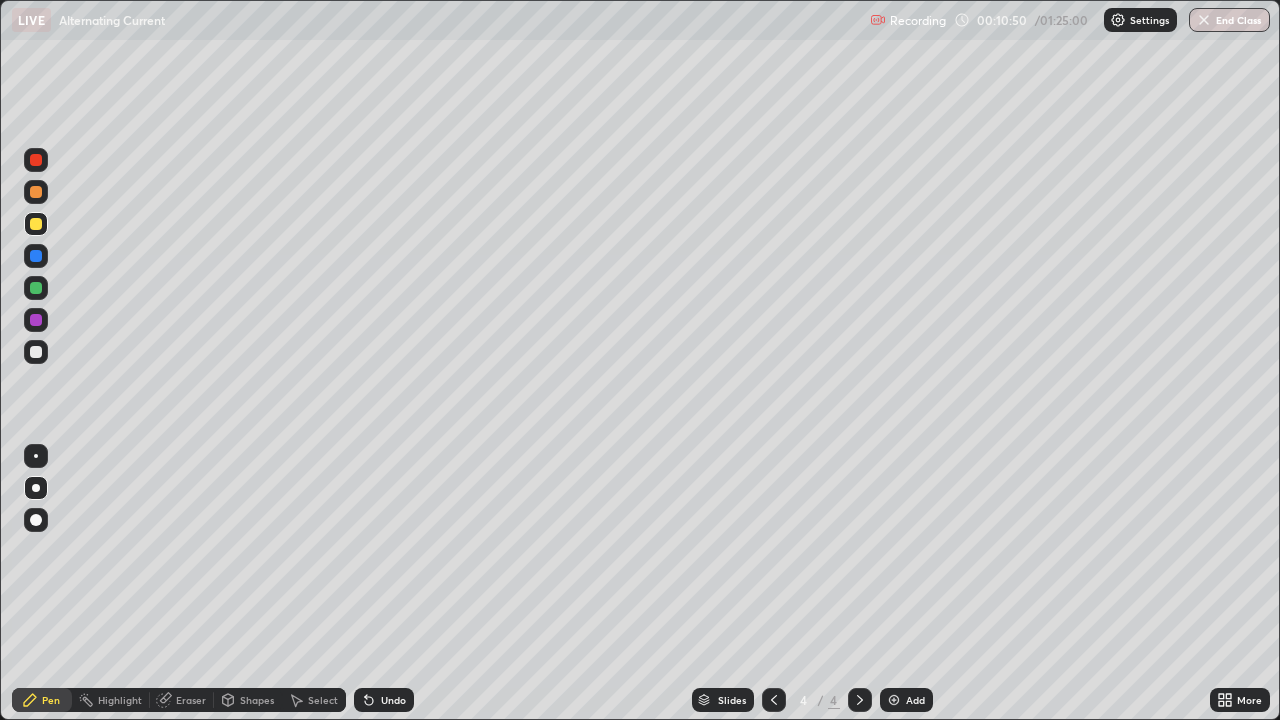 click at bounding box center [36, 352] 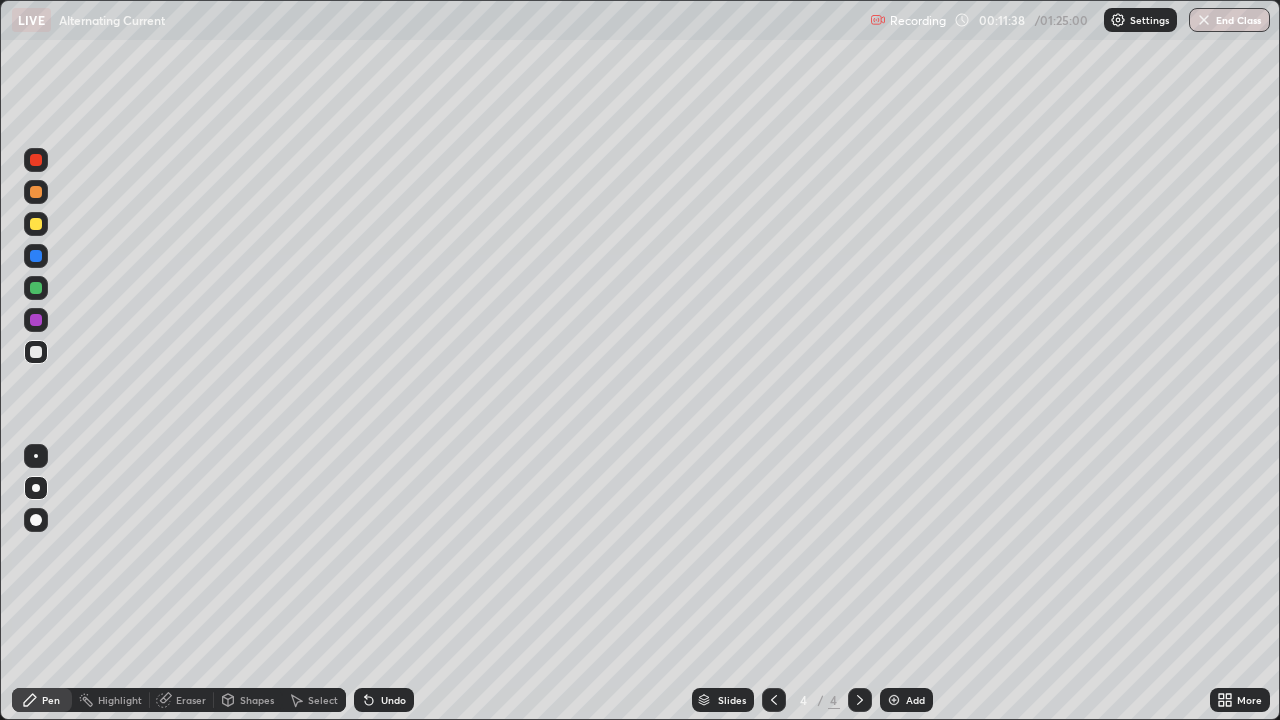 click on "Undo" at bounding box center [393, 700] 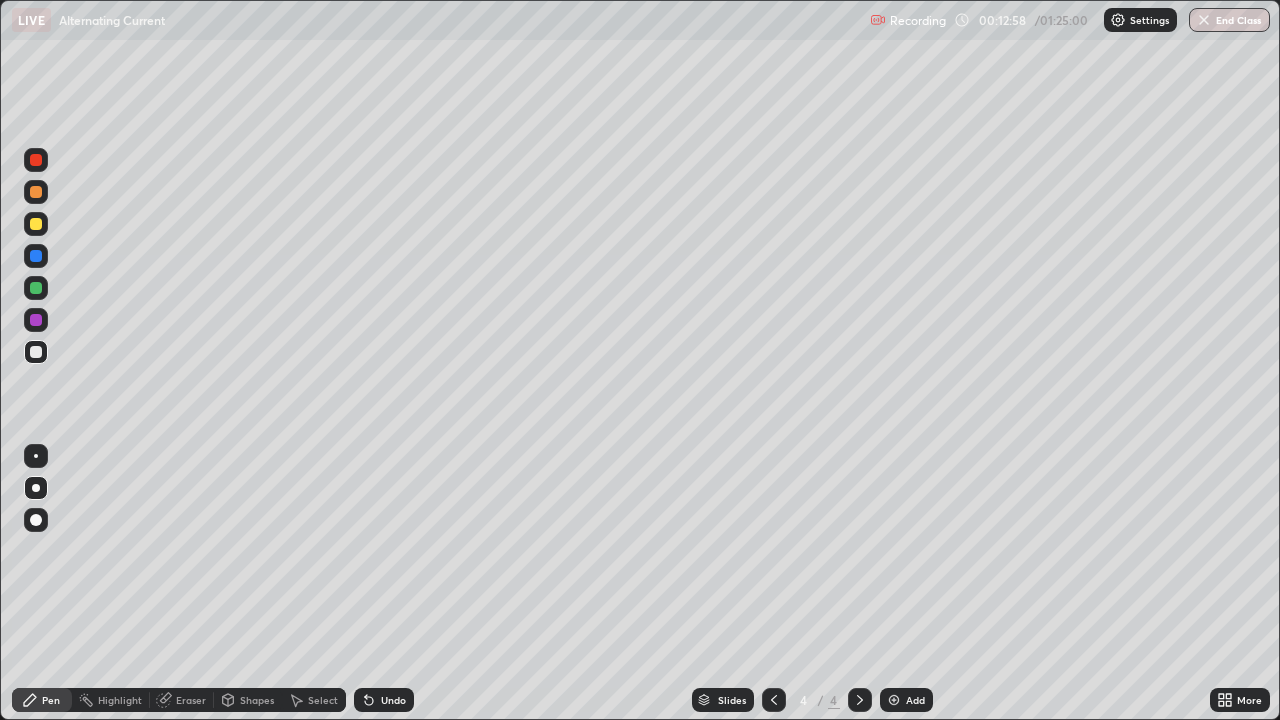 click on "Undo" at bounding box center (393, 700) 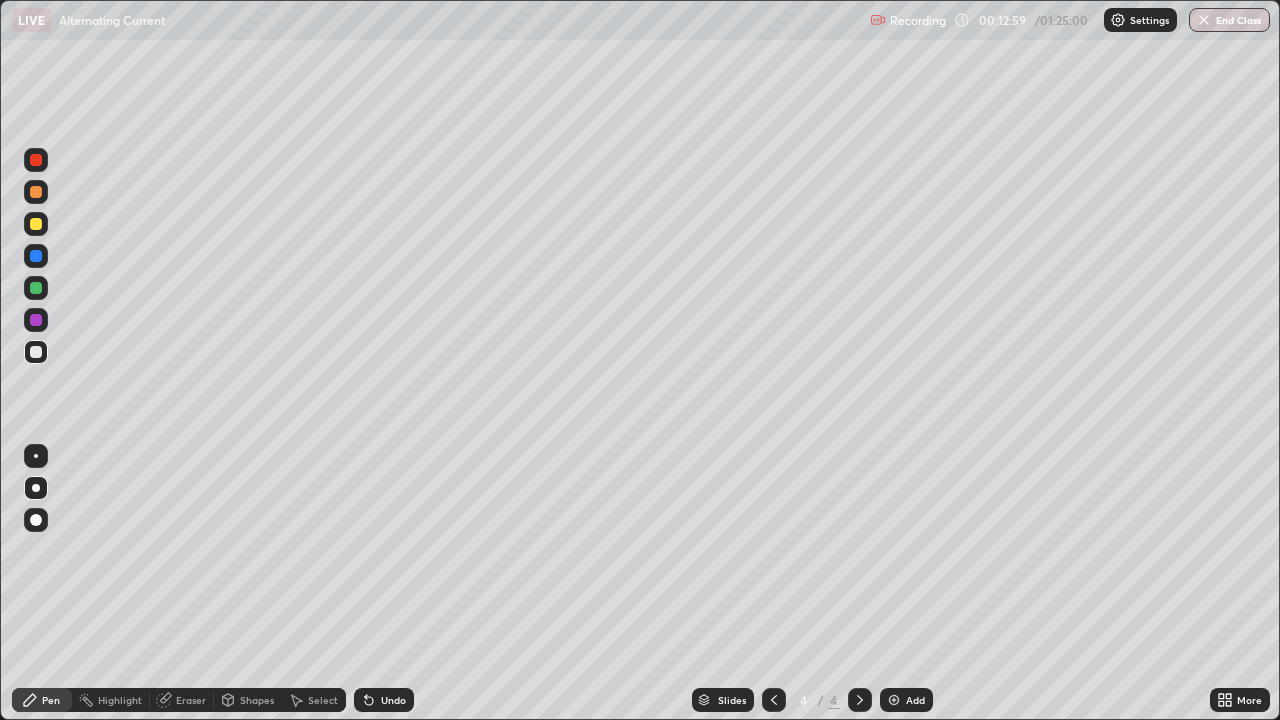 click on "Undo" at bounding box center [393, 700] 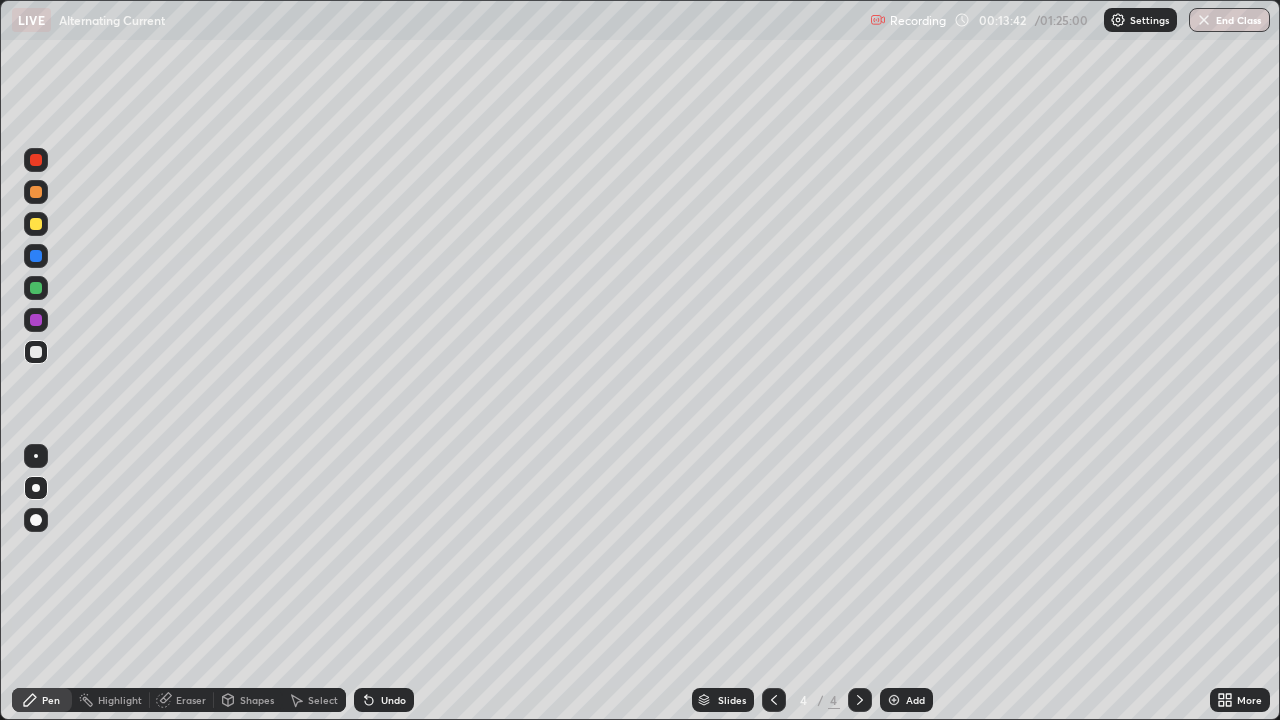 click on "Add" at bounding box center (906, 700) 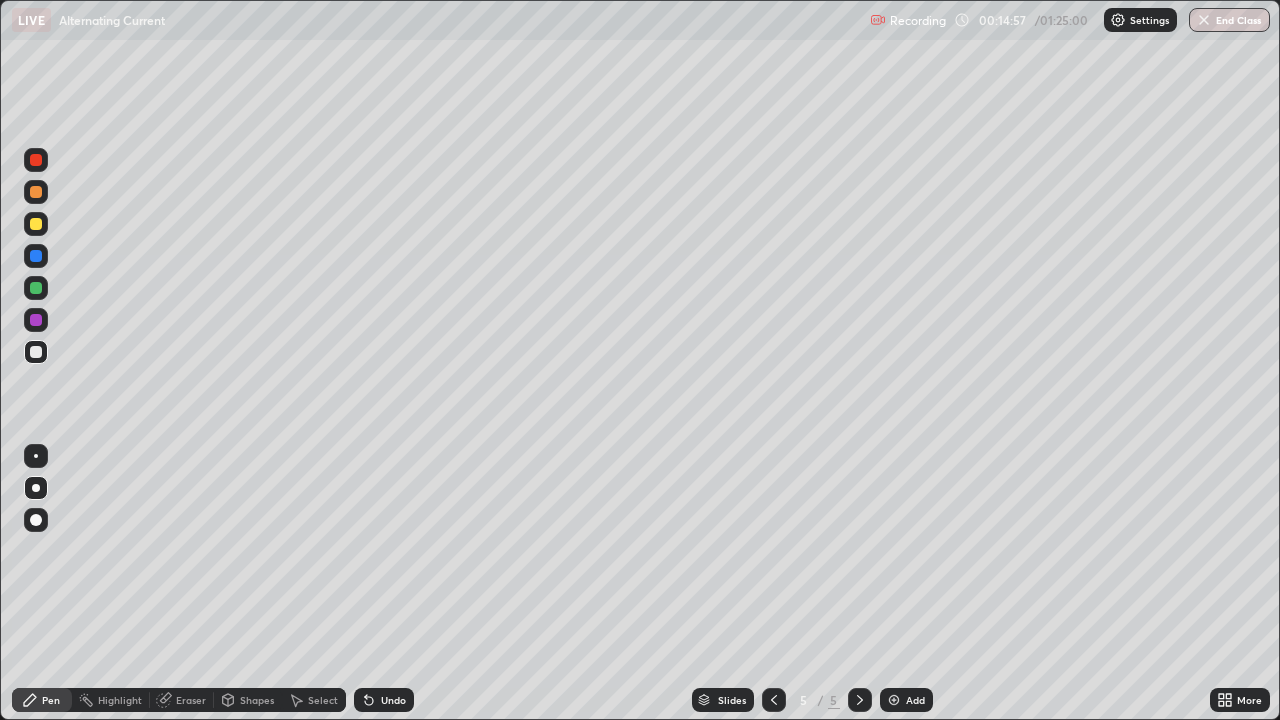 click 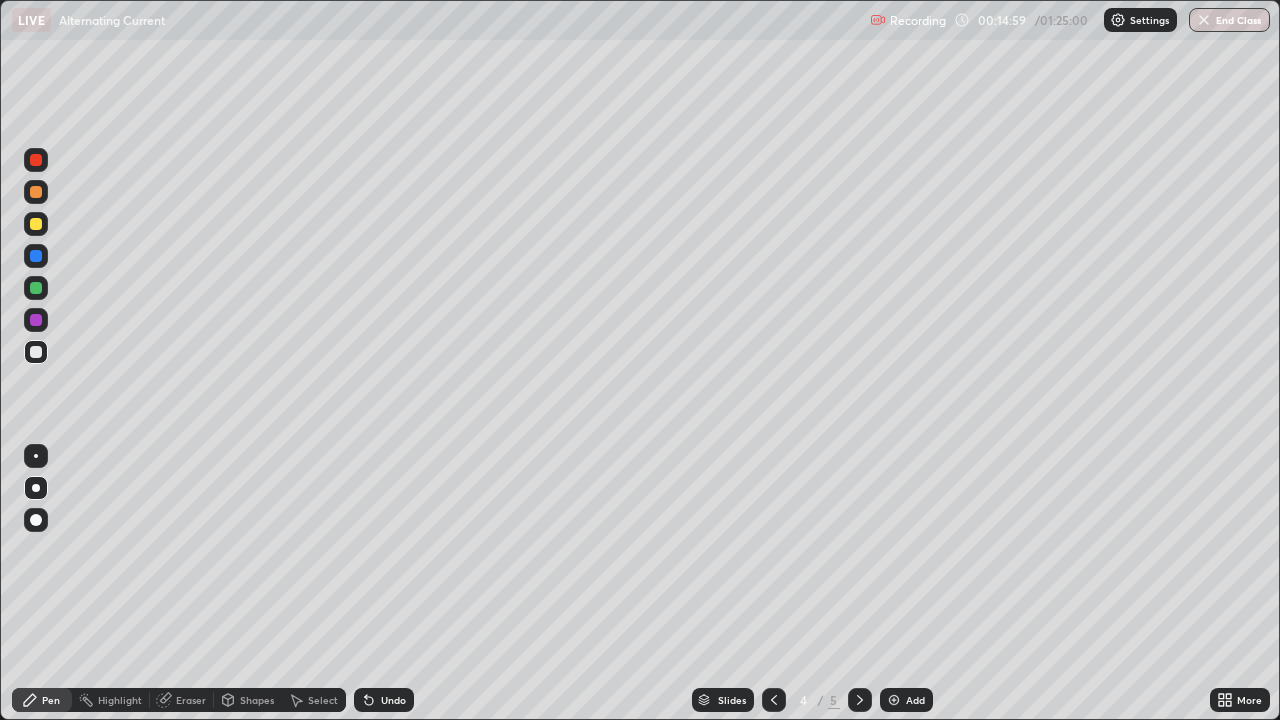 click at bounding box center [774, 700] 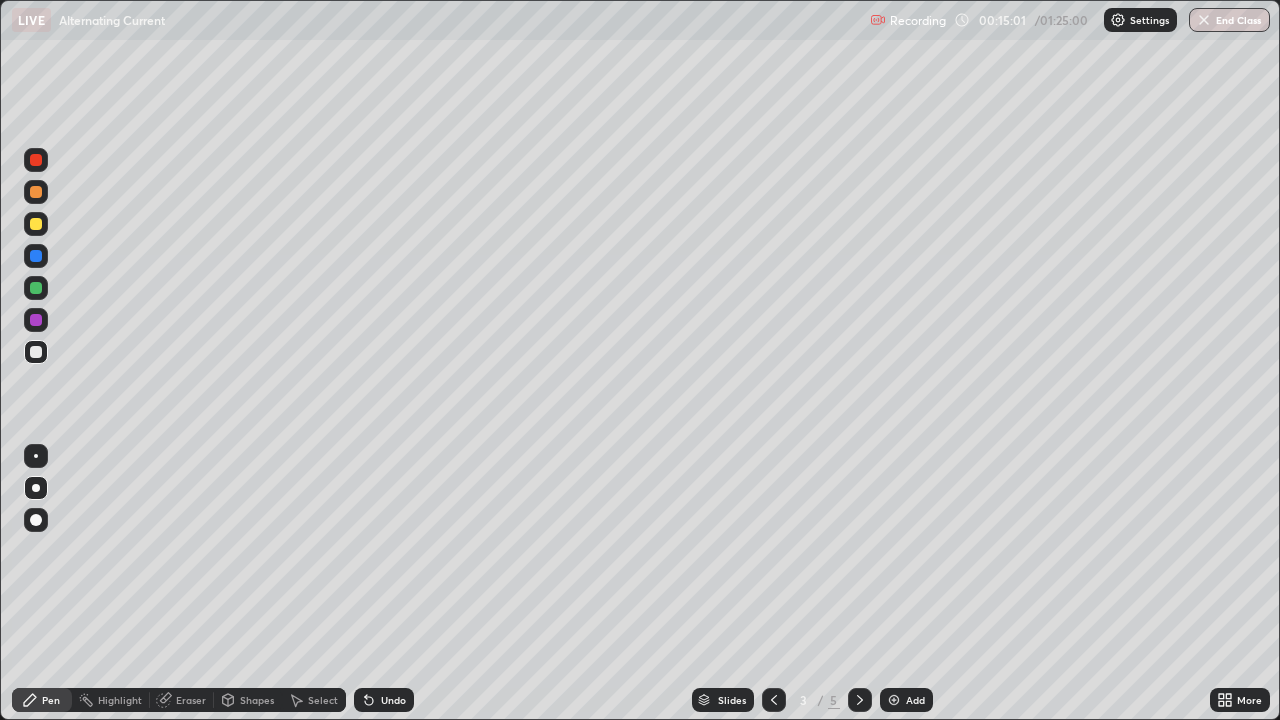 click 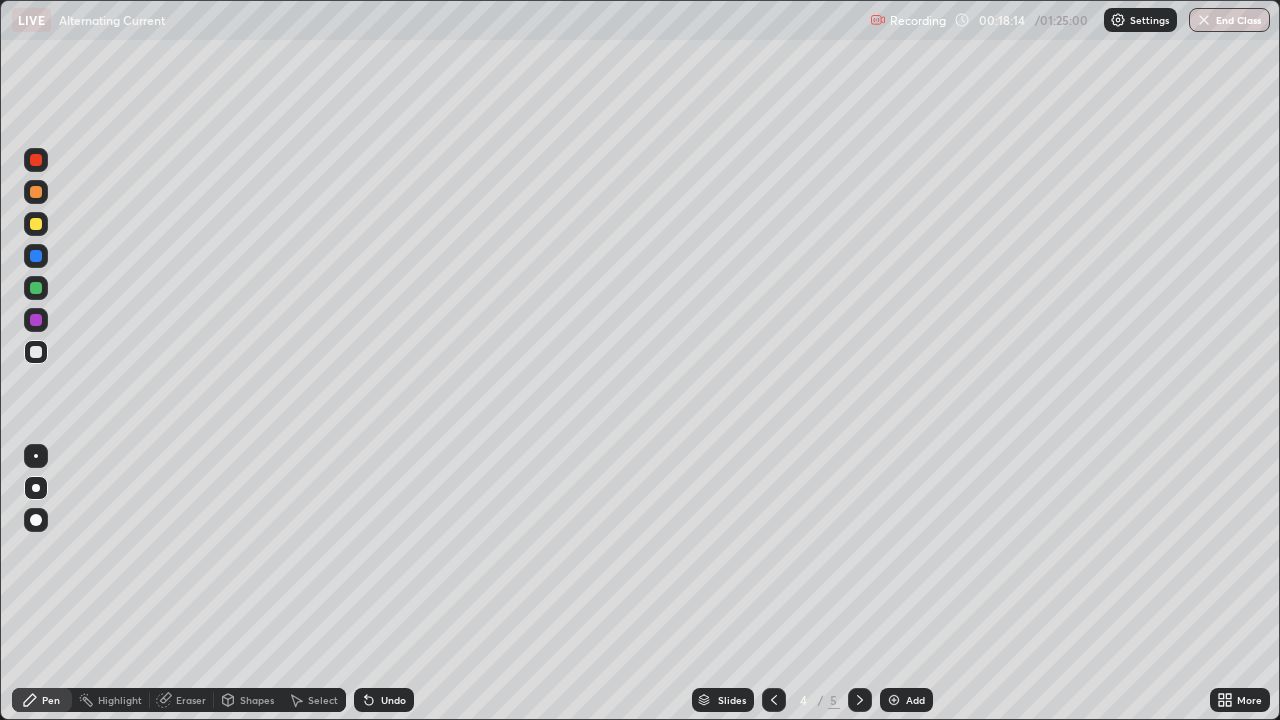 click 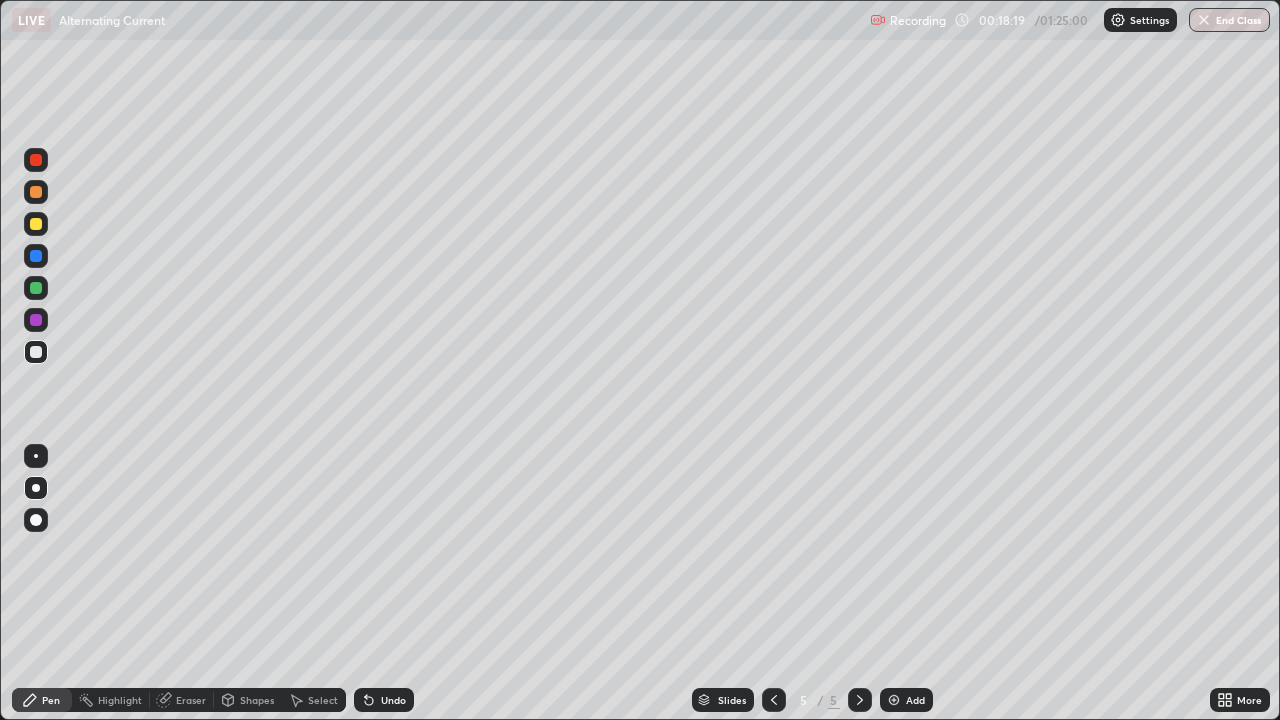 click on "Eraser" at bounding box center (182, 700) 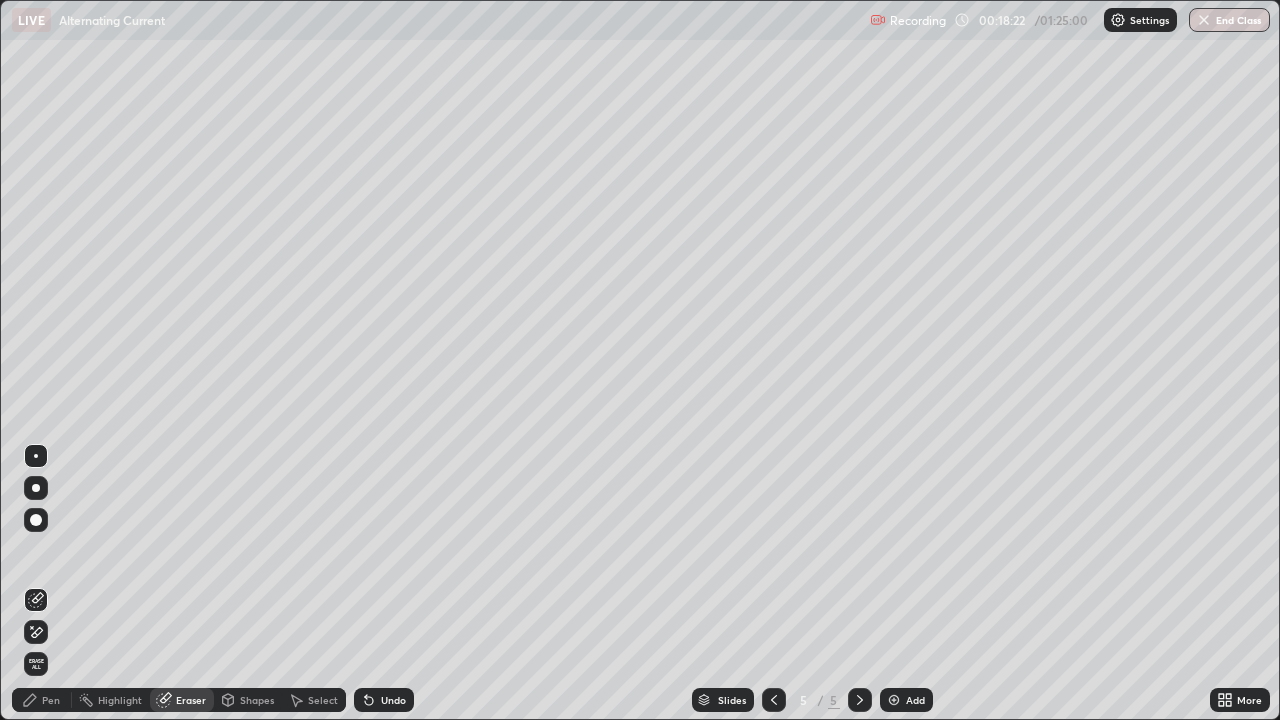 click on "Pen" at bounding box center [42, 700] 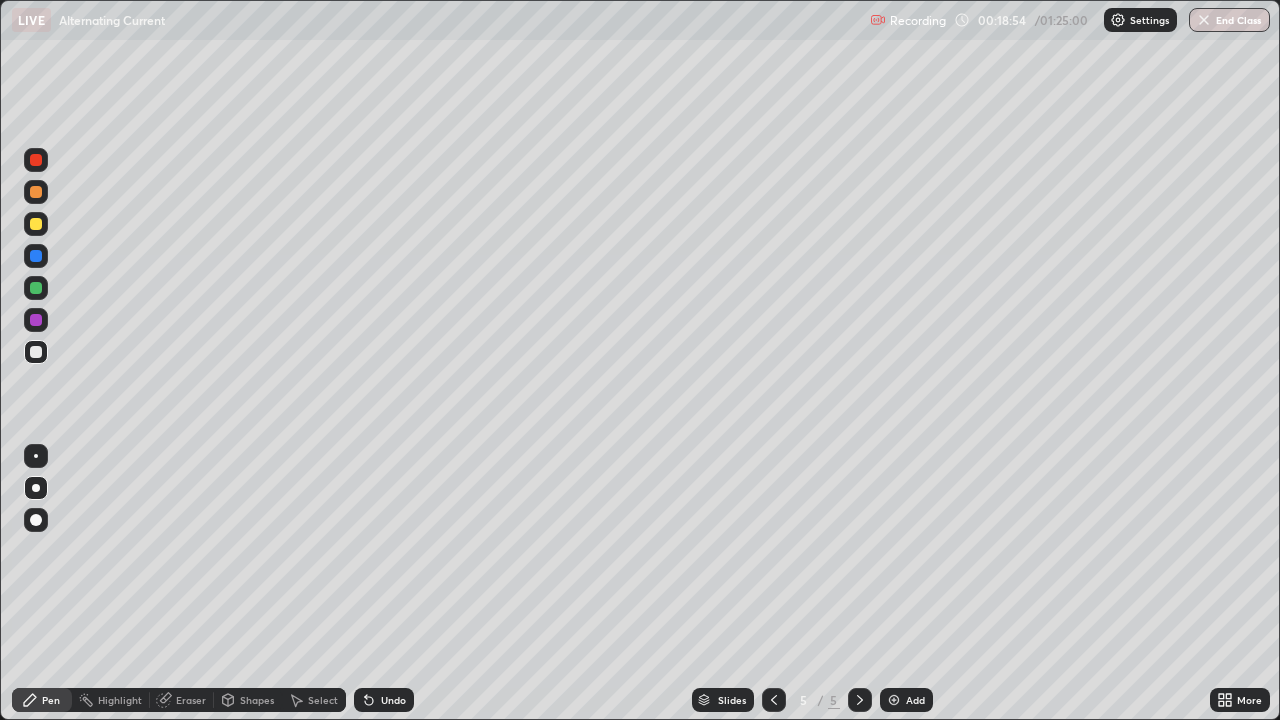 click at bounding box center (36, 224) 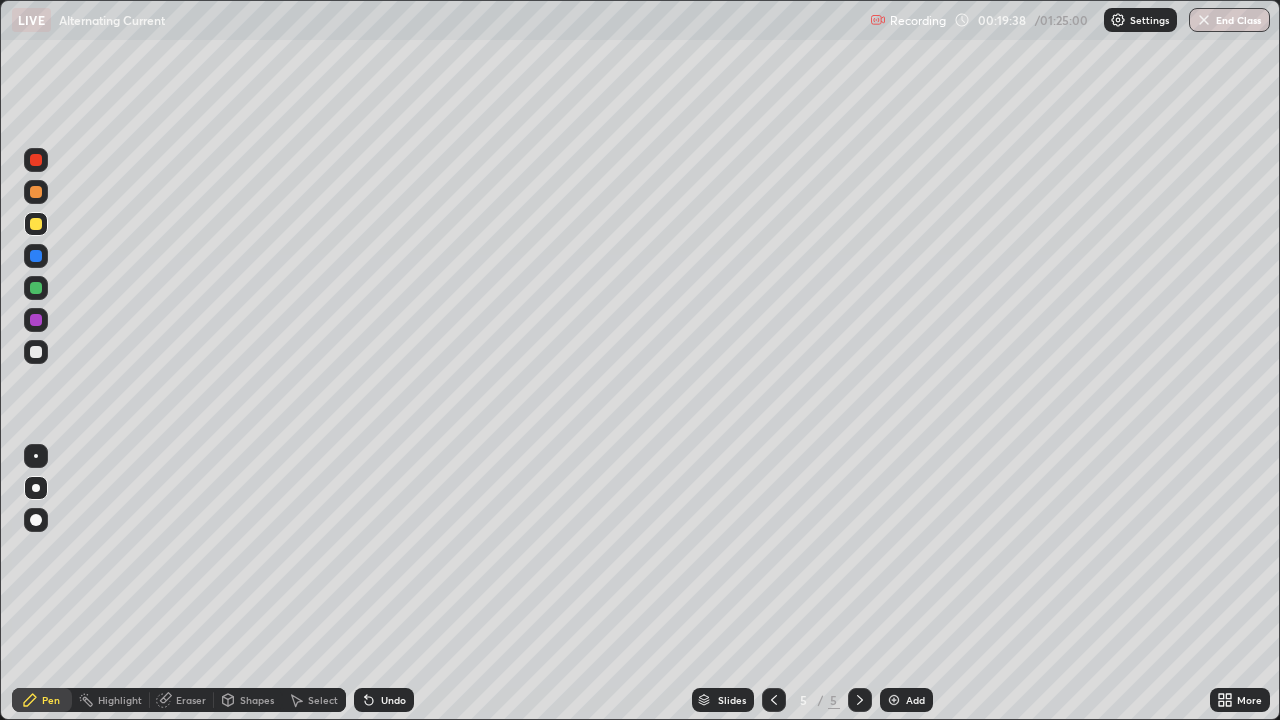 click at bounding box center [36, 224] 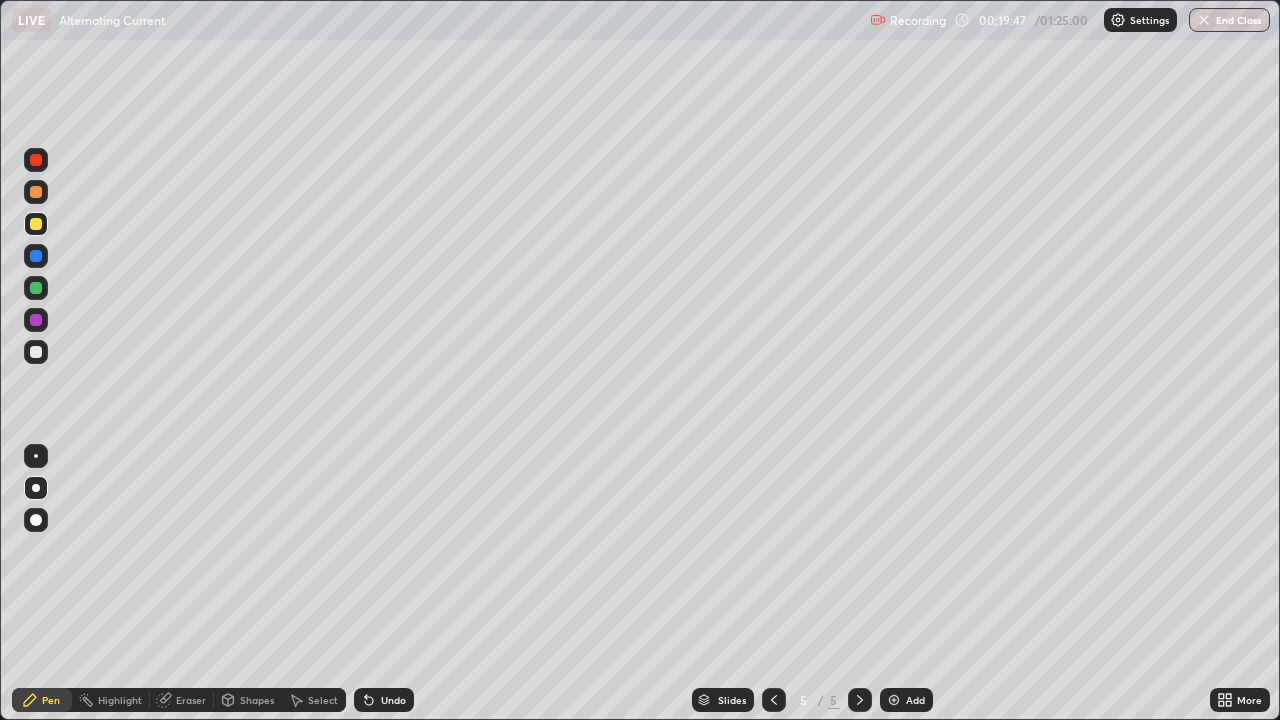 click at bounding box center (36, 352) 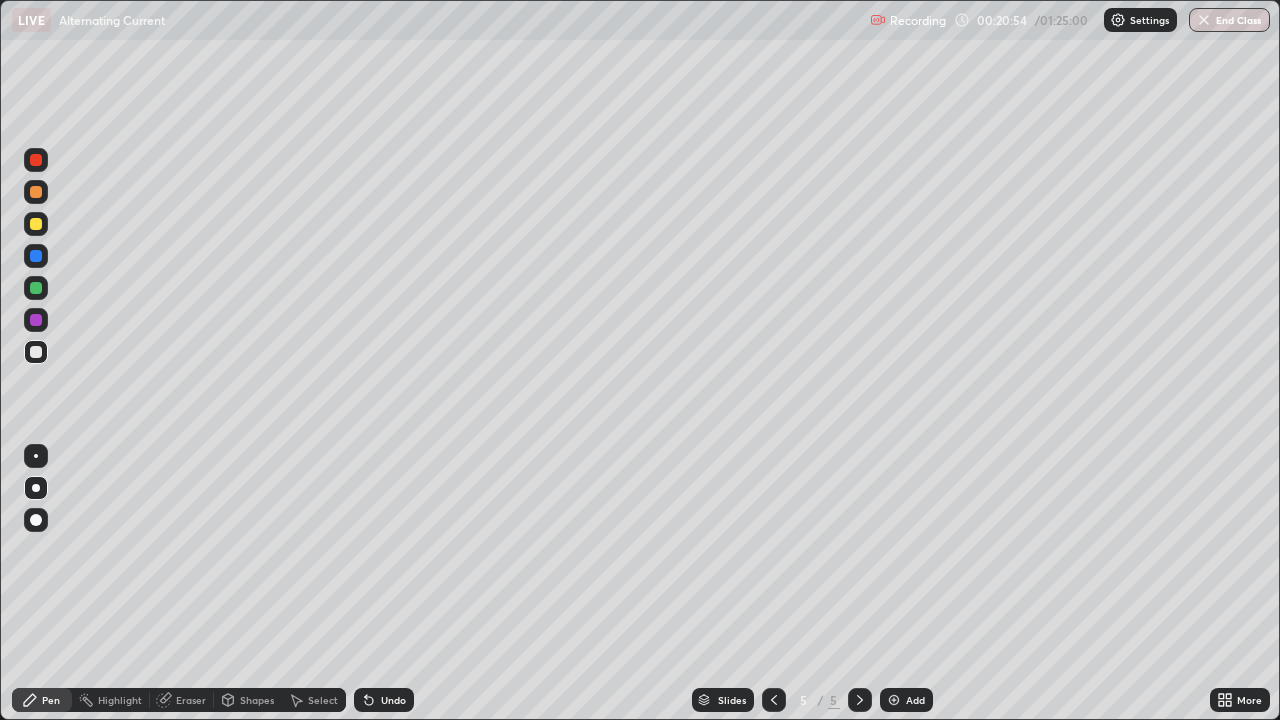 click at bounding box center (36, 224) 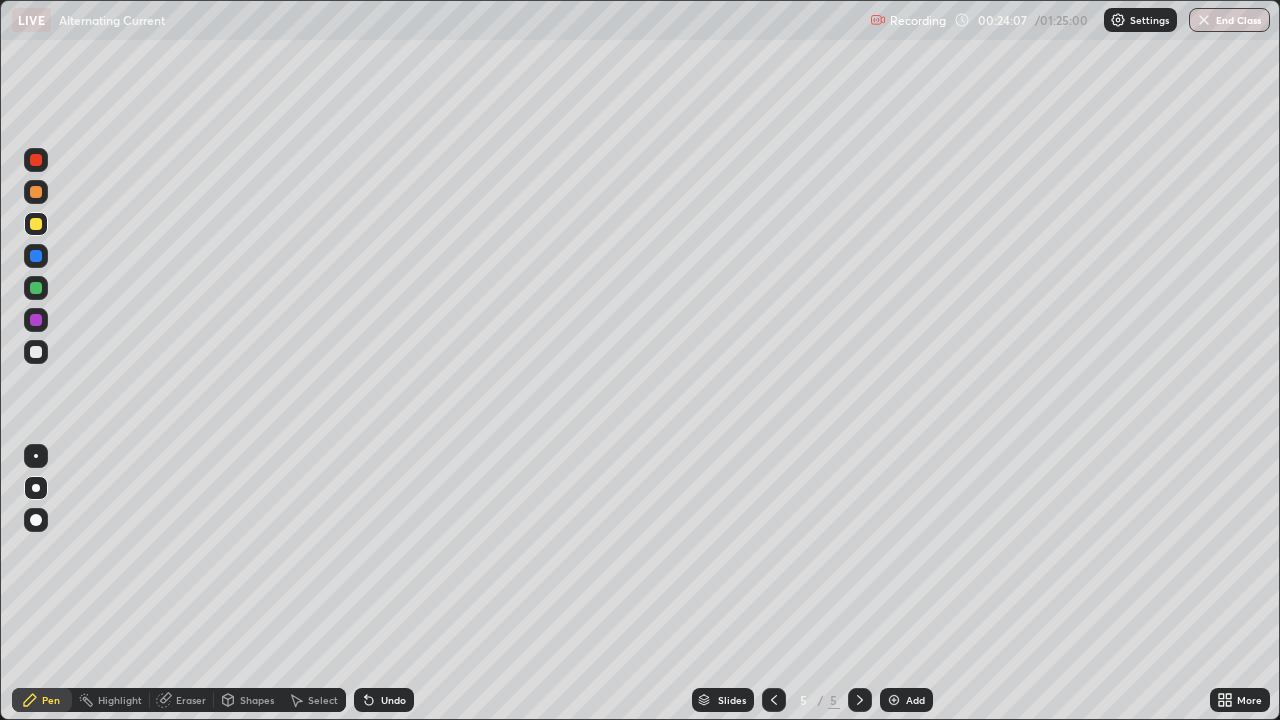 click on "Add" at bounding box center [906, 700] 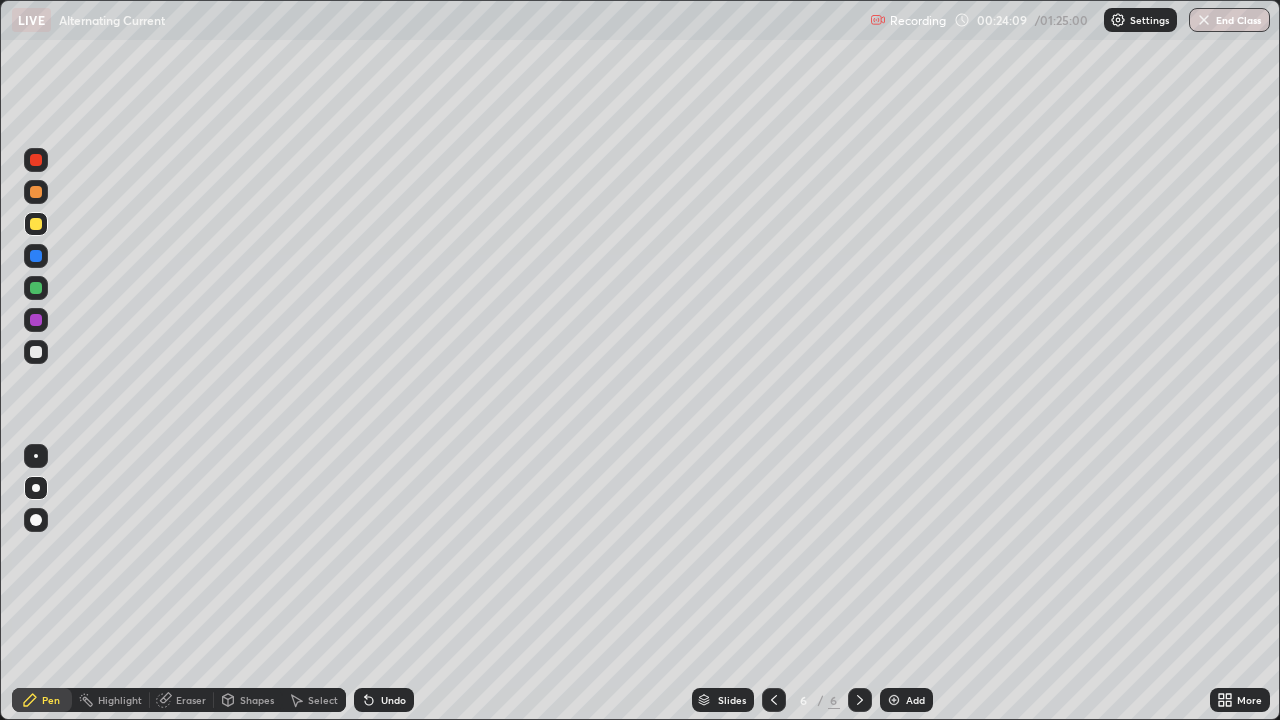 click at bounding box center [36, 192] 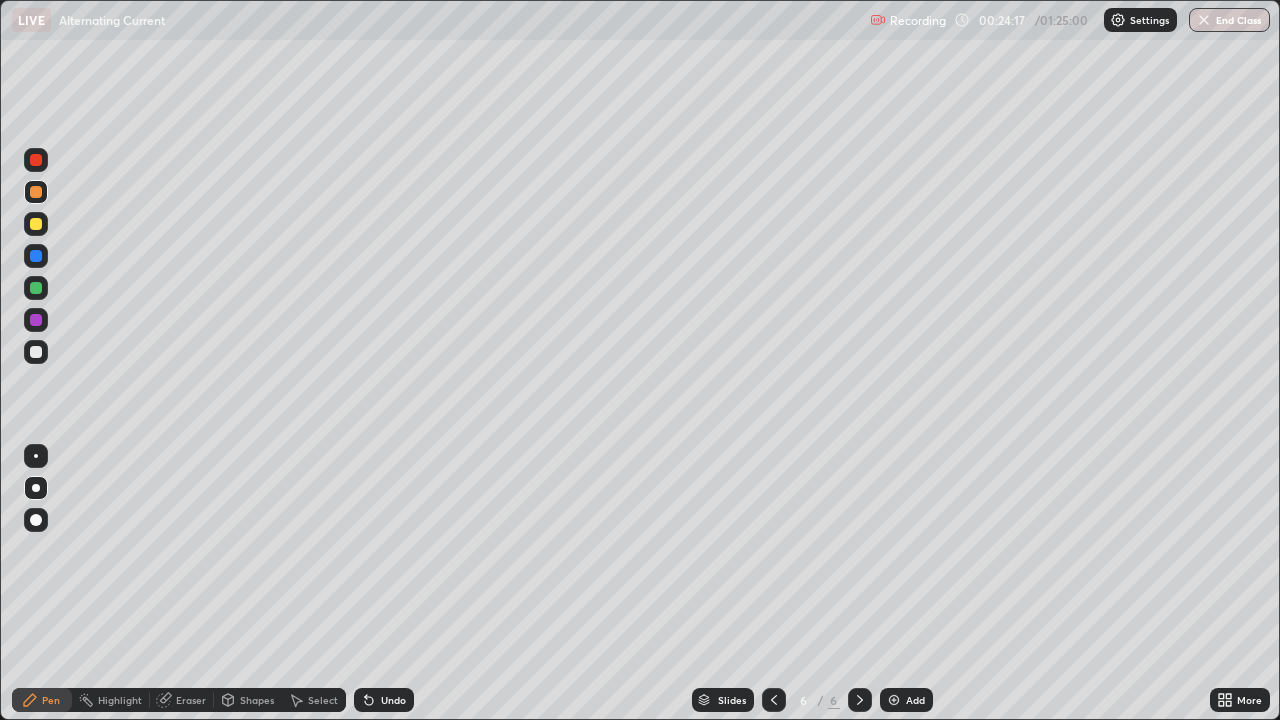 click at bounding box center (36, 256) 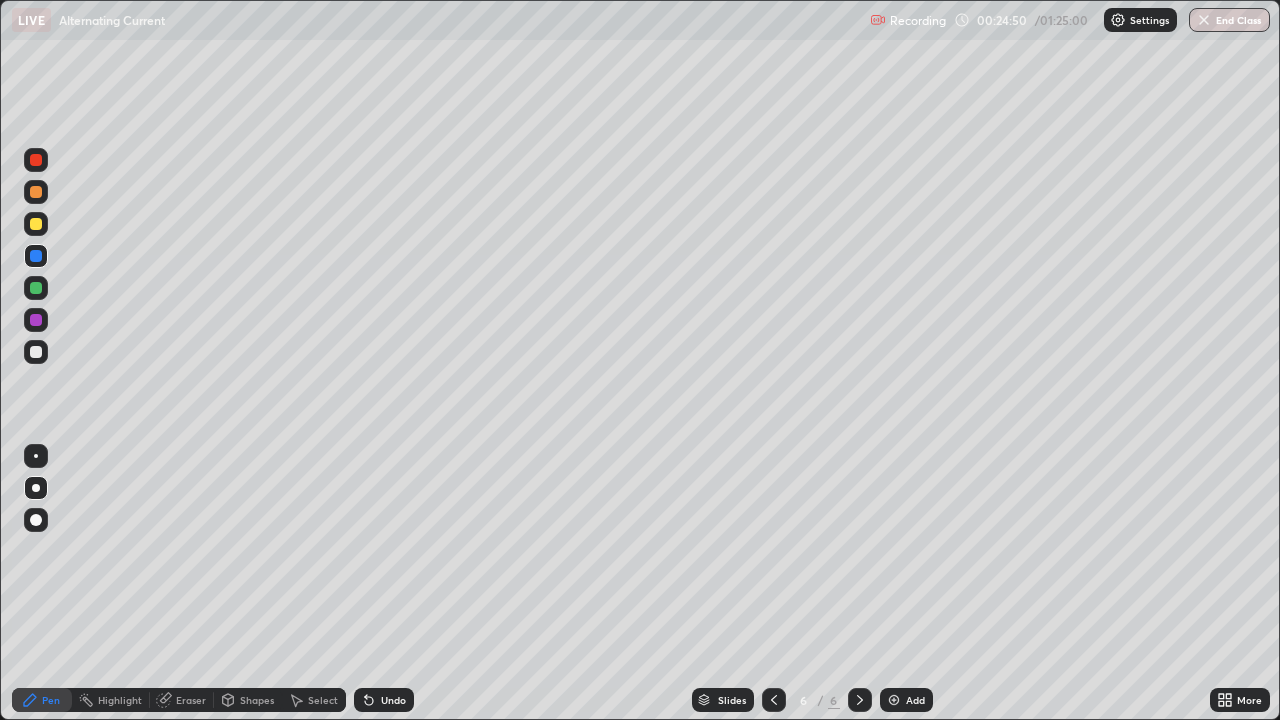 click at bounding box center [36, 224] 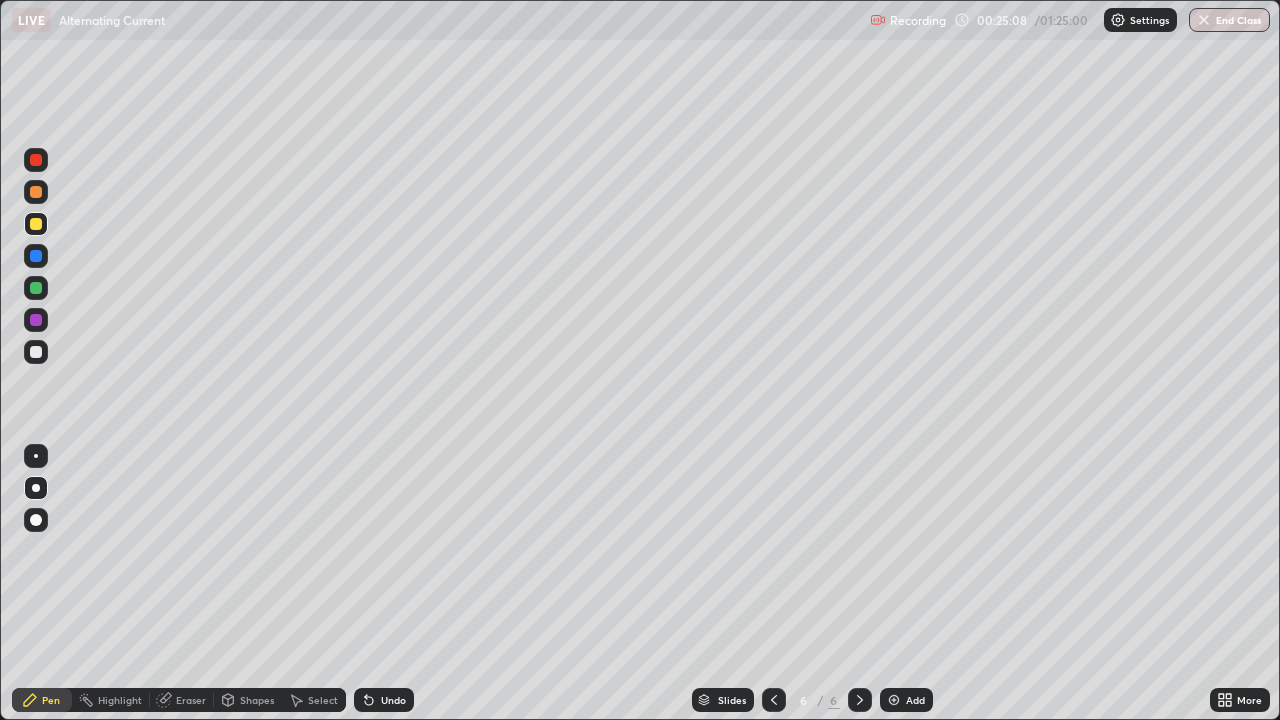 click at bounding box center [36, 288] 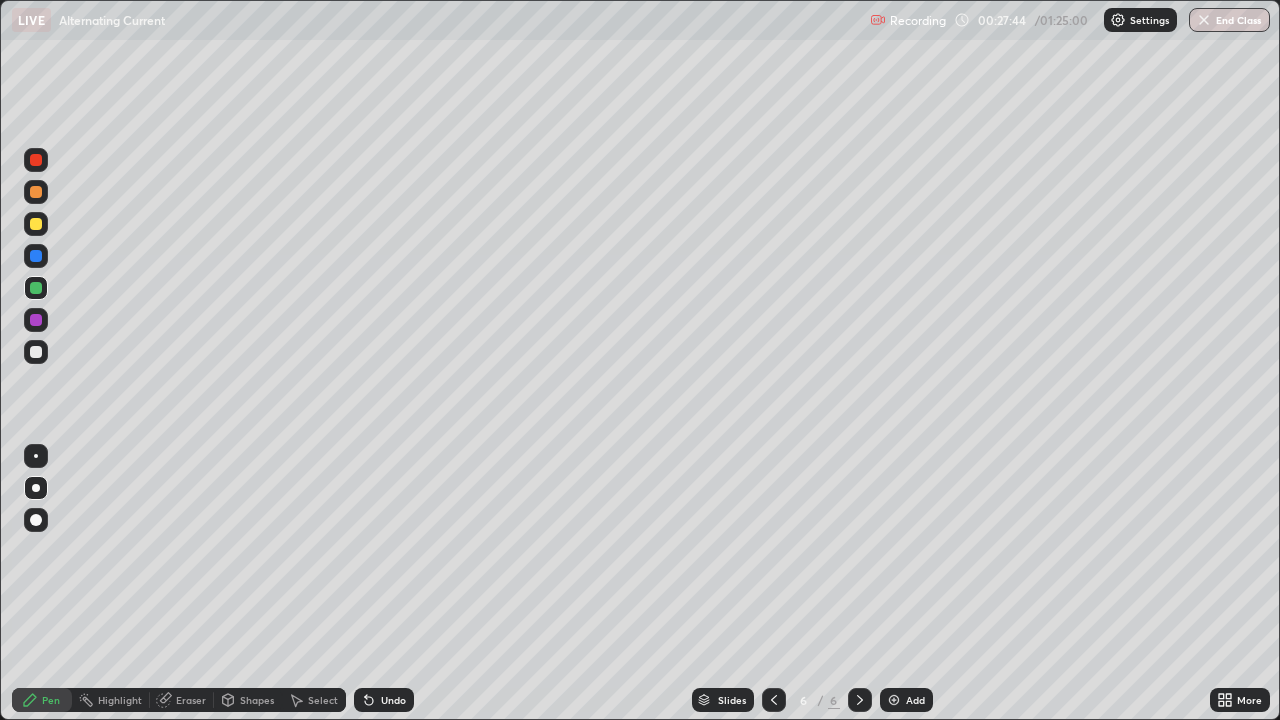 click at bounding box center (36, 224) 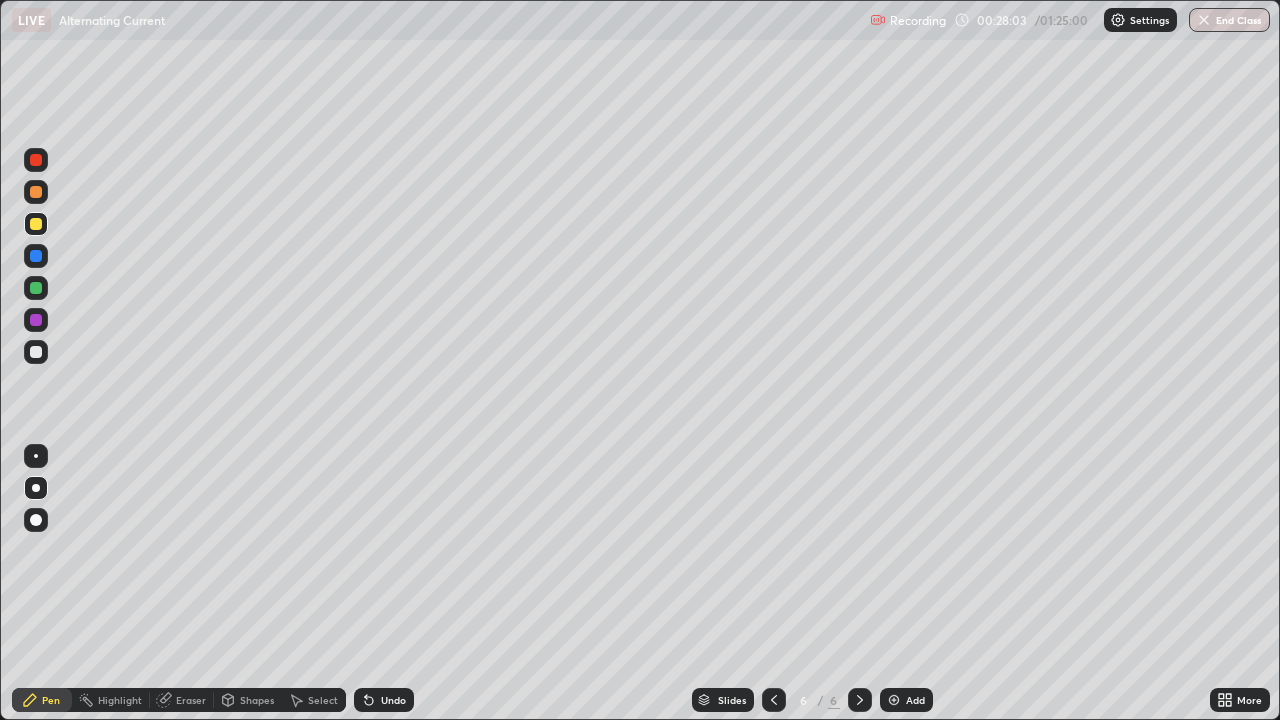 click on "Shapes" at bounding box center (248, 700) 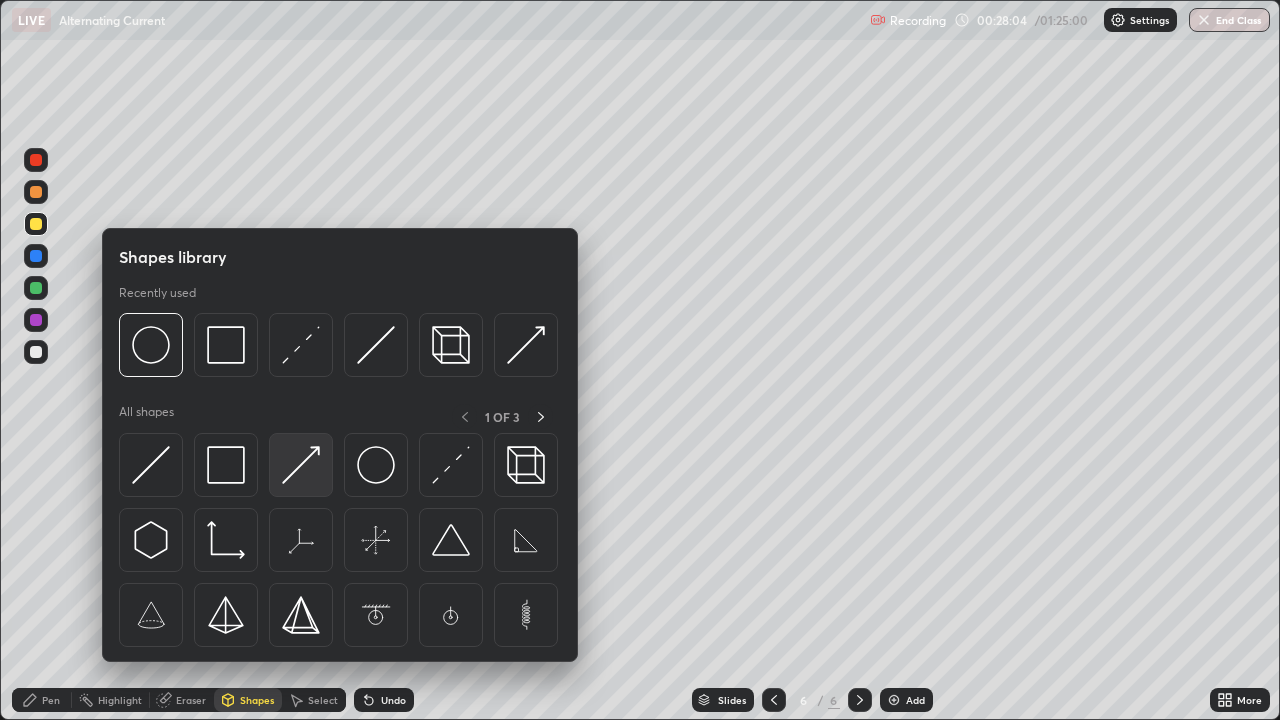 click at bounding box center [301, 465] 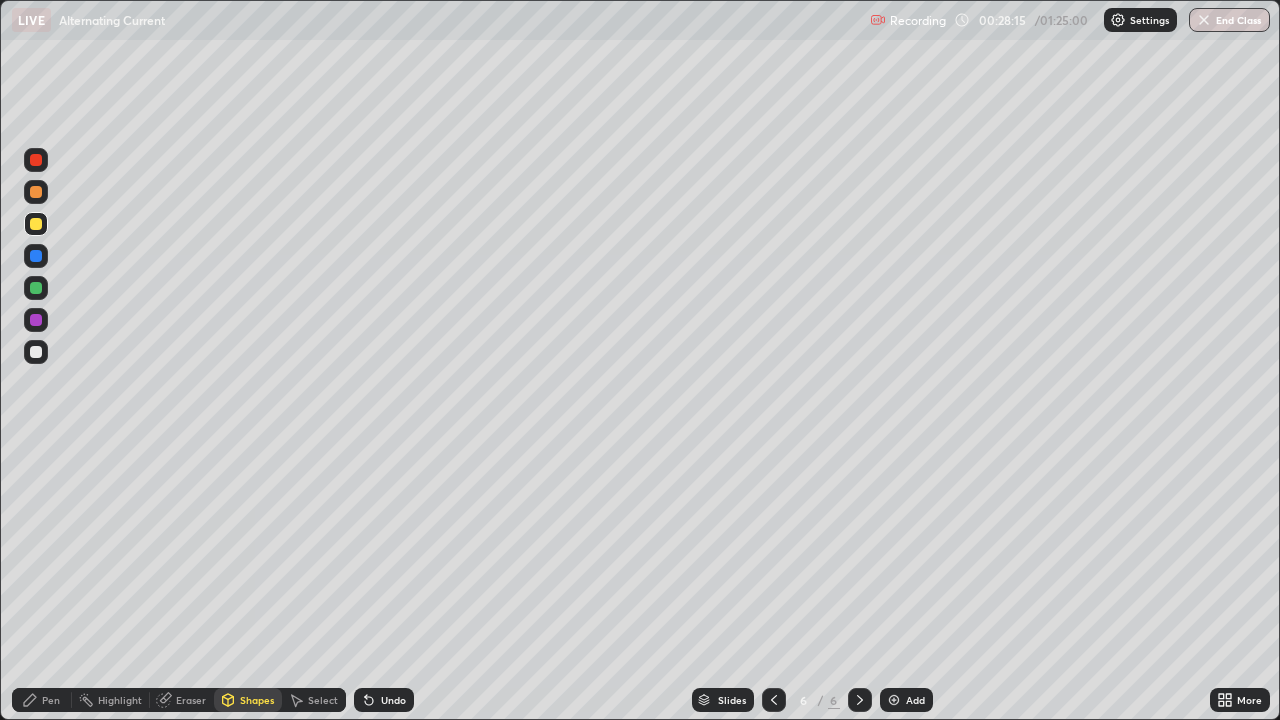 click on "Pen" at bounding box center [51, 700] 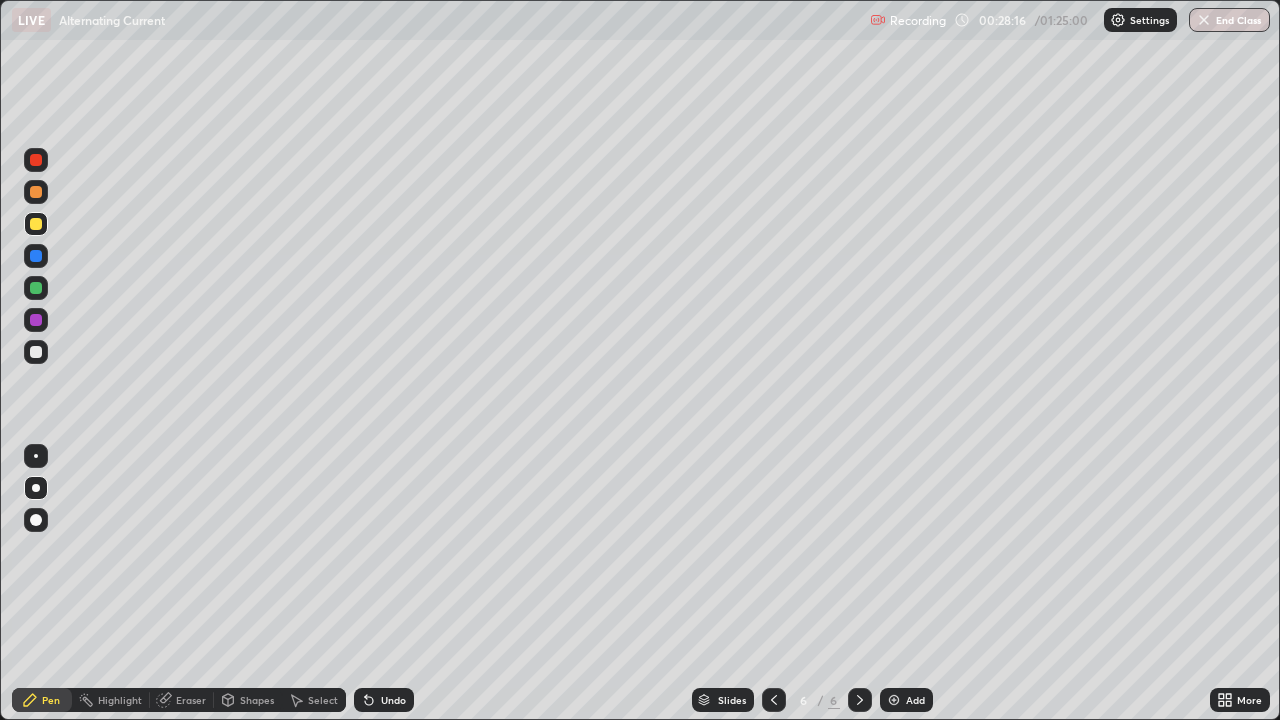 click at bounding box center [36, 352] 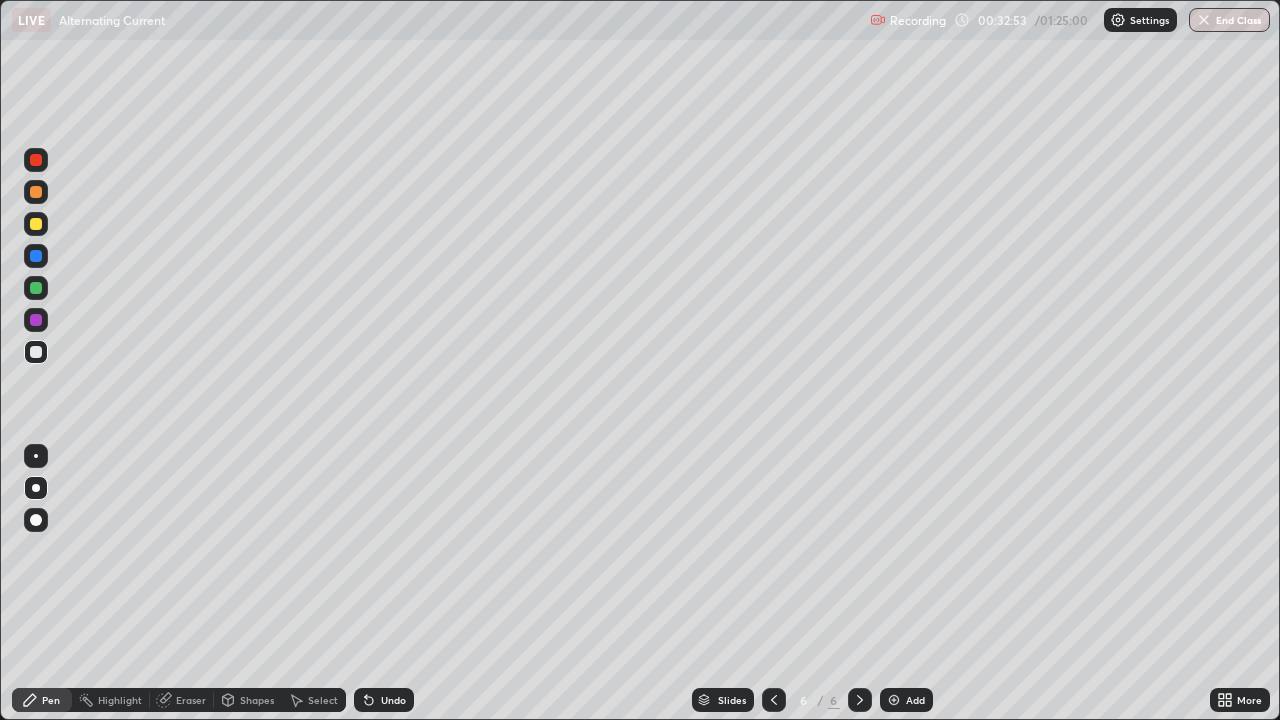 click on "Add" at bounding box center (906, 700) 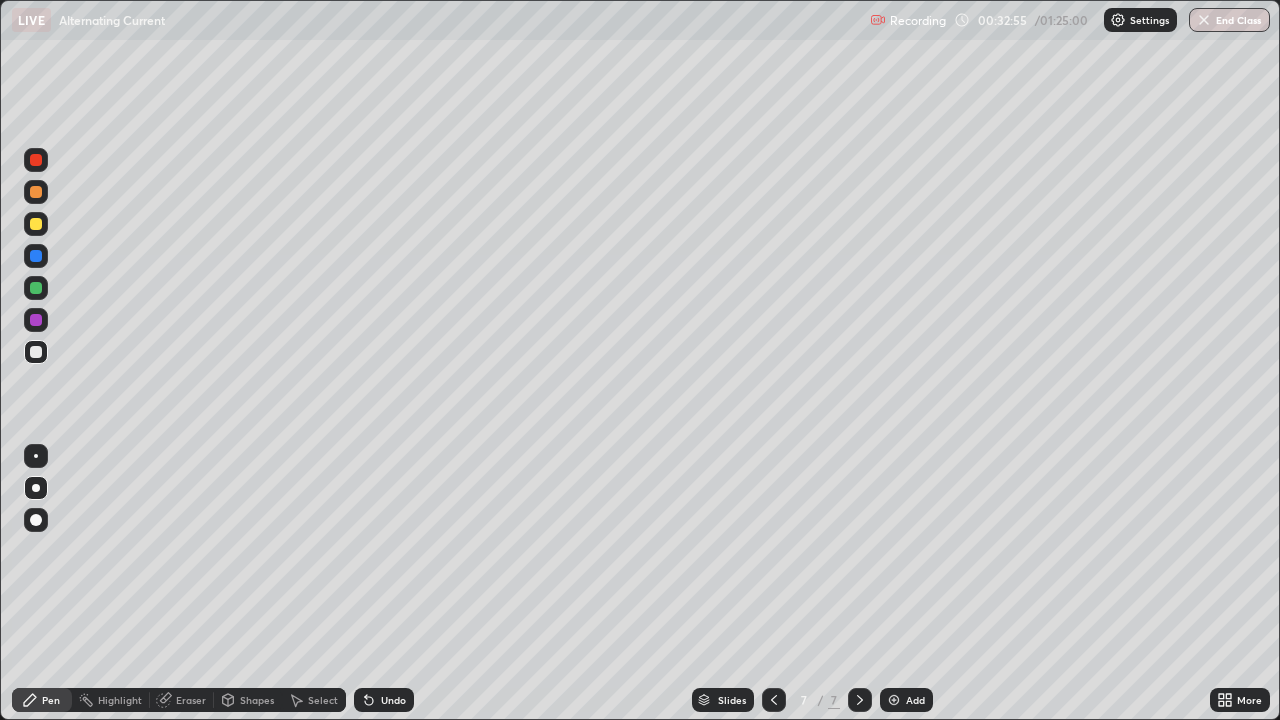 click at bounding box center (36, 192) 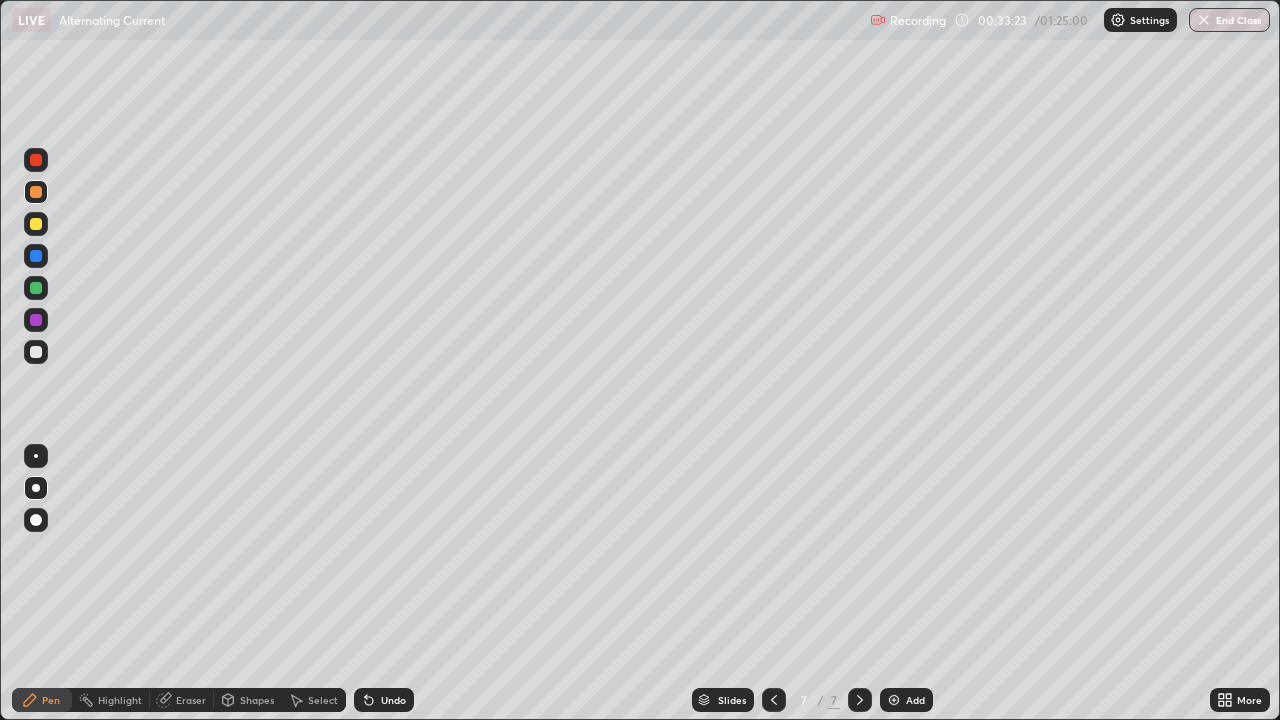 click 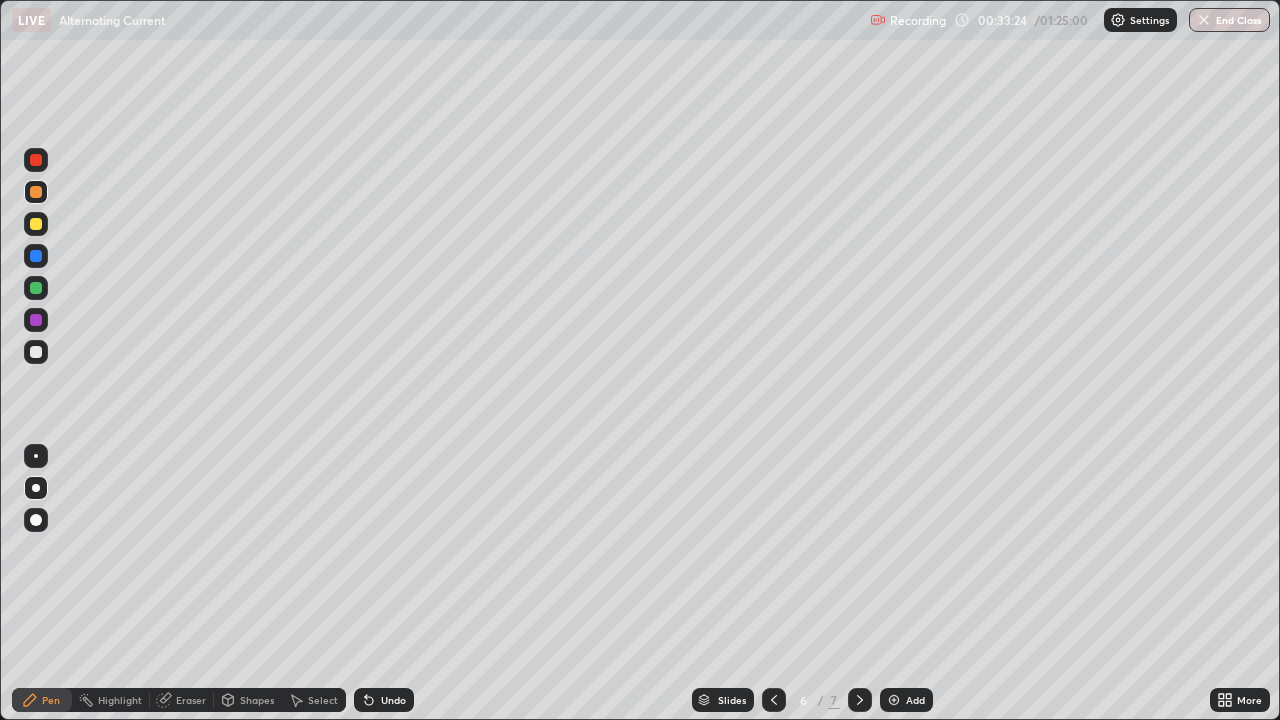 click 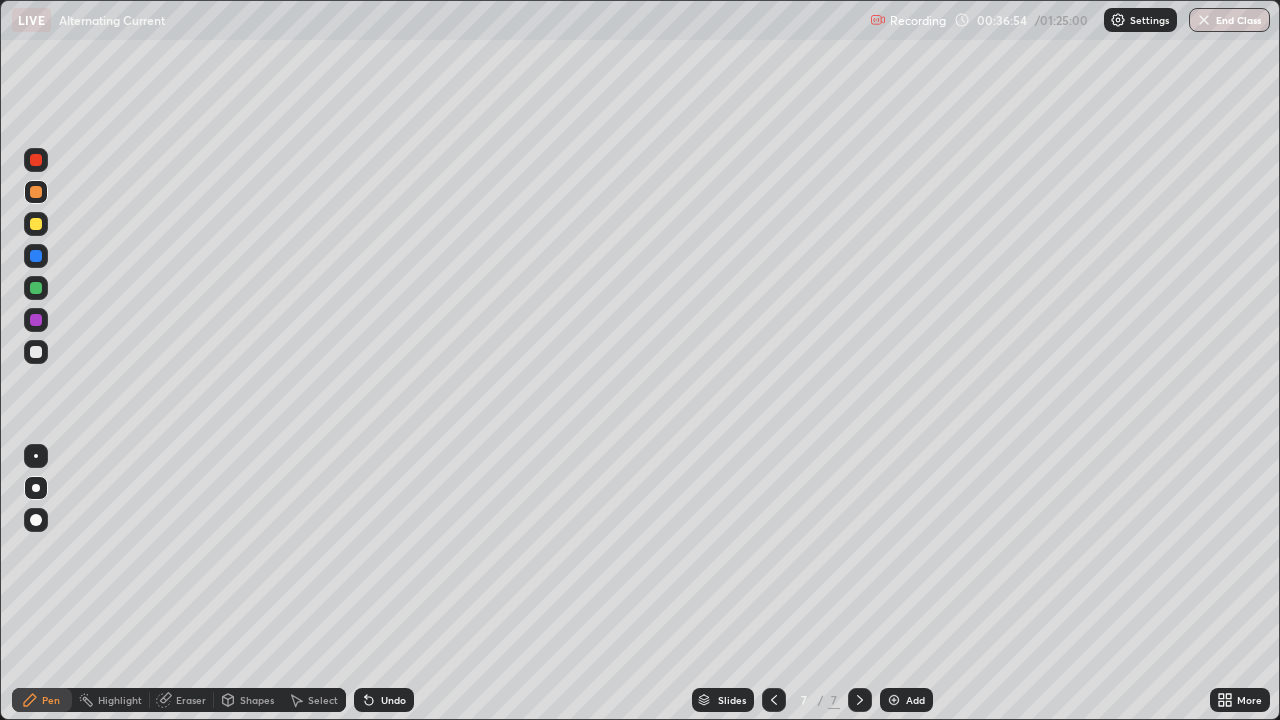 click at bounding box center [36, 288] 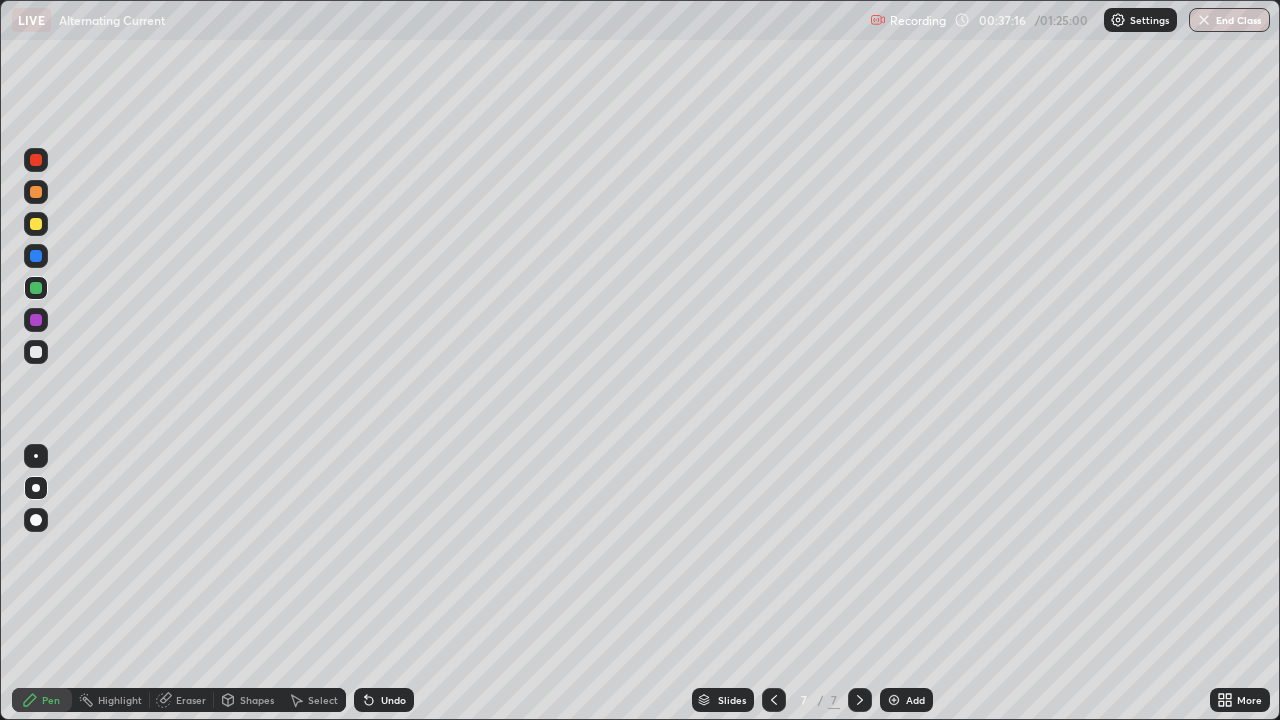 click at bounding box center [894, 700] 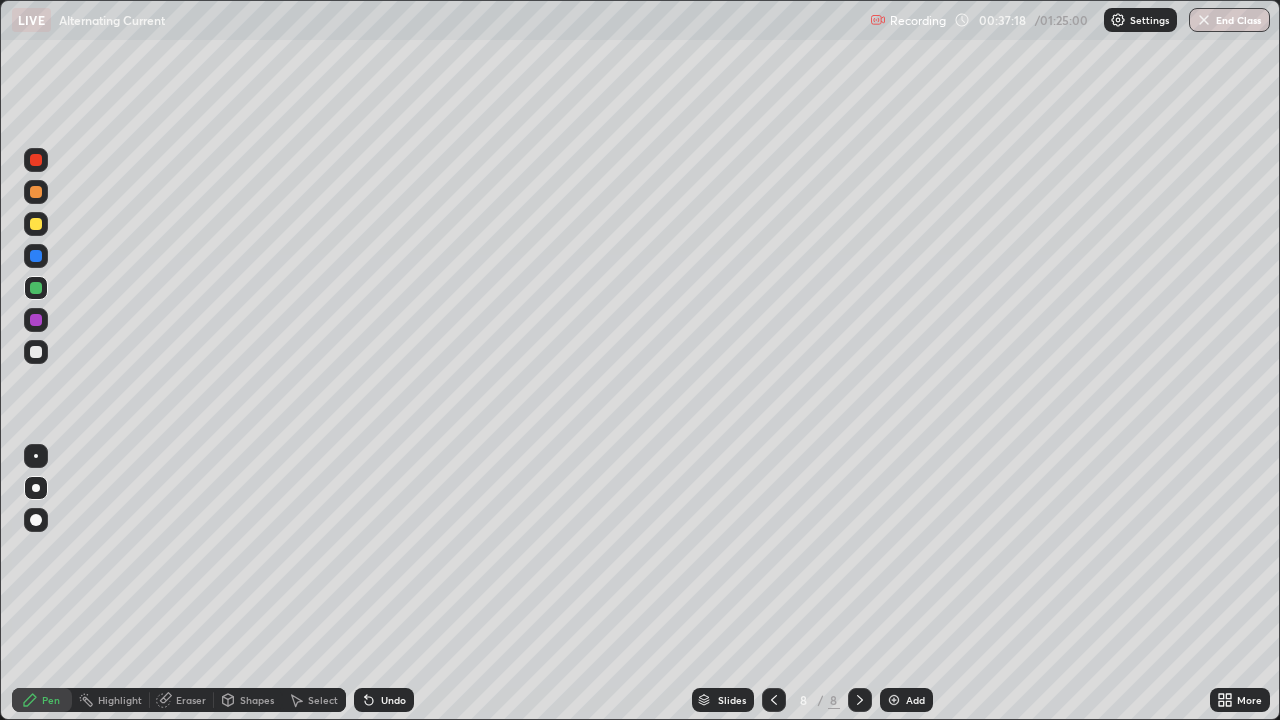 click at bounding box center [36, 224] 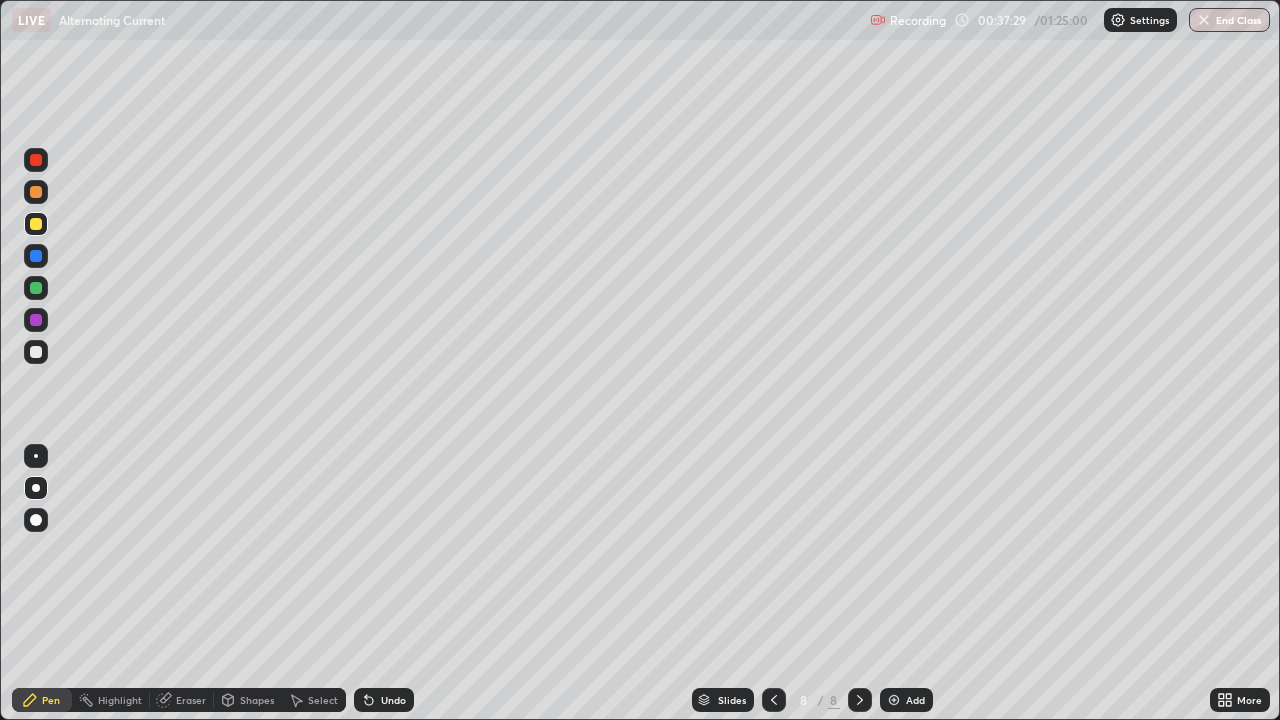 click at bounding box center [36, 256] 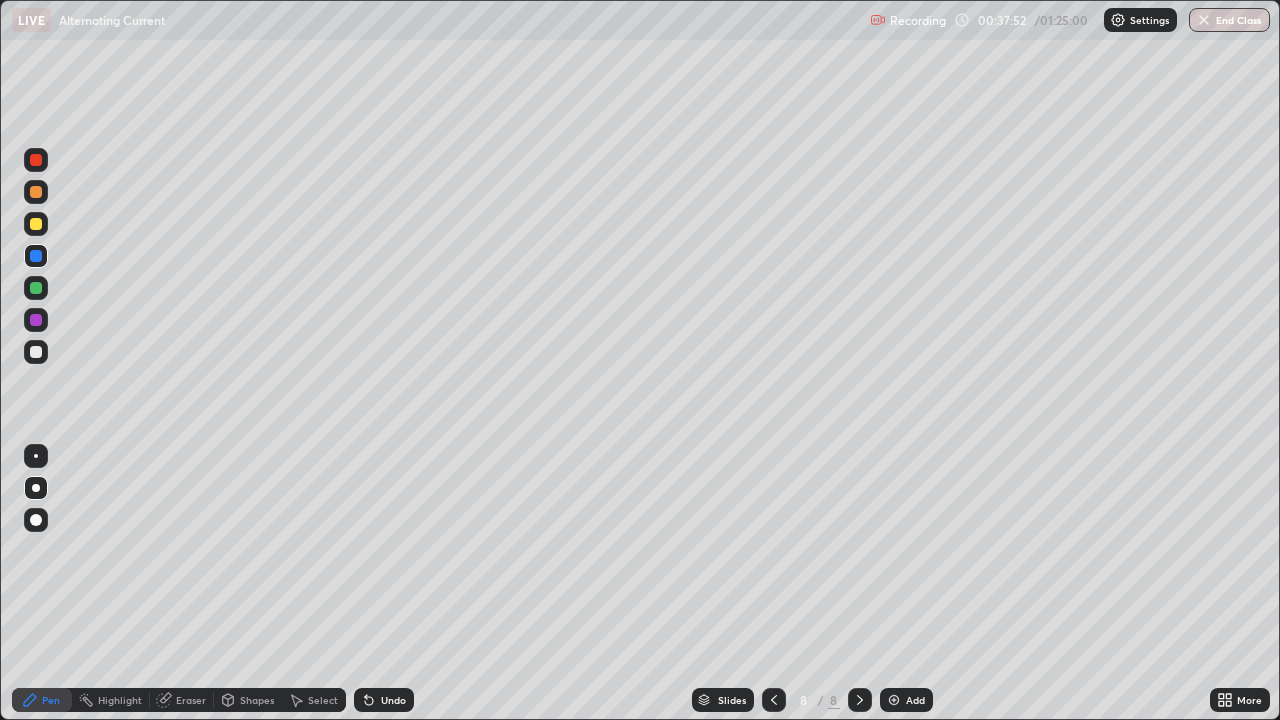 click on "Eraser" at bounding box center (182, 700) 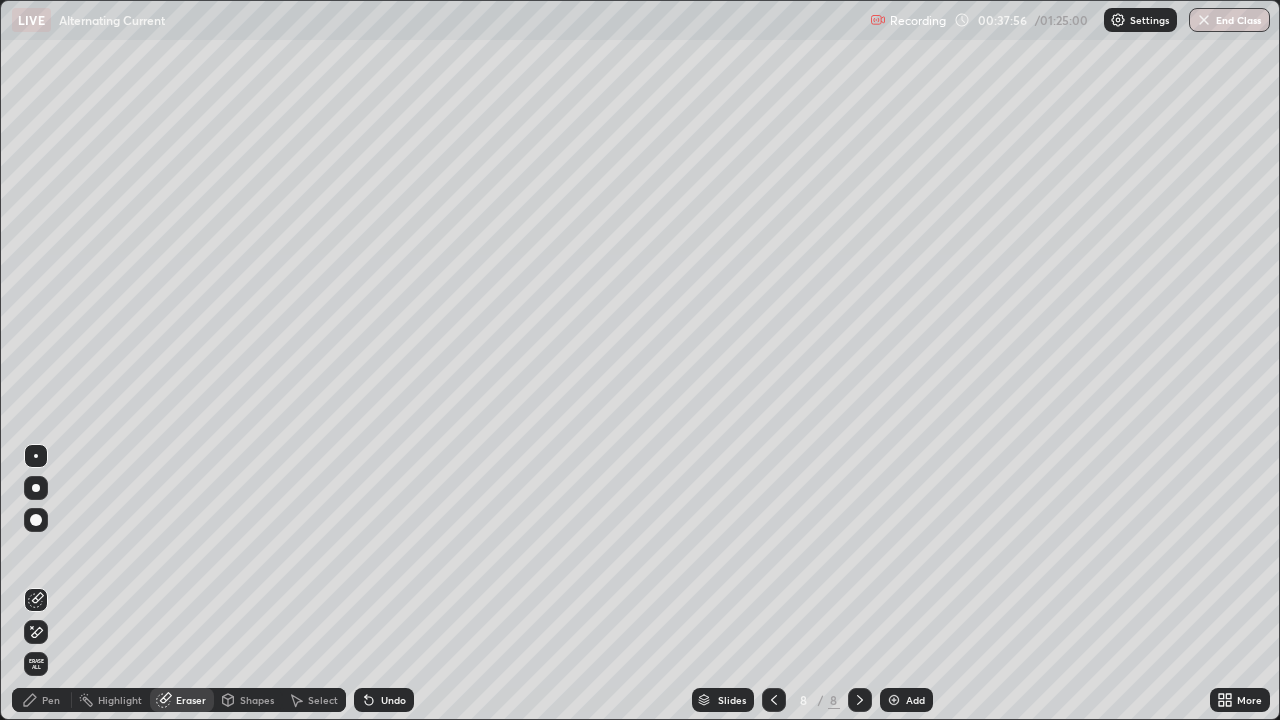 click 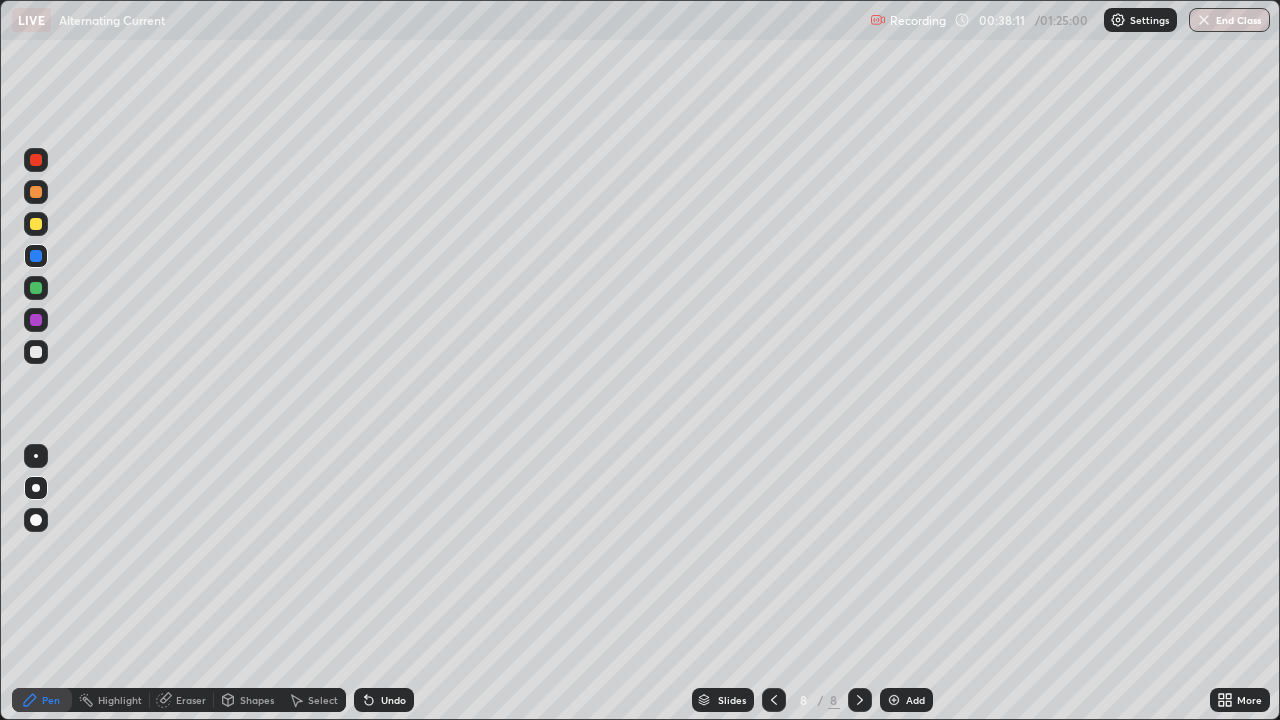 click at bounding box center [36, 224] 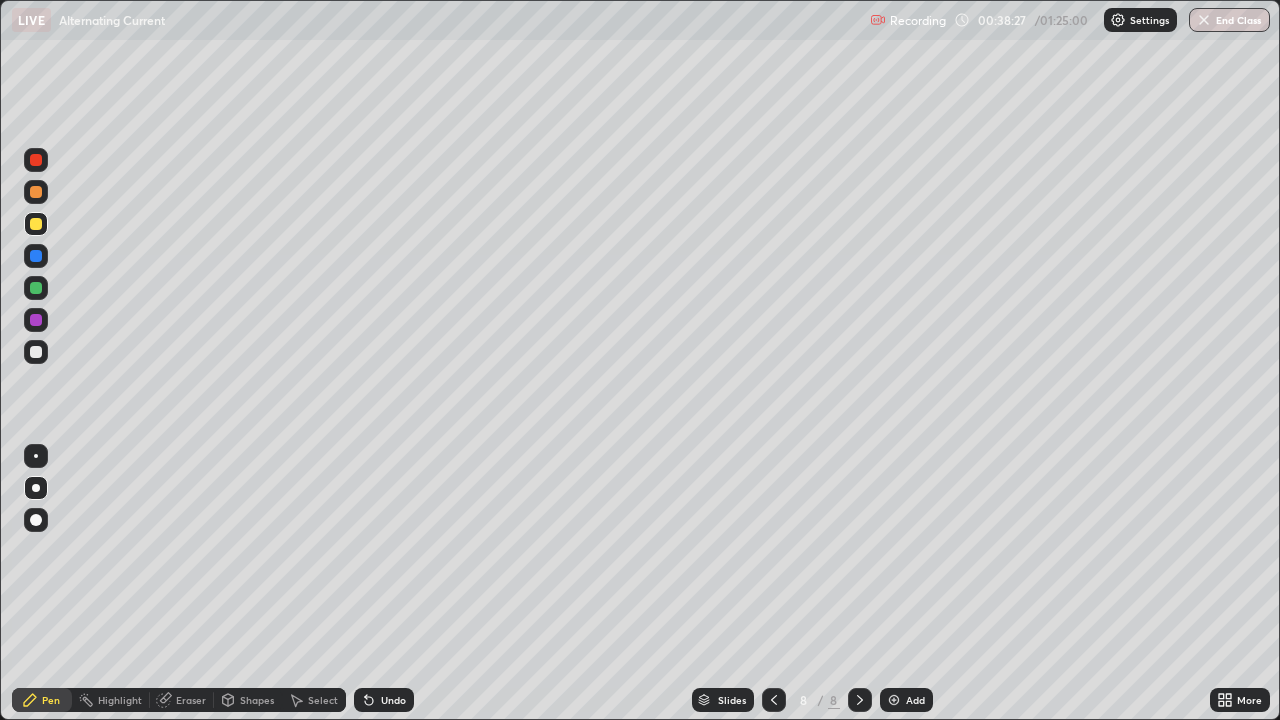 click at bounding box center (36, 288) 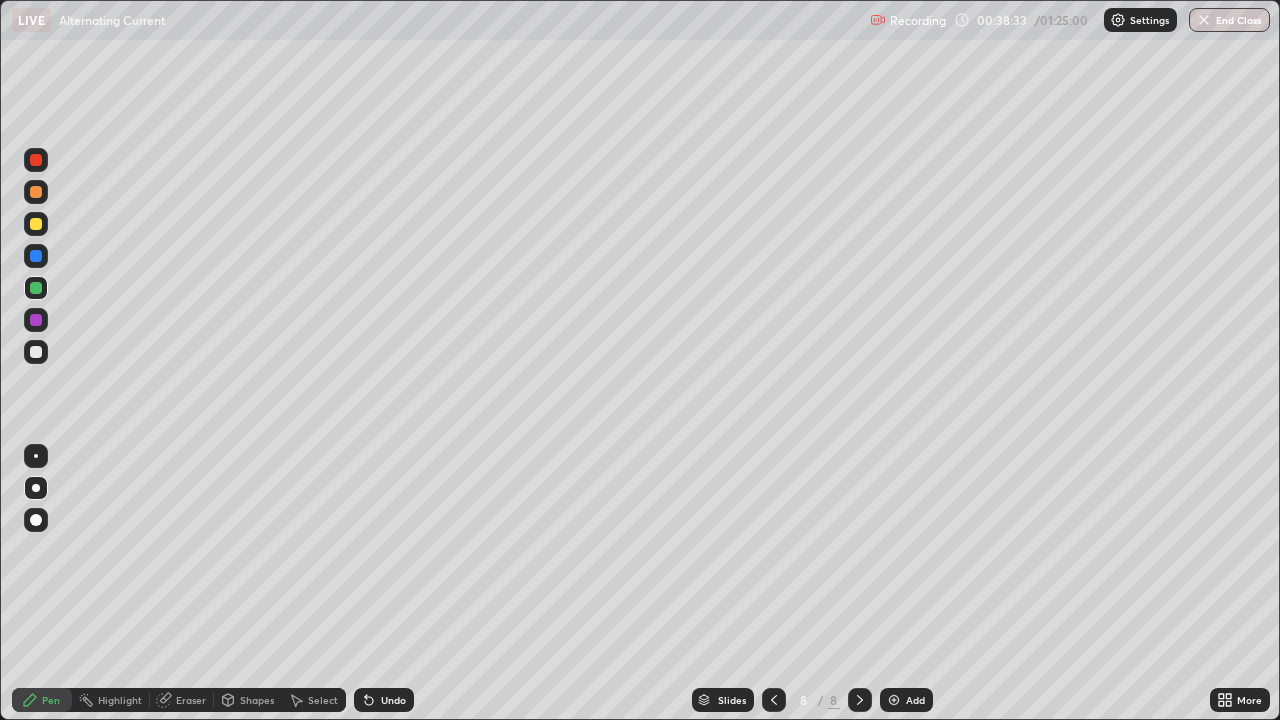 click at bounding box center [36, 352] 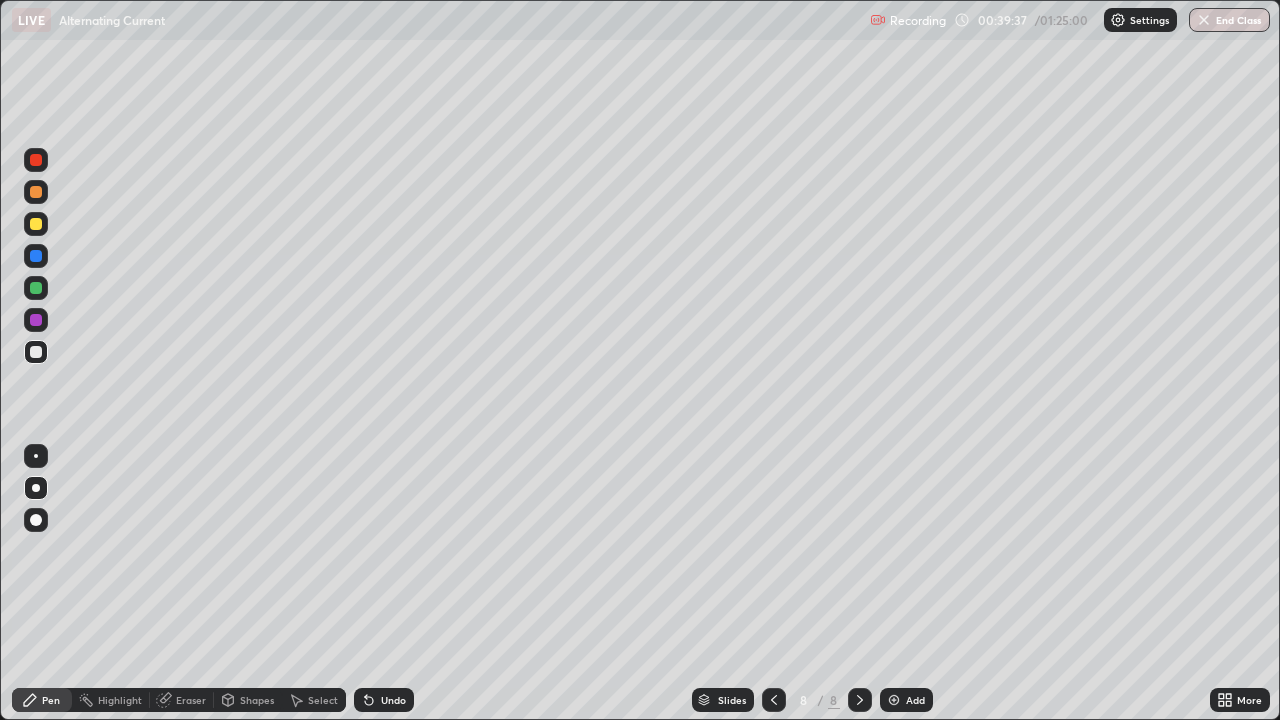 click at bounding box center [36, 224] 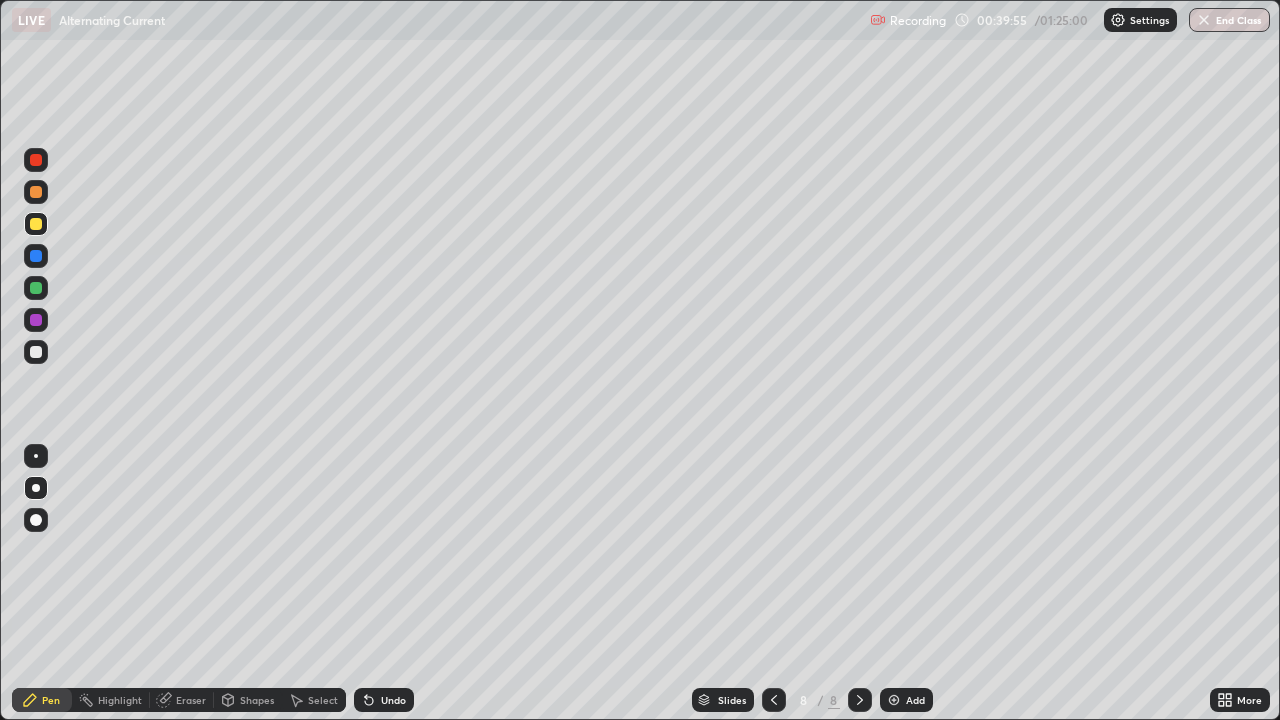 click at bounding box center (36, 256) 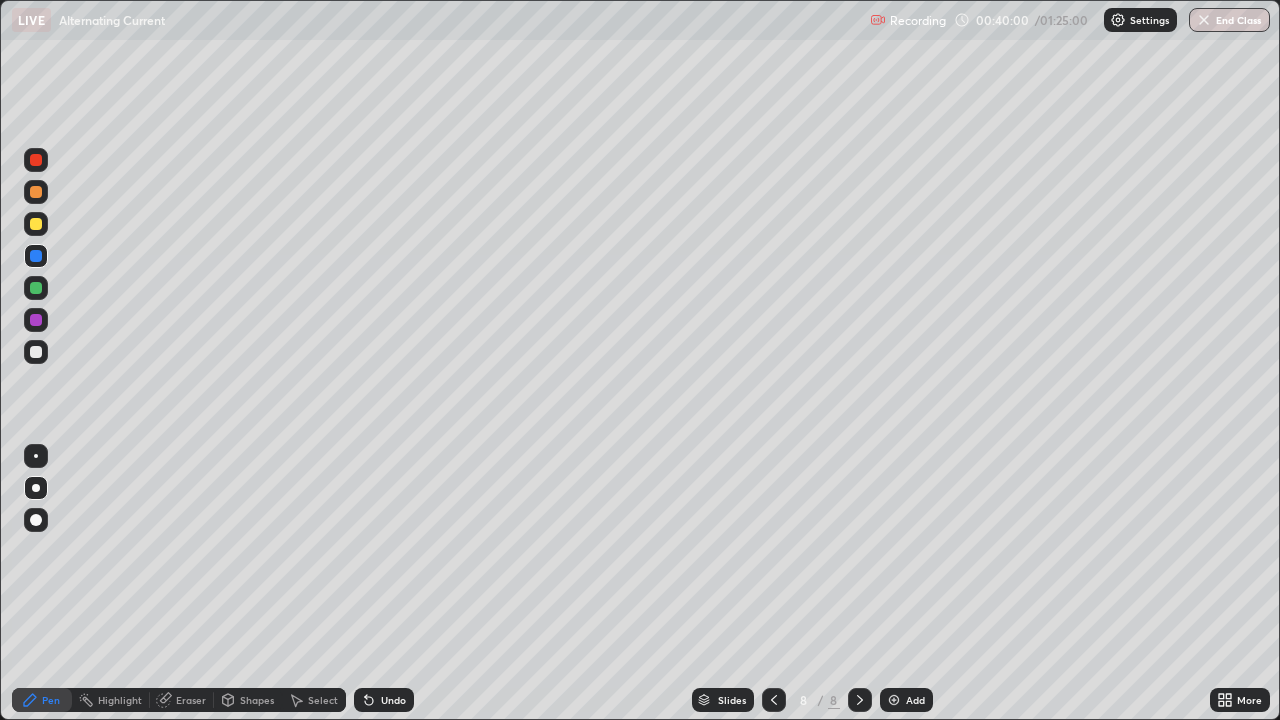 click 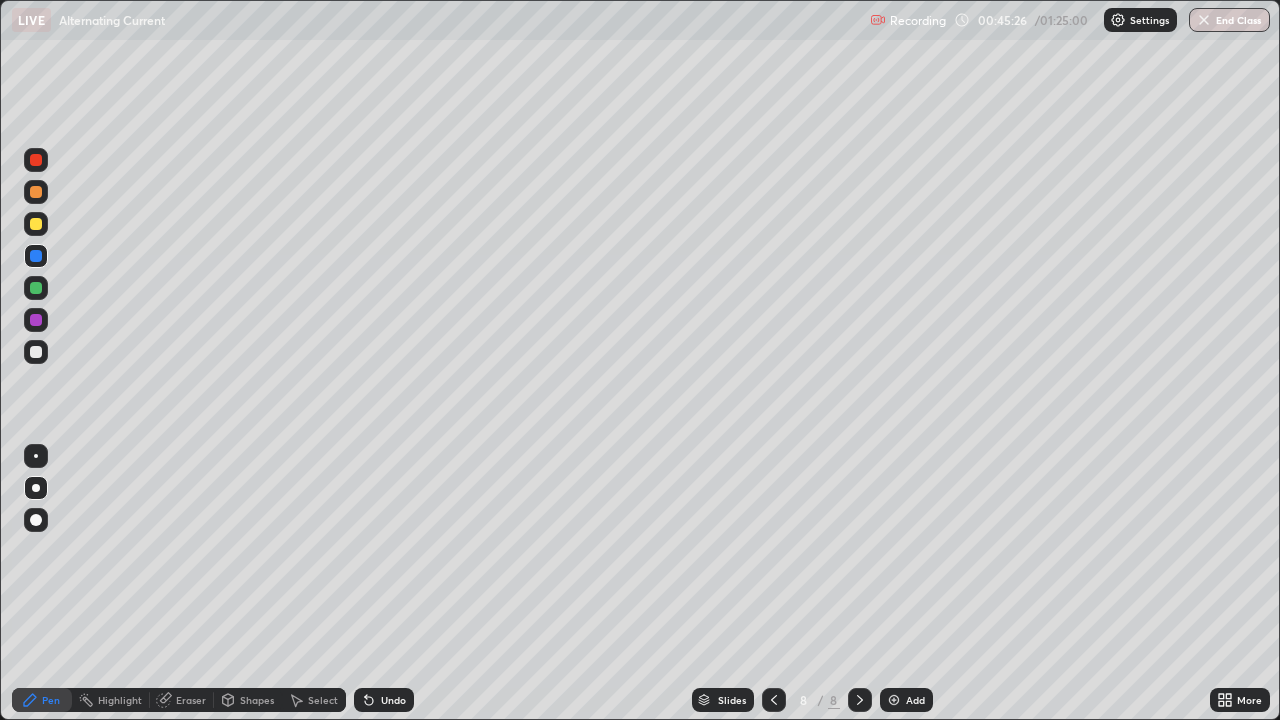 click on "Add" at bounding box center (906, 700) 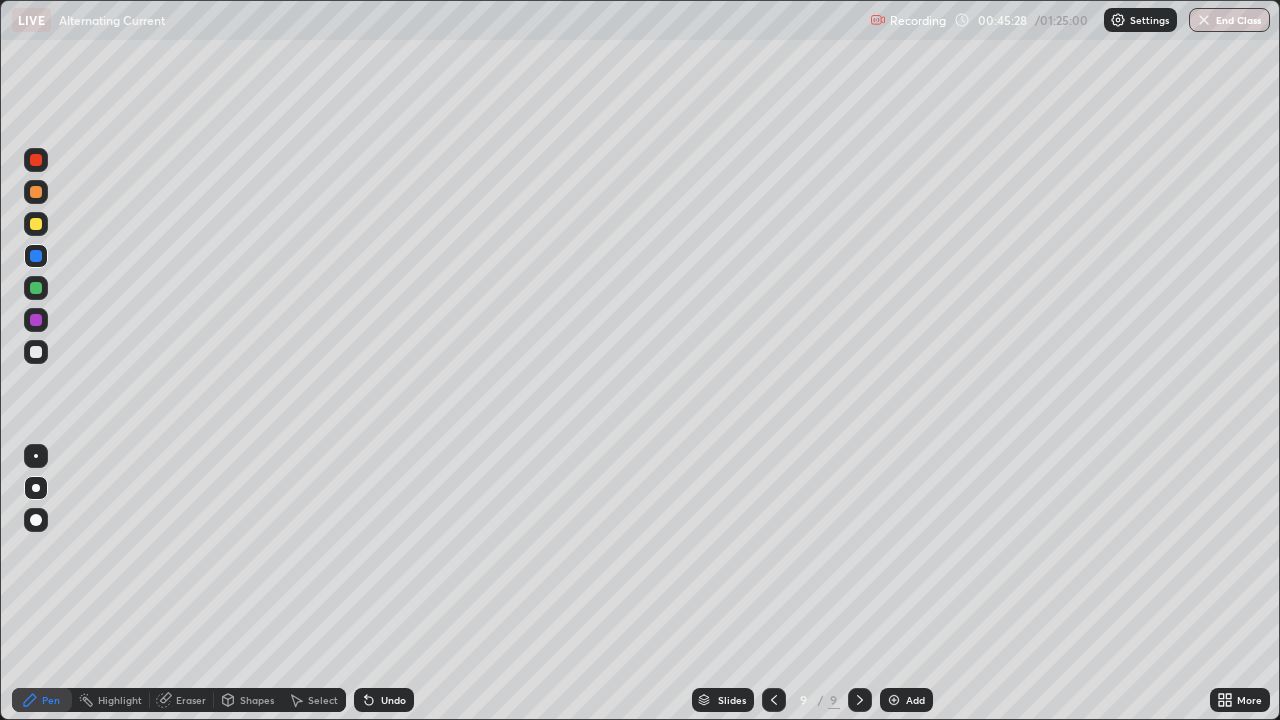 click at bounding box center [36, 224] 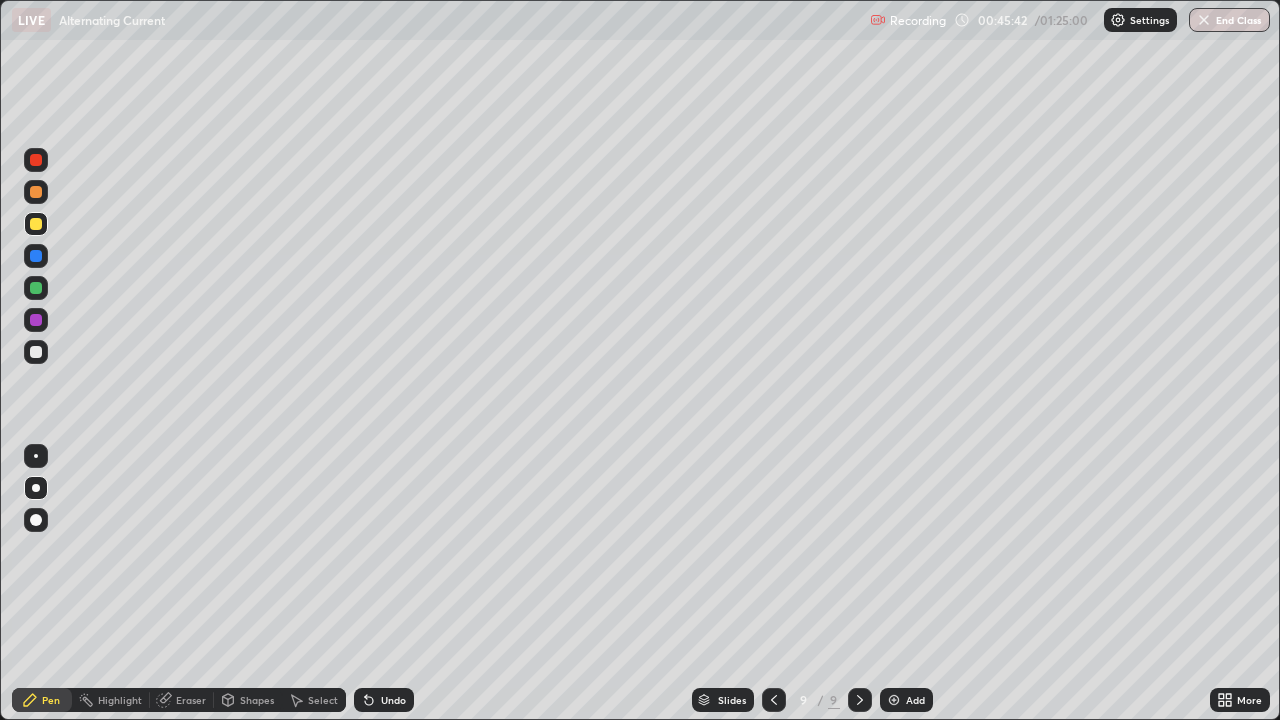 click at bounding box center [36, 352] 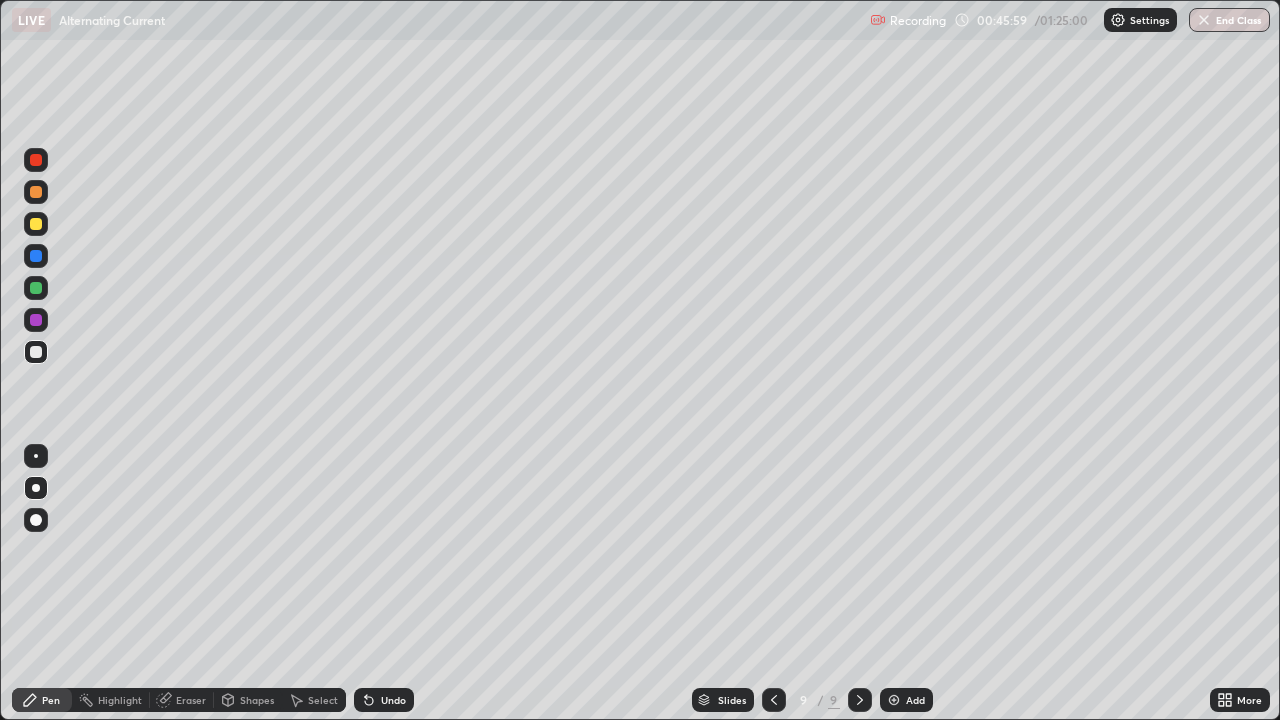 click at bounding box center [36, 256] 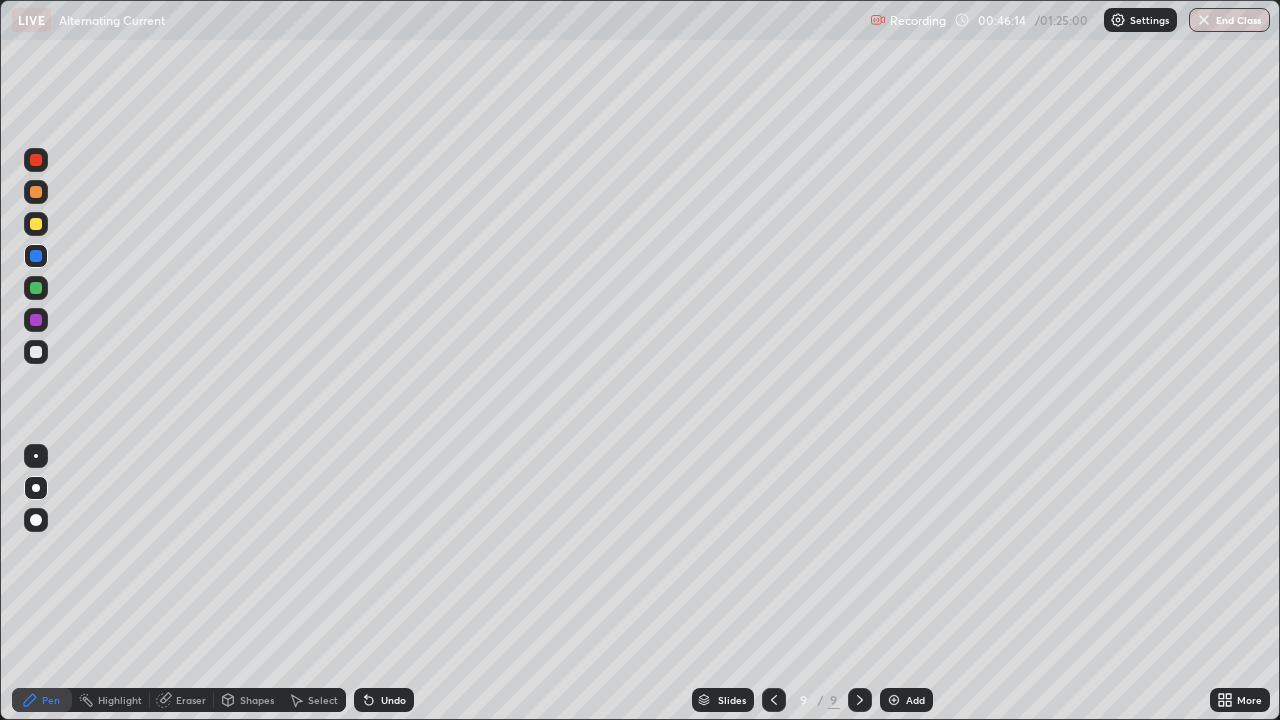 click on "Undo" at bounding box center [384, 700] 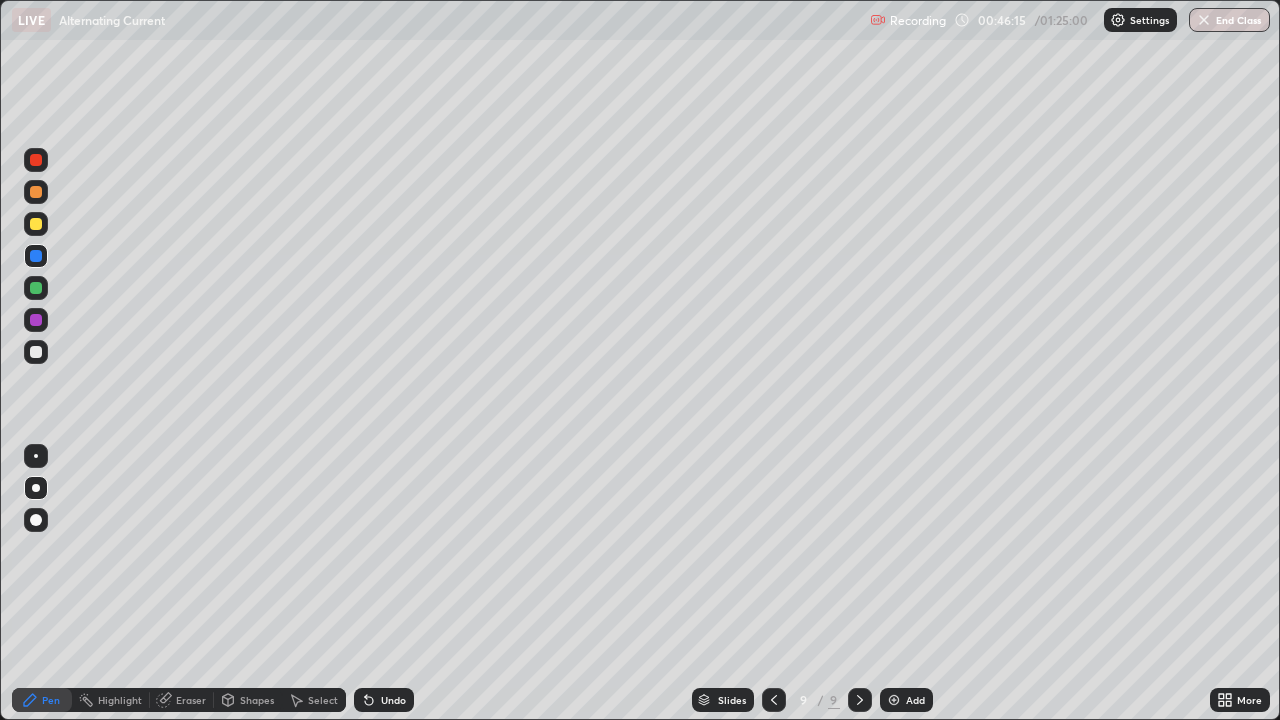 click on "Undo" at bounding box center [393, 700] 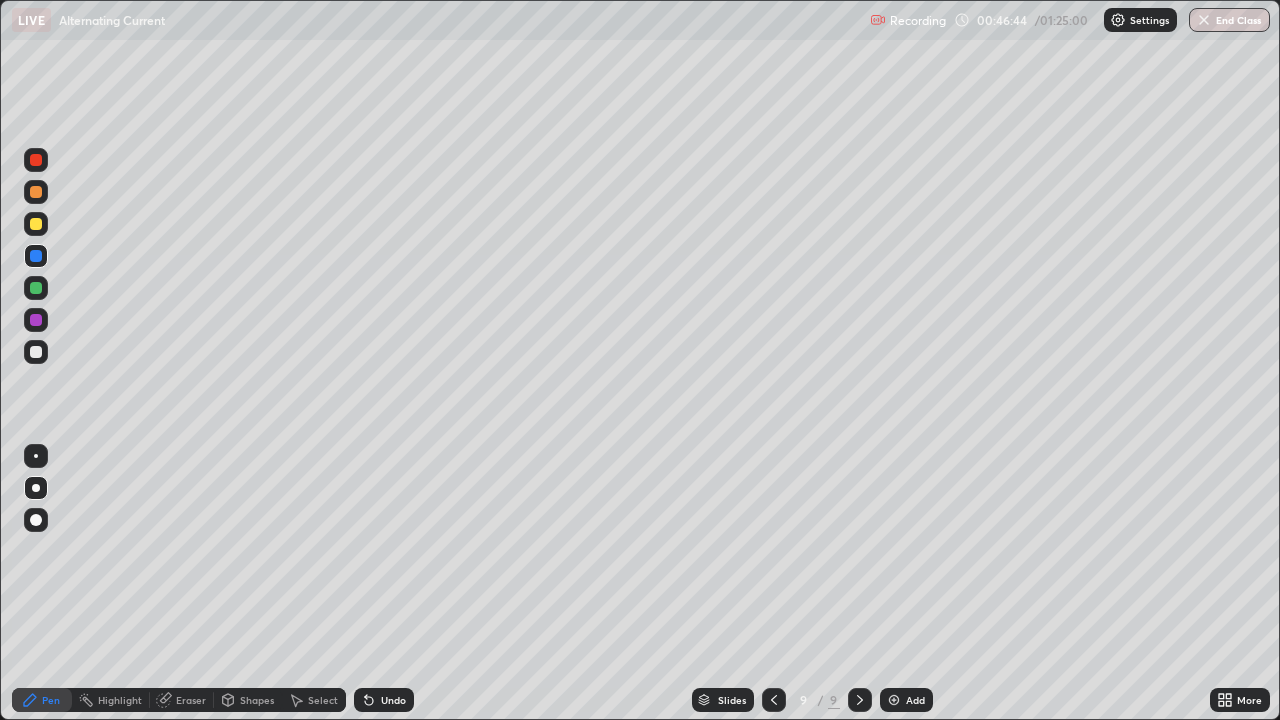click at bounding box center (36, 224) 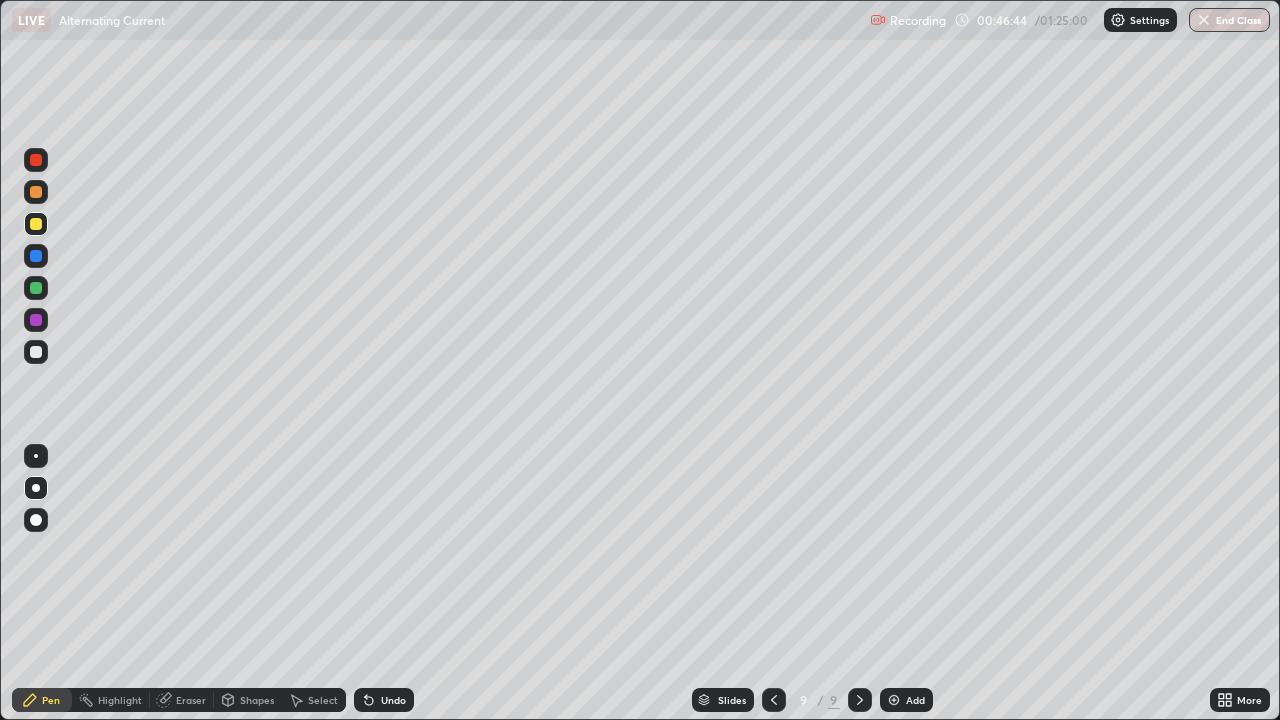 click at bounding box center (36, 288) 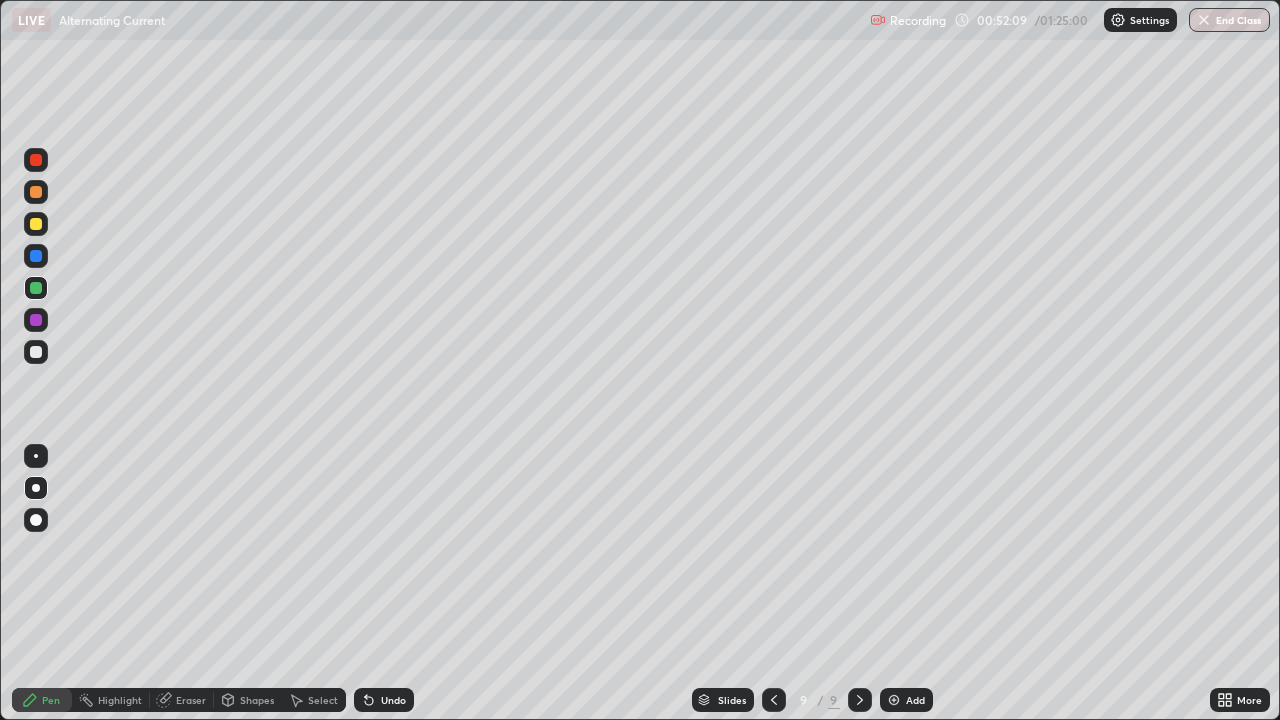 click at bounding box center (894, 700) 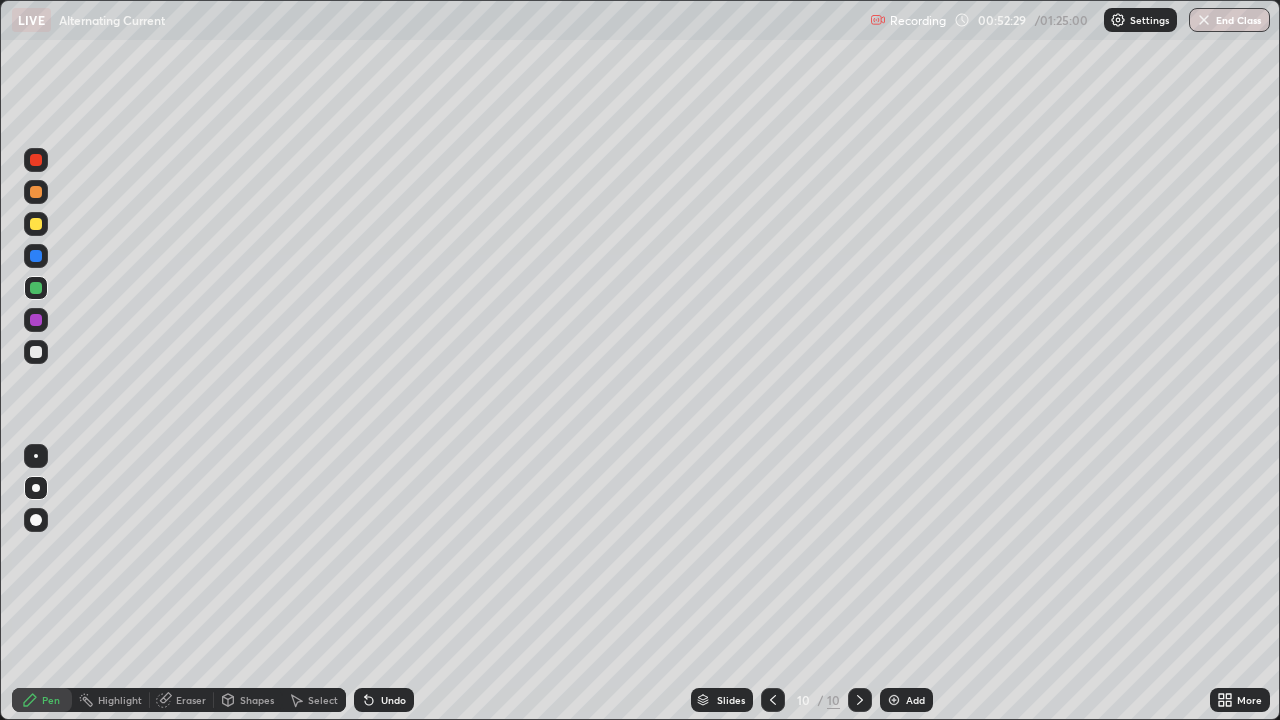 click at bounding box center [36, 224] 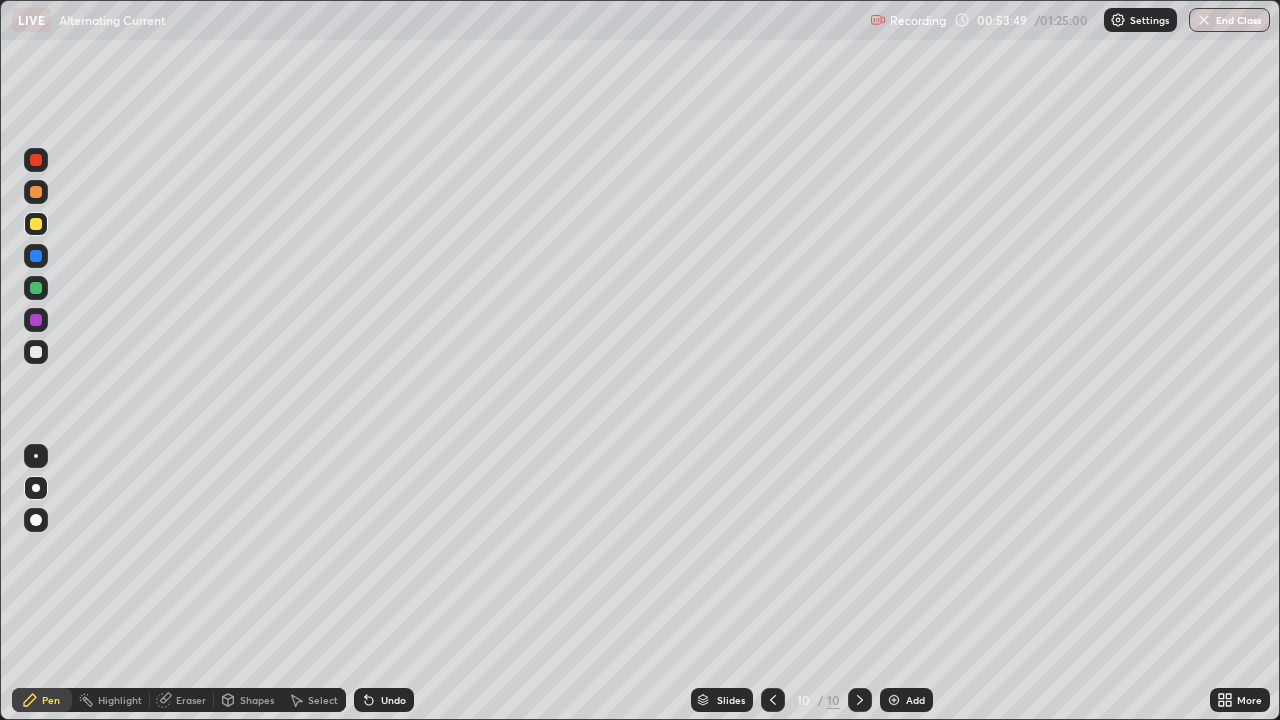 click at bounding box center [36, 192] 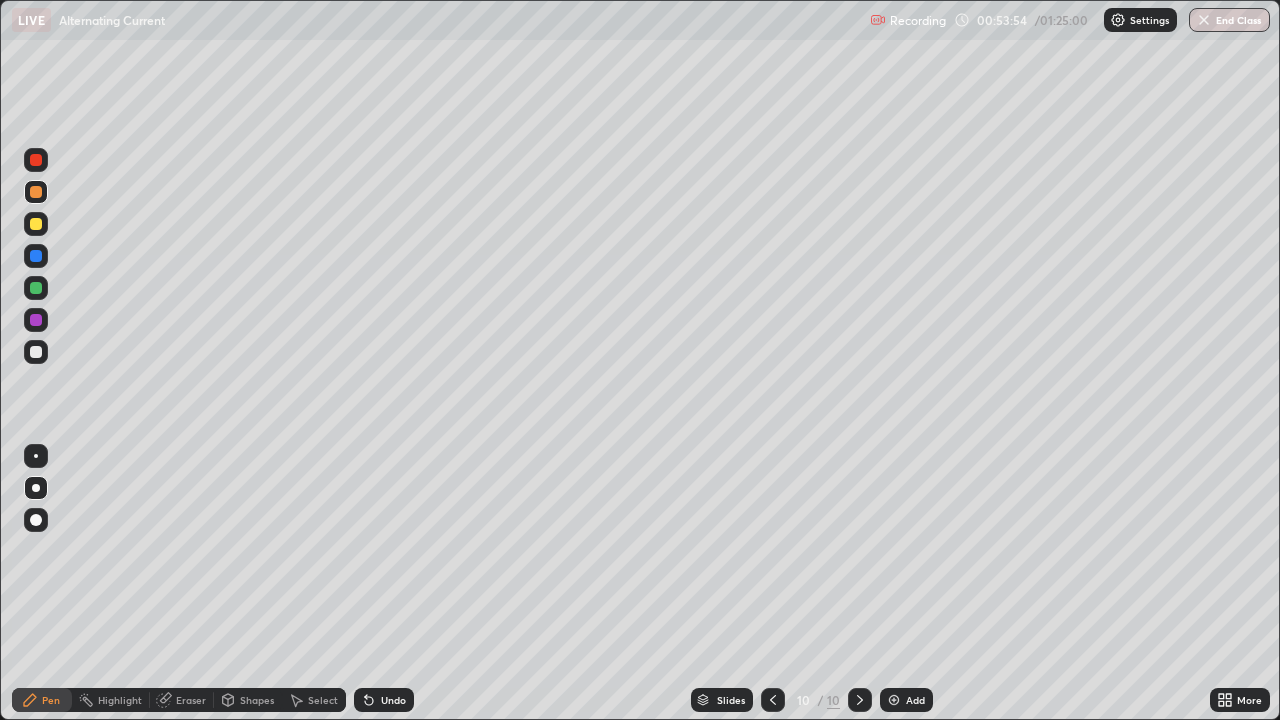 click 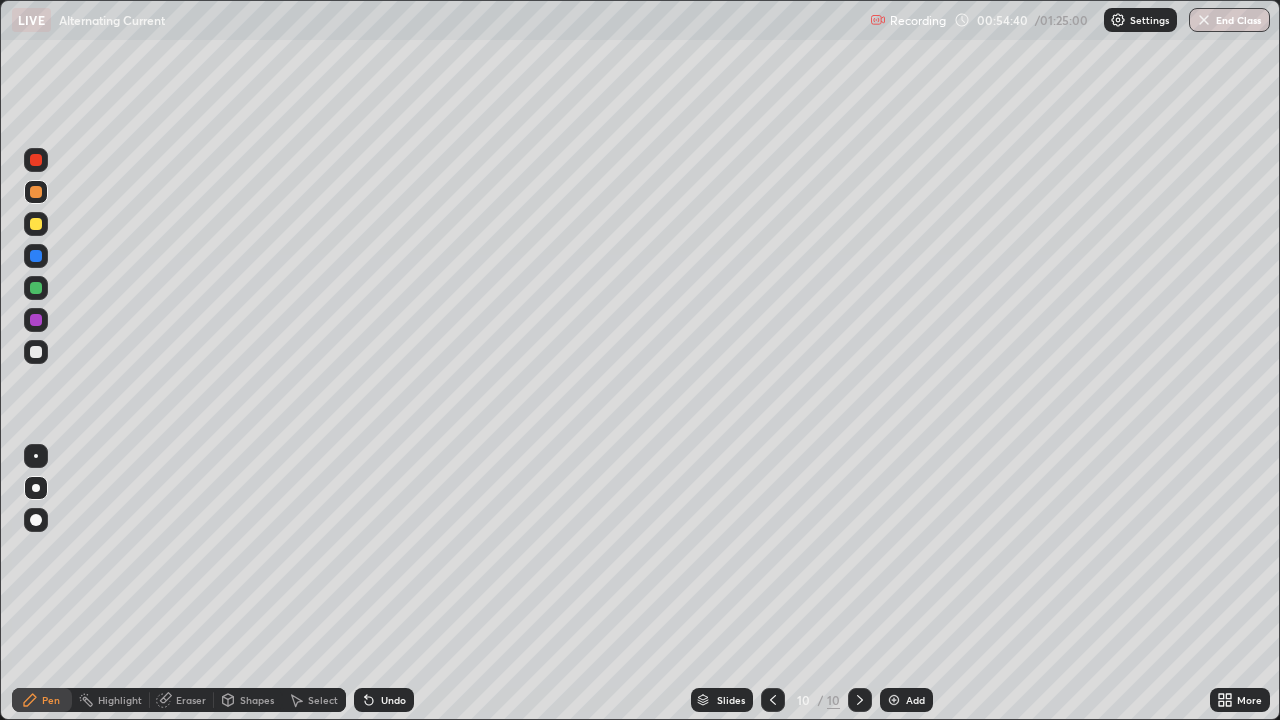 click 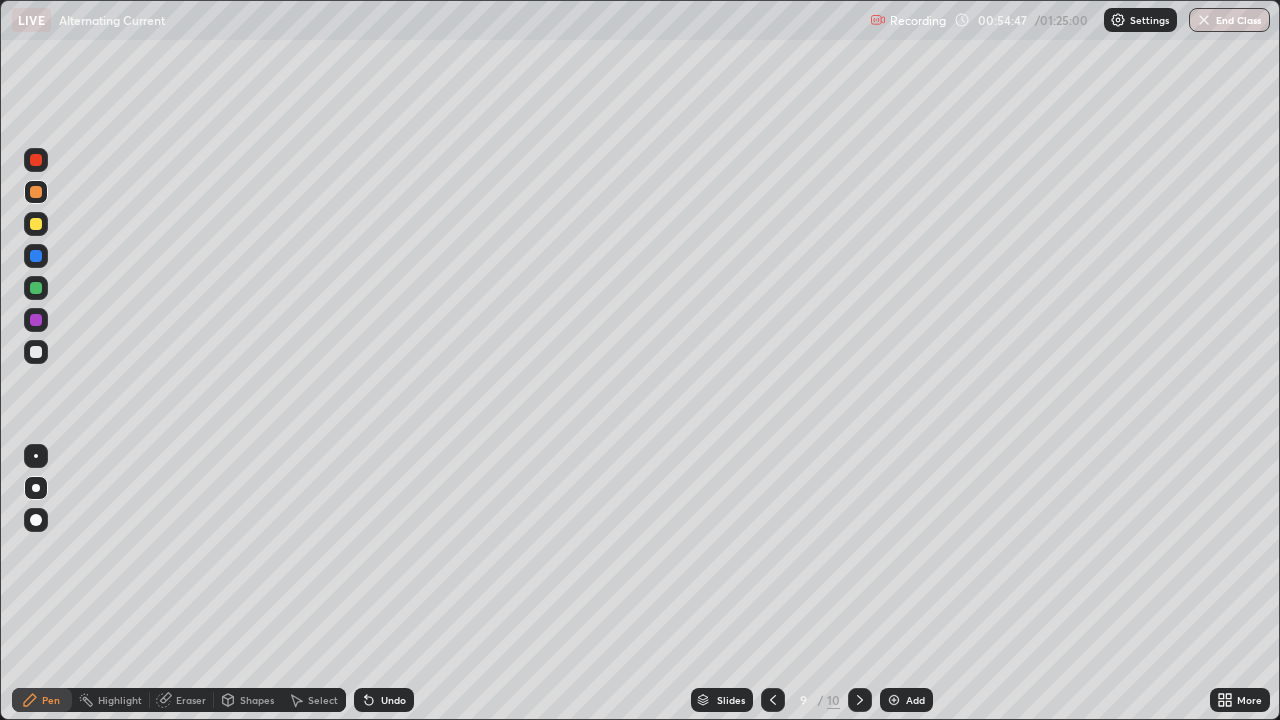 click 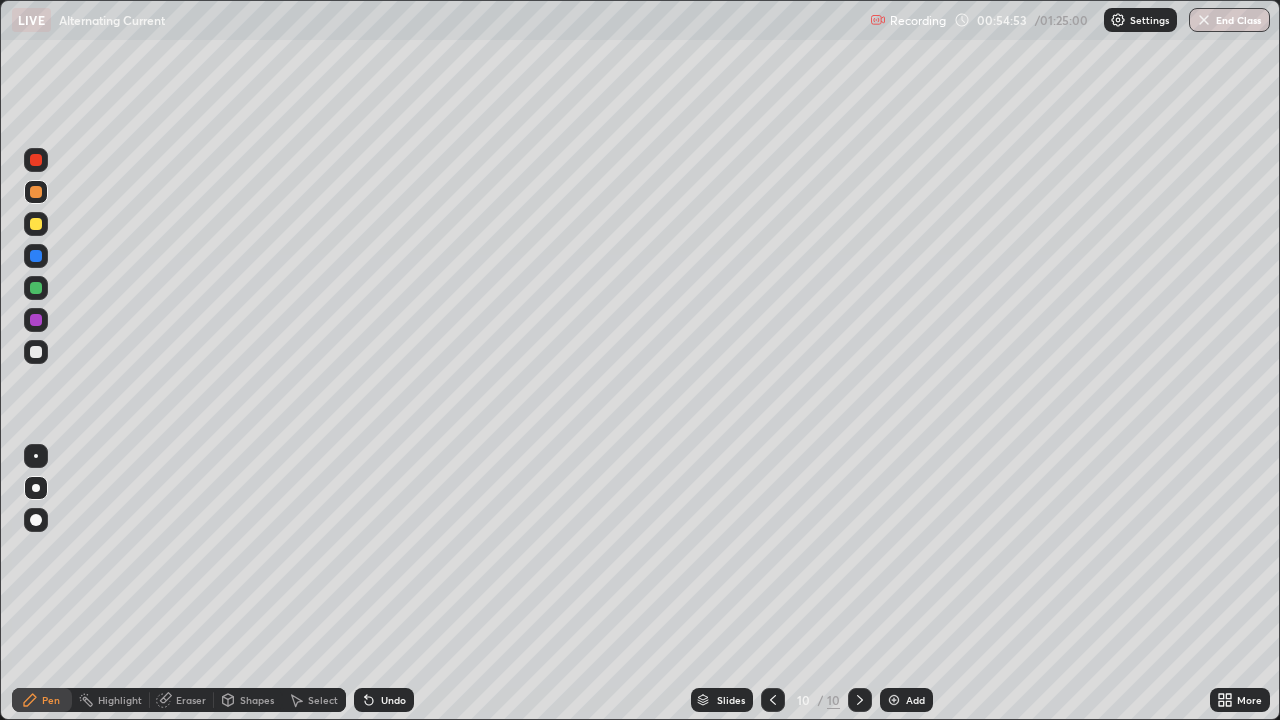 click on "Undo" at bounding box center (393, 700) 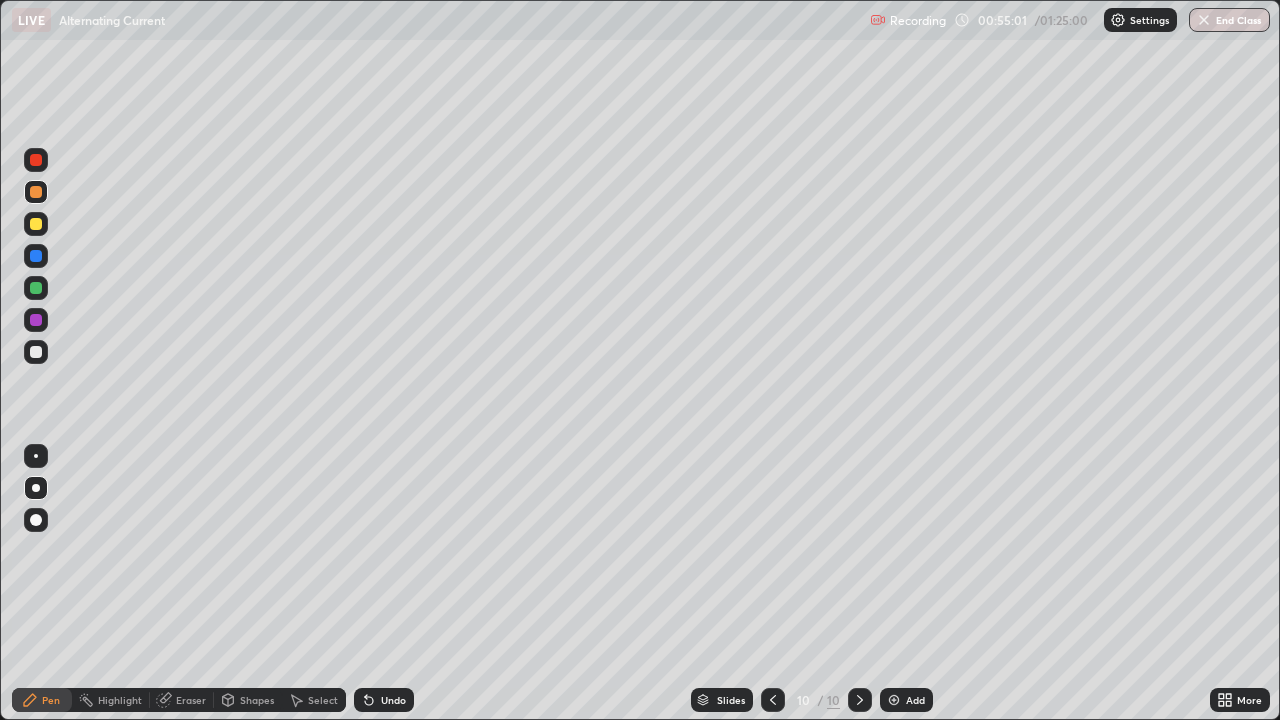 click on "Eraser" at bounding box center (191, 700) 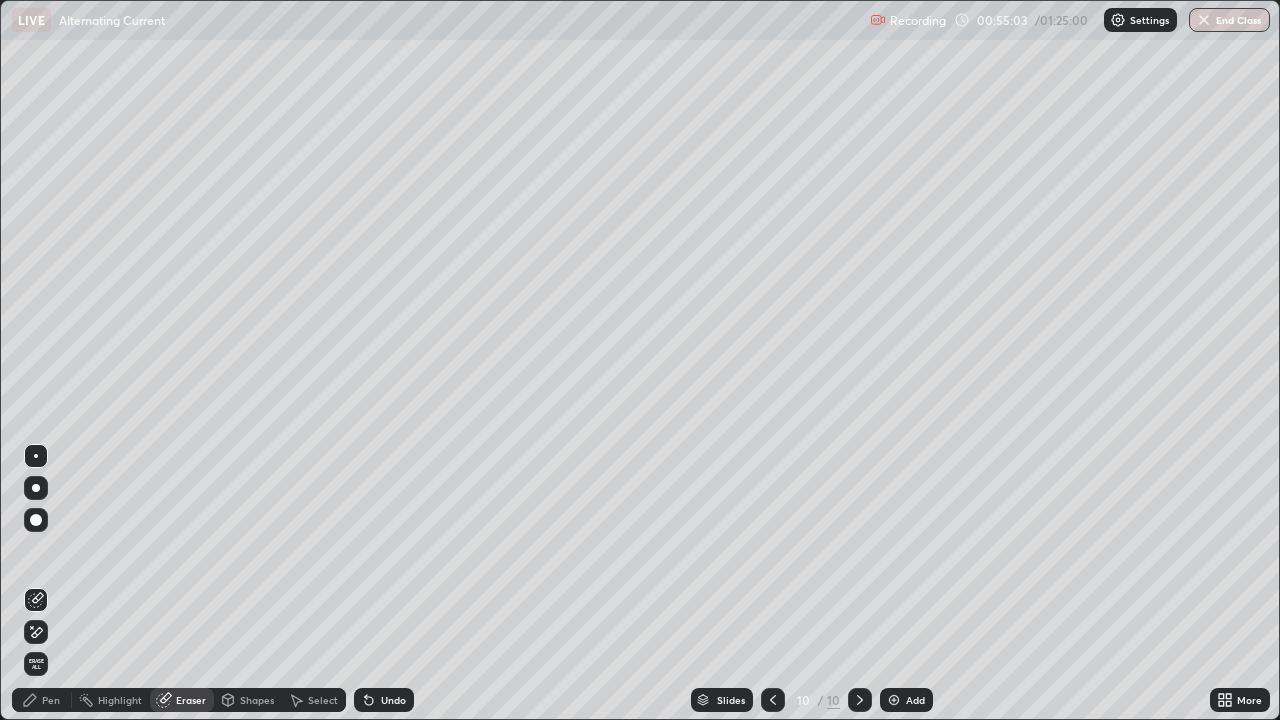 click on "Pen" at bounding box center (42, 700) 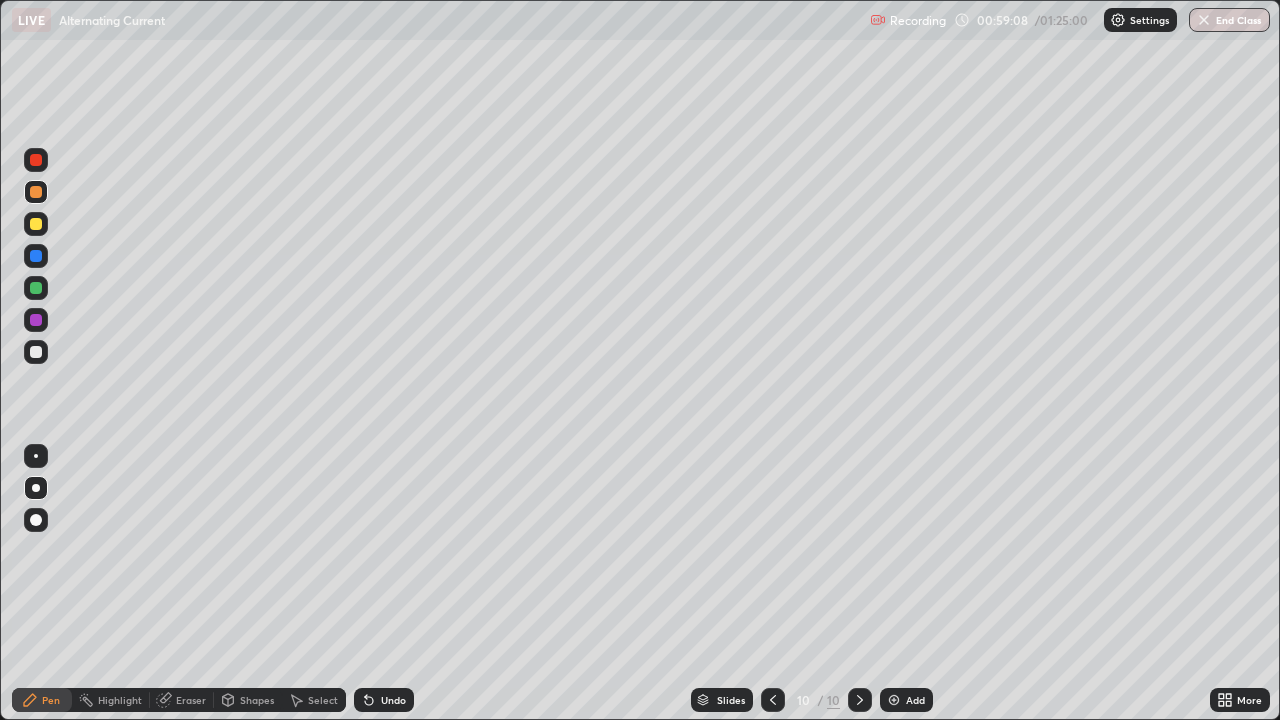 click on "Slides 10 / 10 Add" at bounding box center (812, 700) 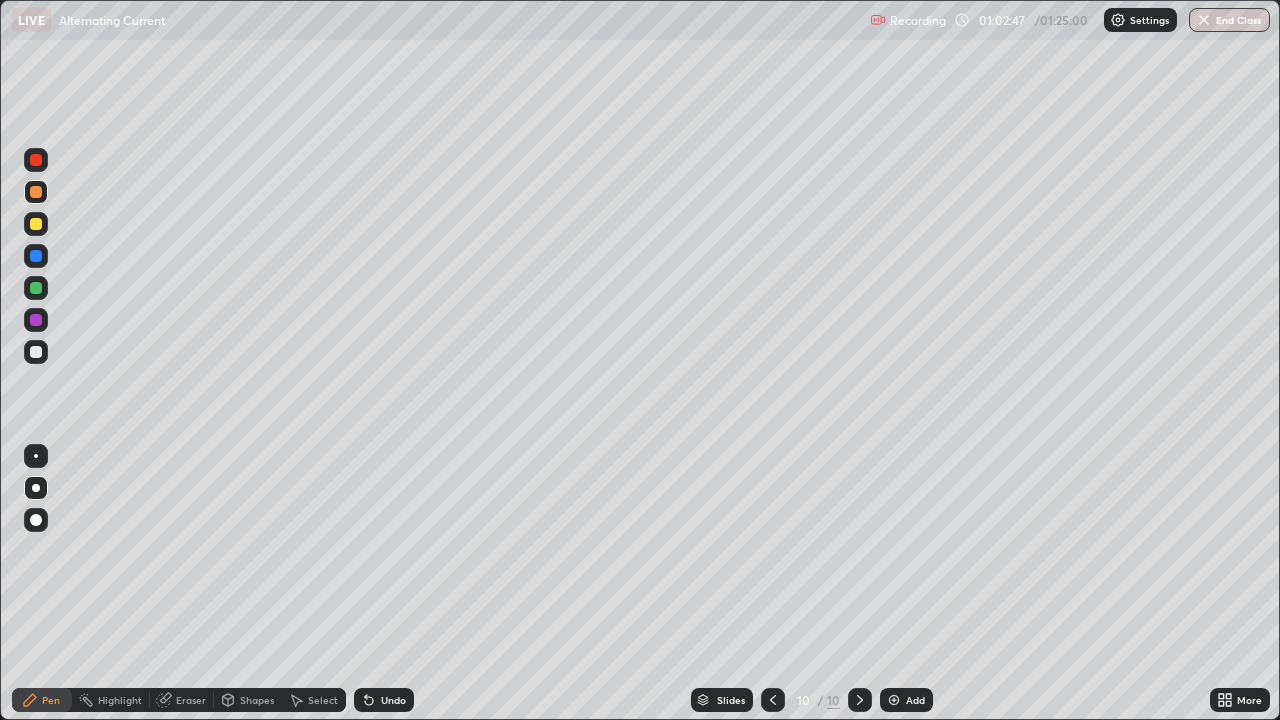 click at bounding box center (894, 700) 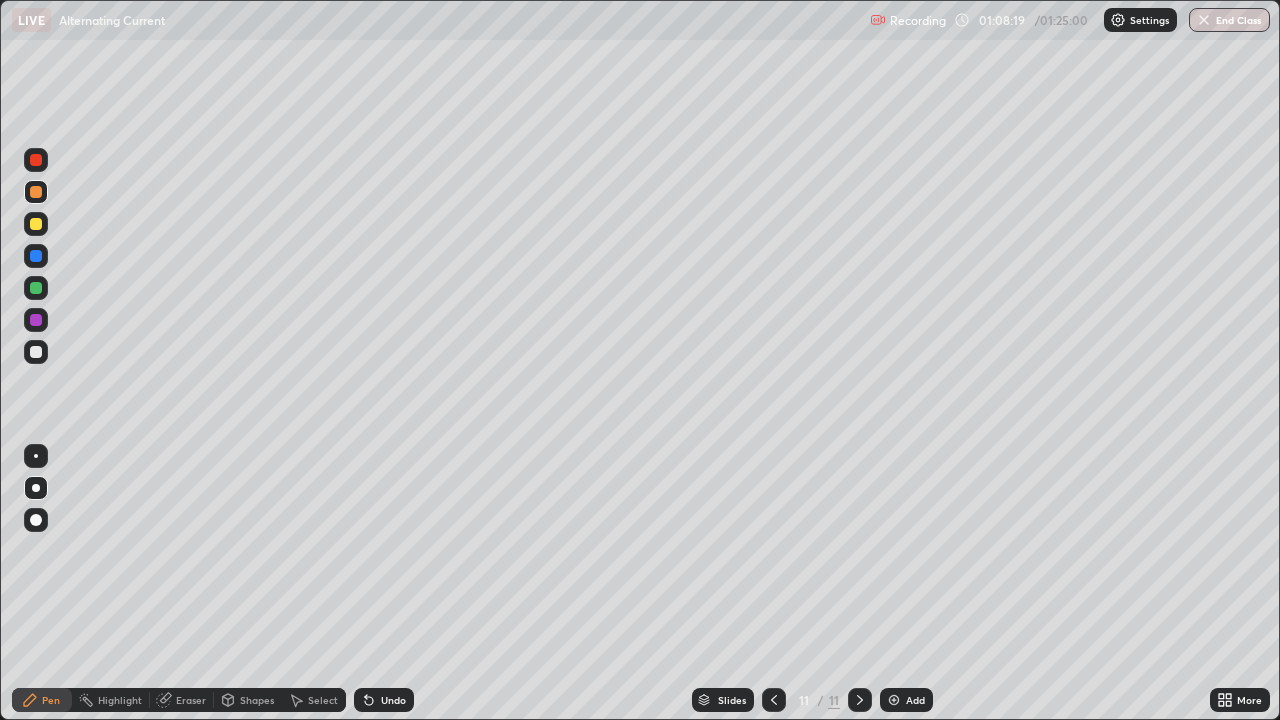 click at bounding box center [894, 700] 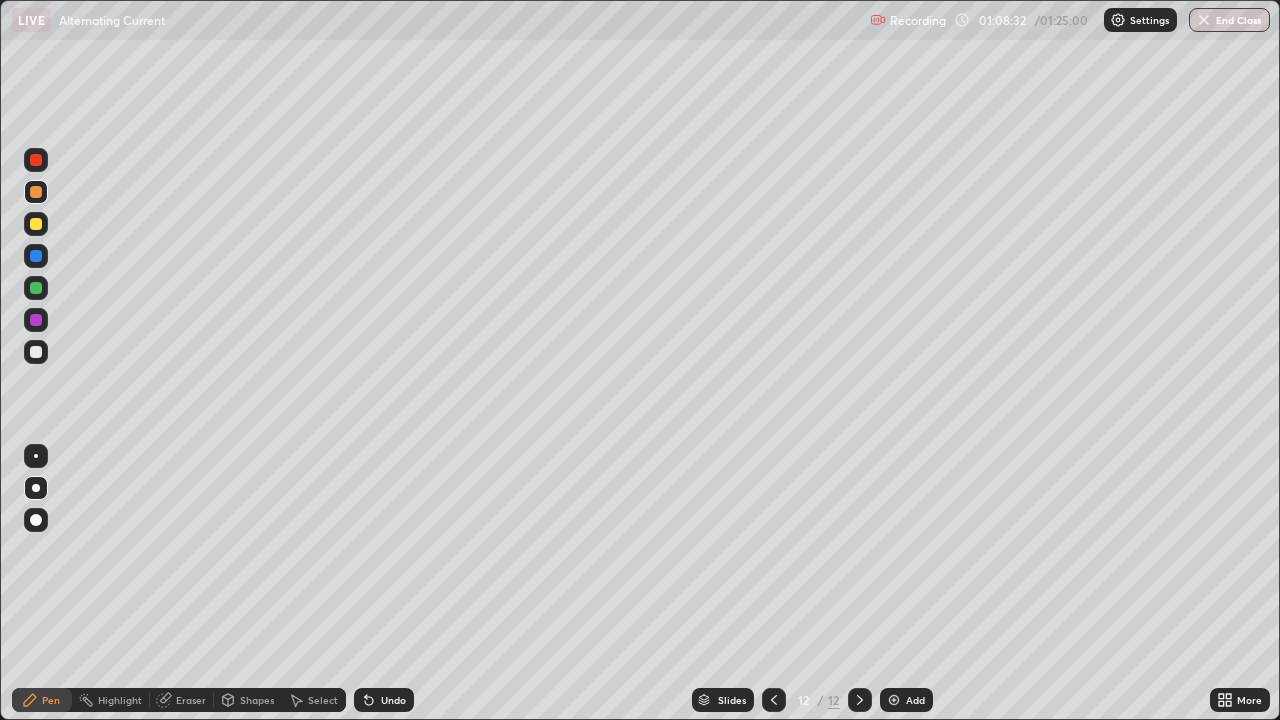click at bounding box center [36, 352] 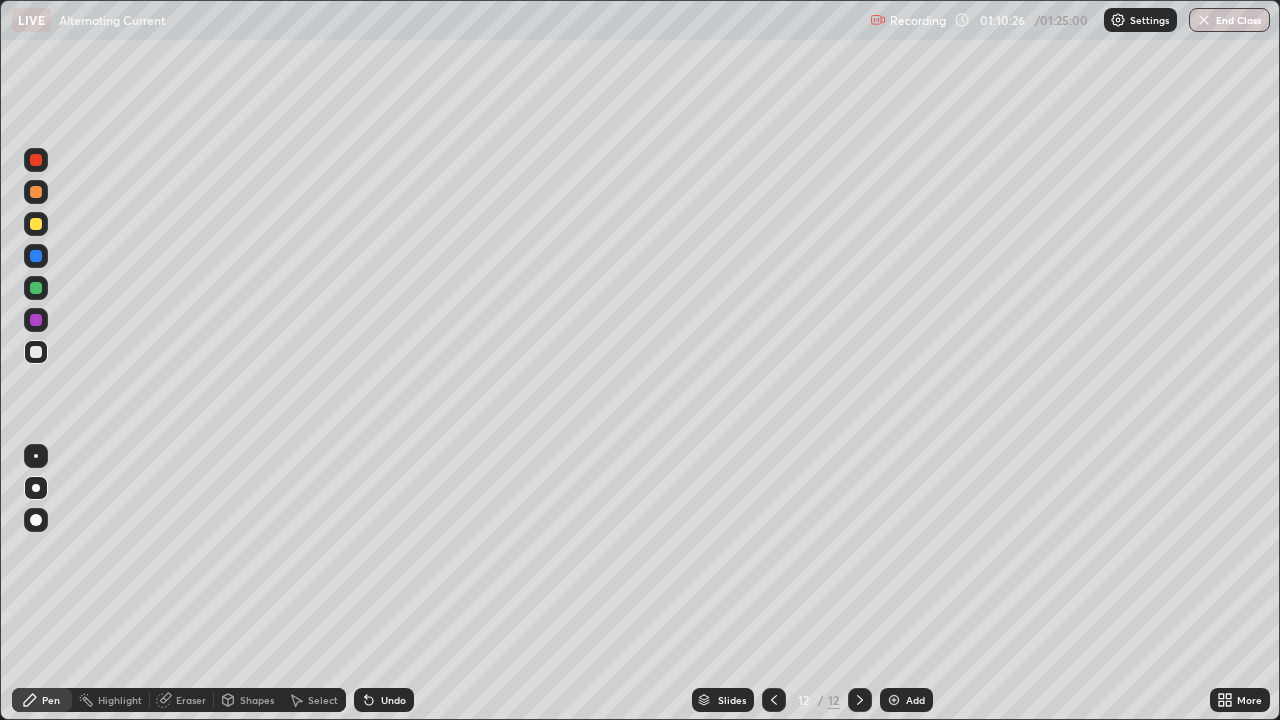 click at bounding box center [36, 224] 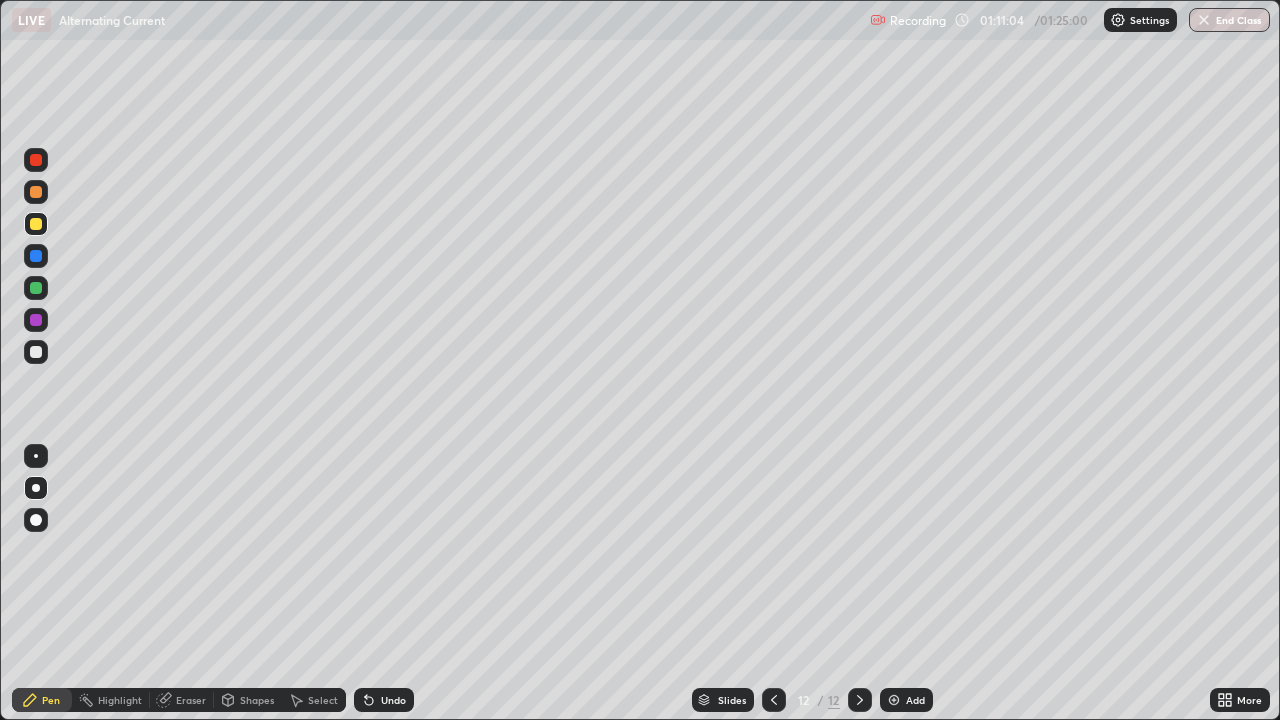 click on "Undo" at bounding box center (384, 700) 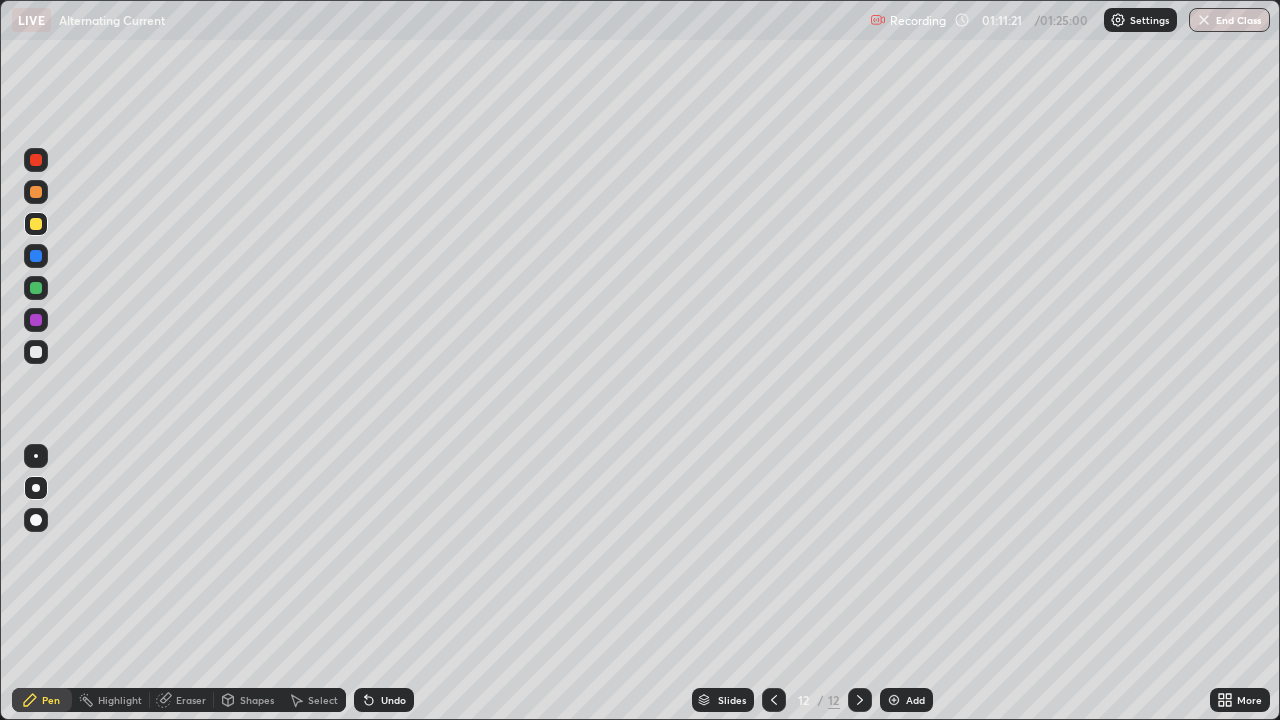 click at bounding box center (36, 256) 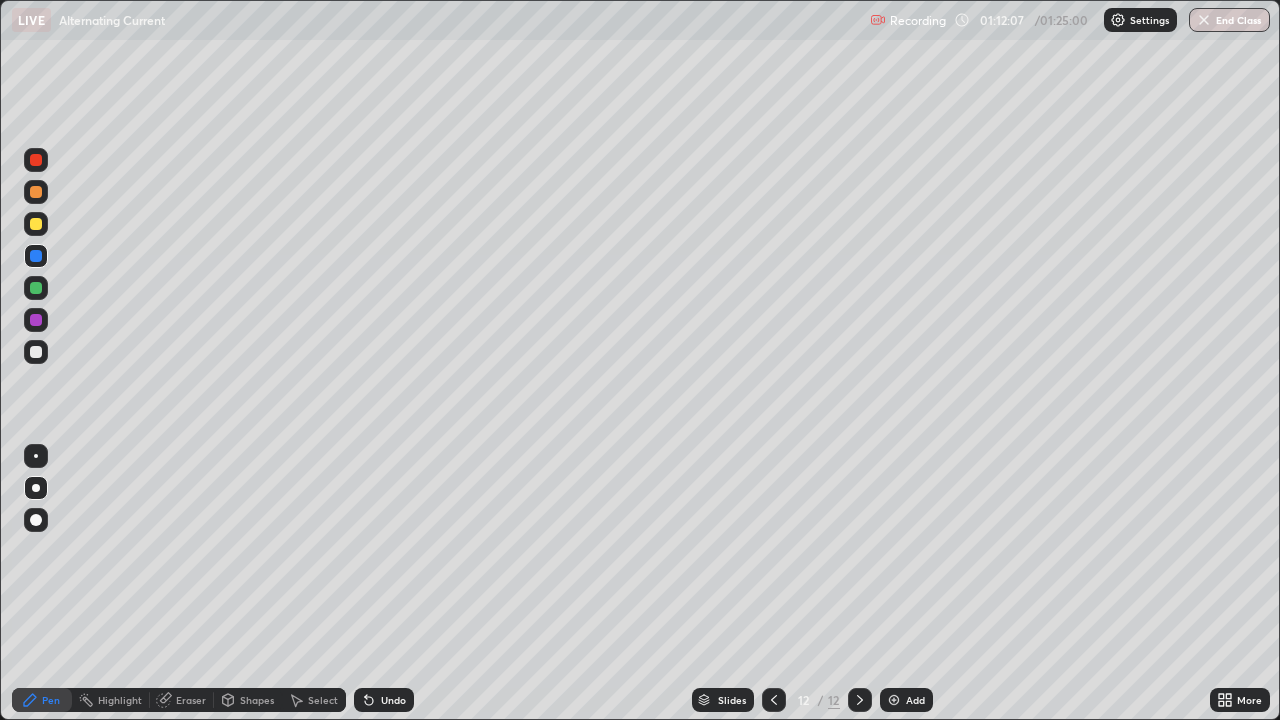 click on "Undo" at bounding box center [384, 700] 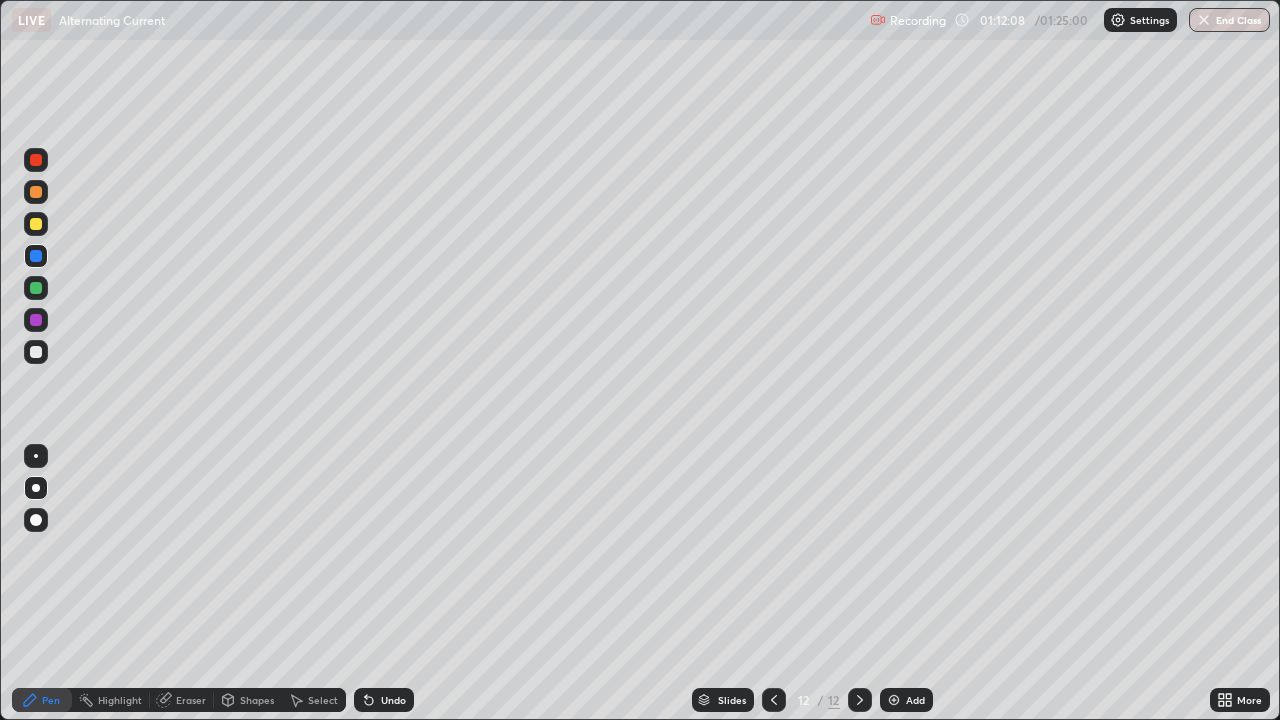 click on "Undo" at bounding box center [393, 700] 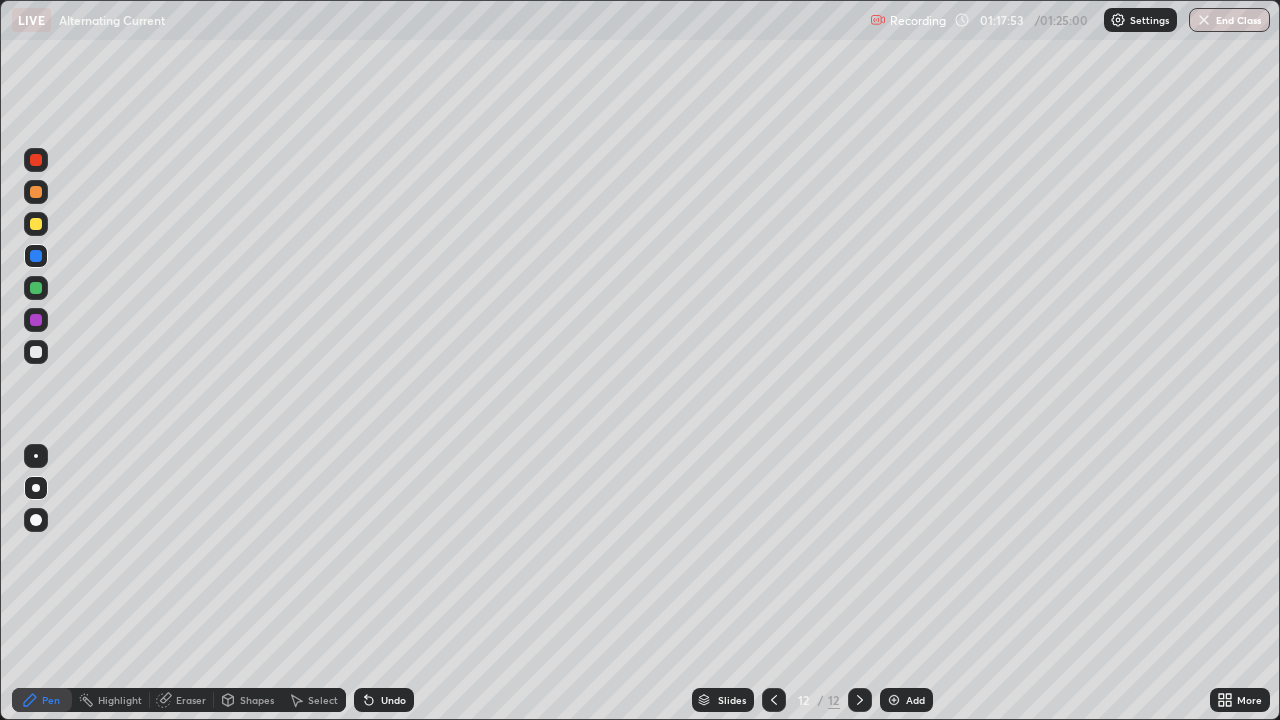 click on "End Class" at bounding box center (1229, 20) 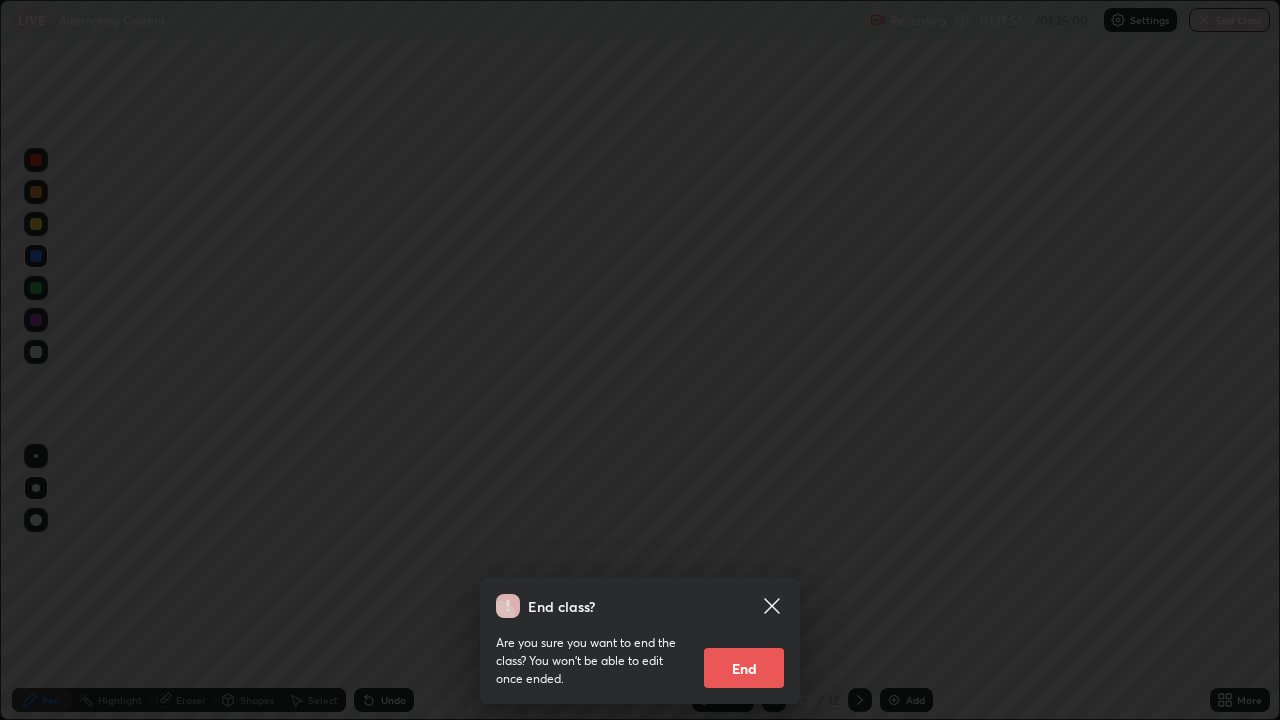 click on "End" at bounding box center [744, 668] 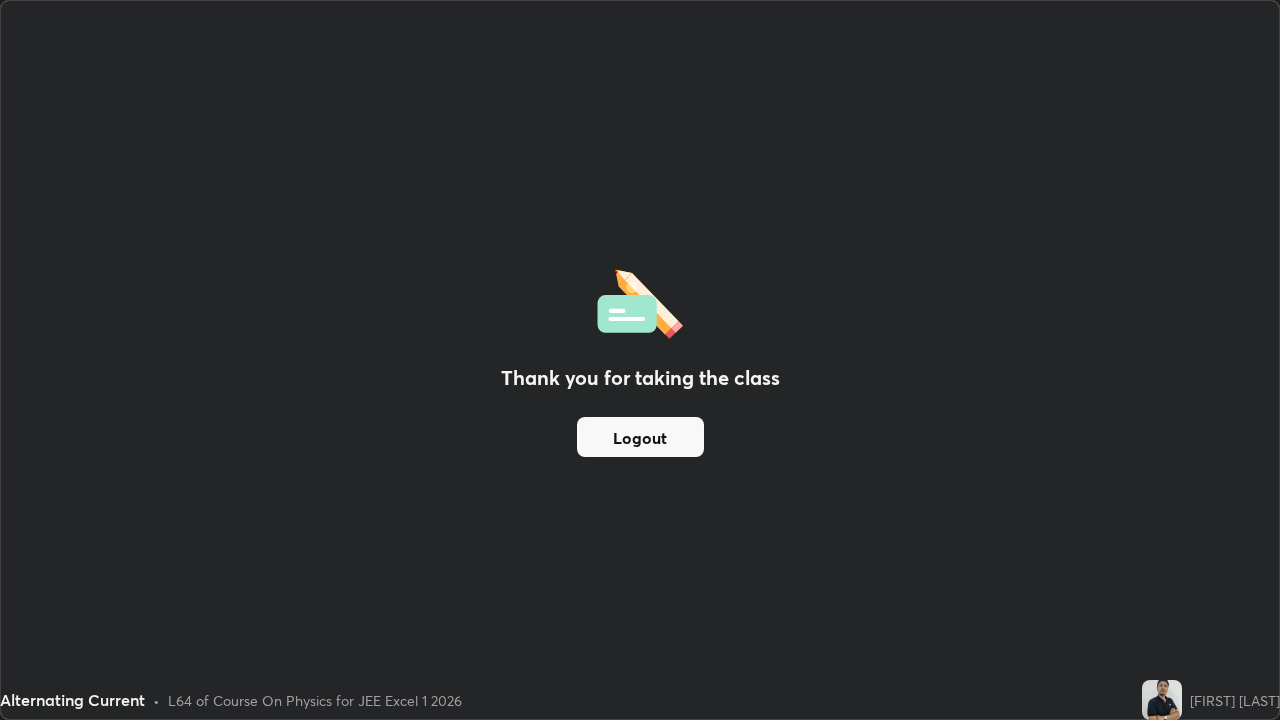 click on "Logout" at bounding box center [640, 437] 